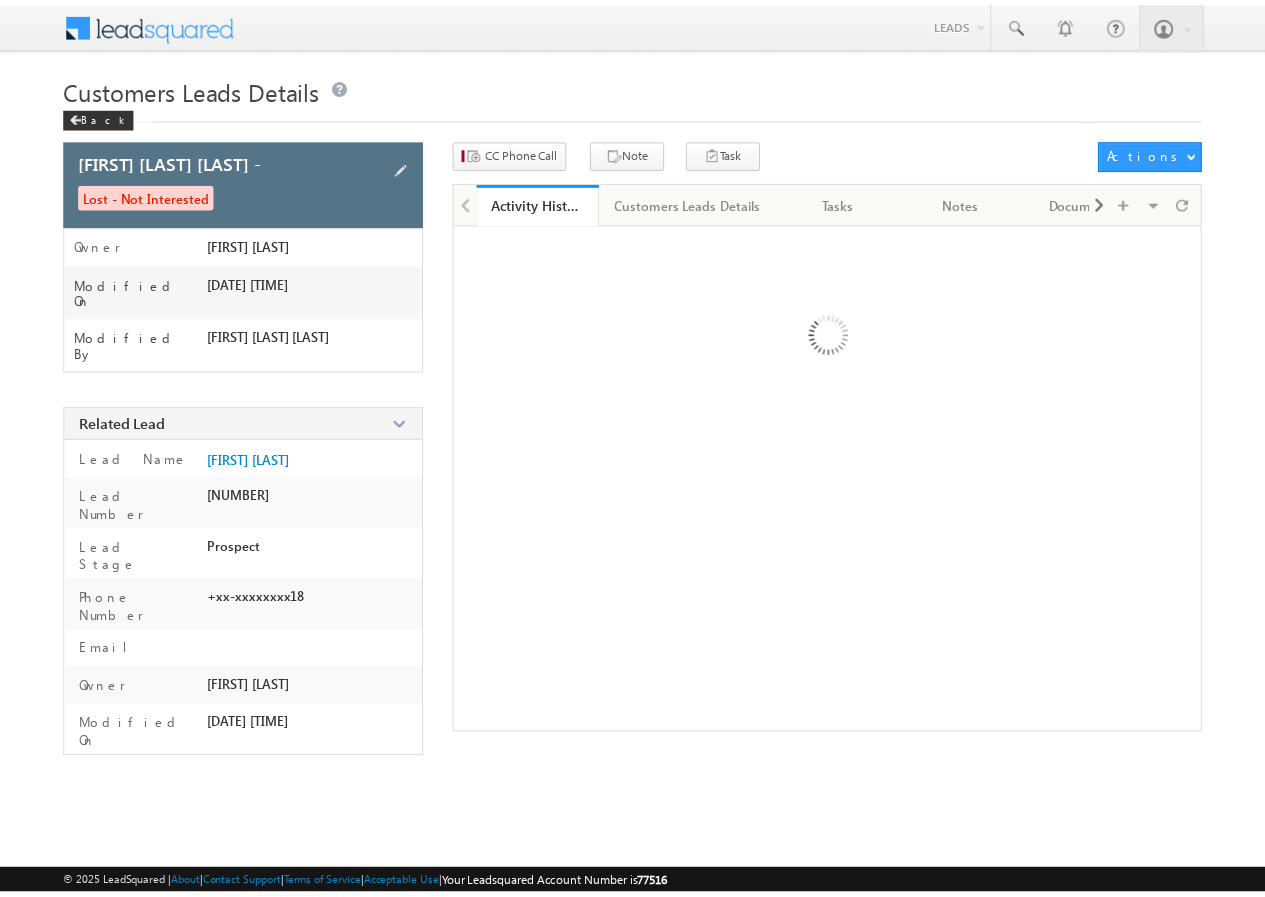 scroll, scrollTop: 0, scrollLeft: 0, axis: both 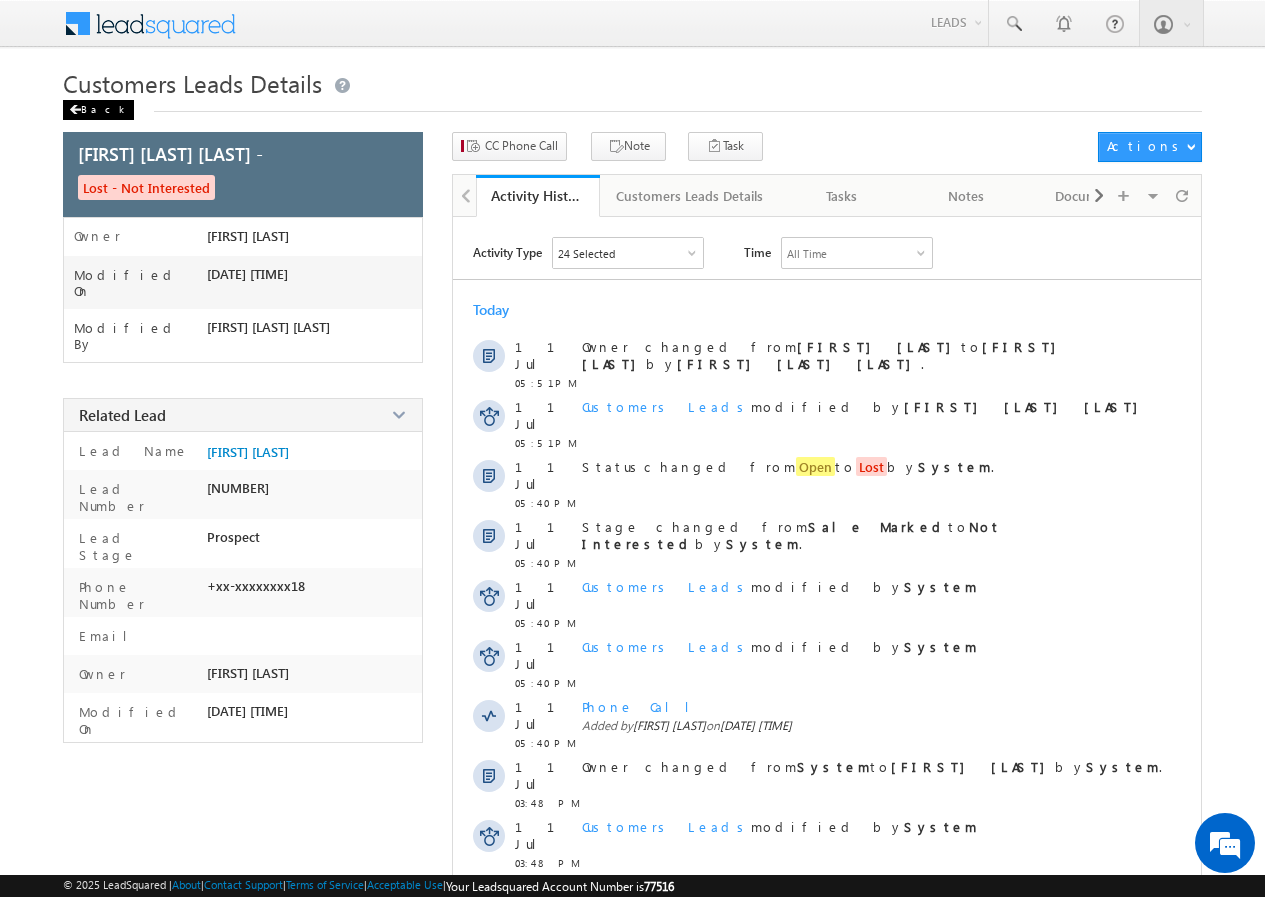 click at bounding box center (75, 110) 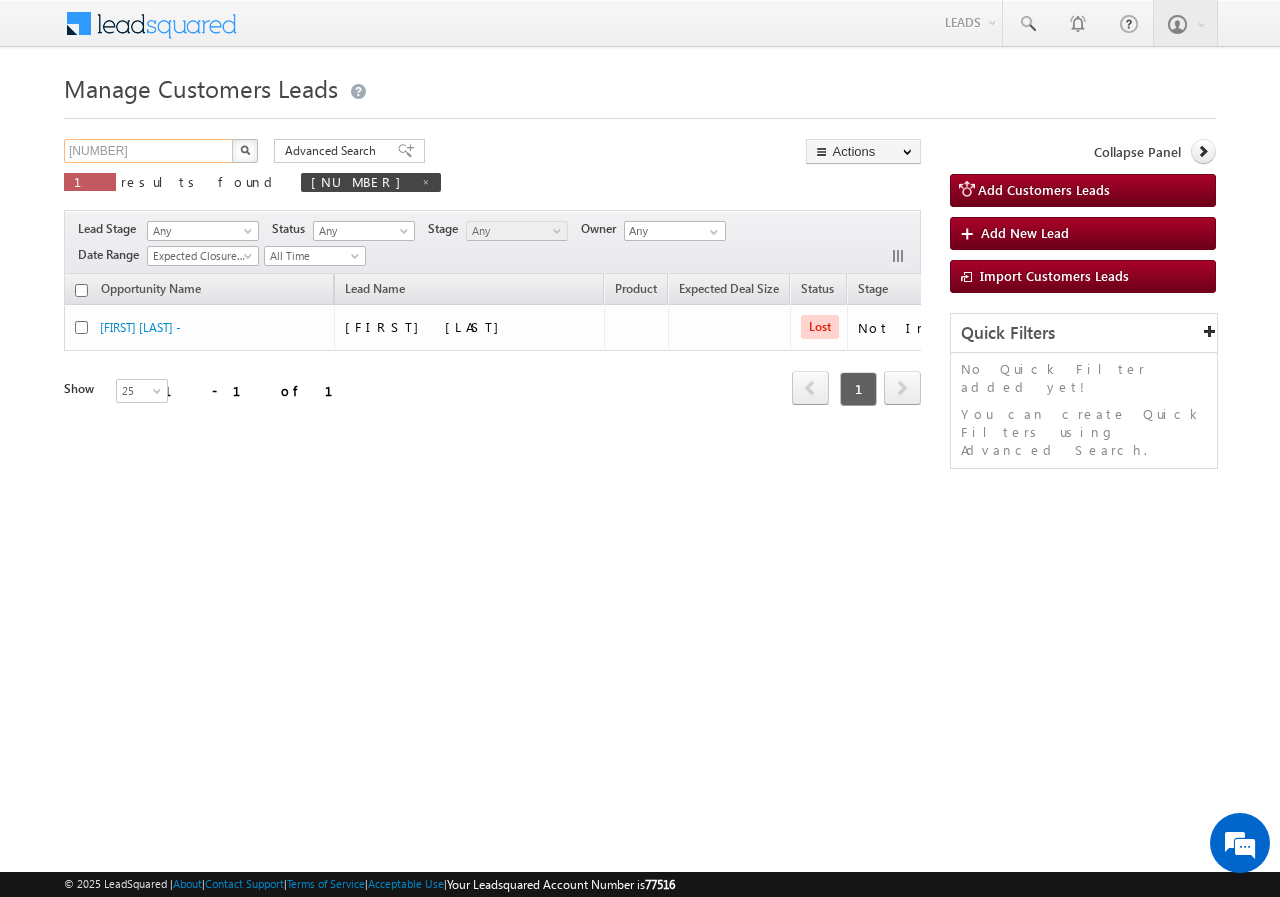 click on "563448" at bounding box center (149, 151) 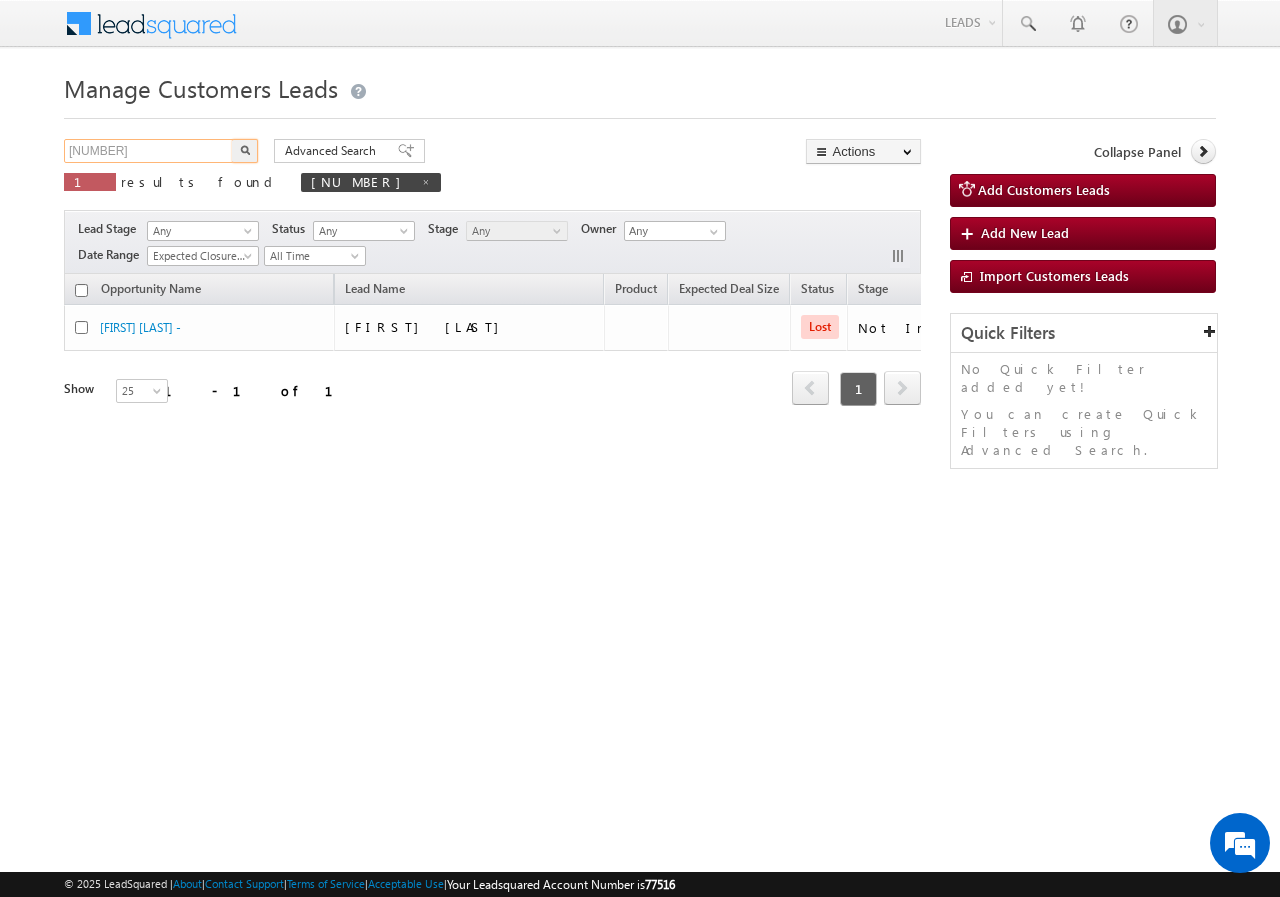 scroll, scrollTop: 0, scrollLeft: 0, axis: both 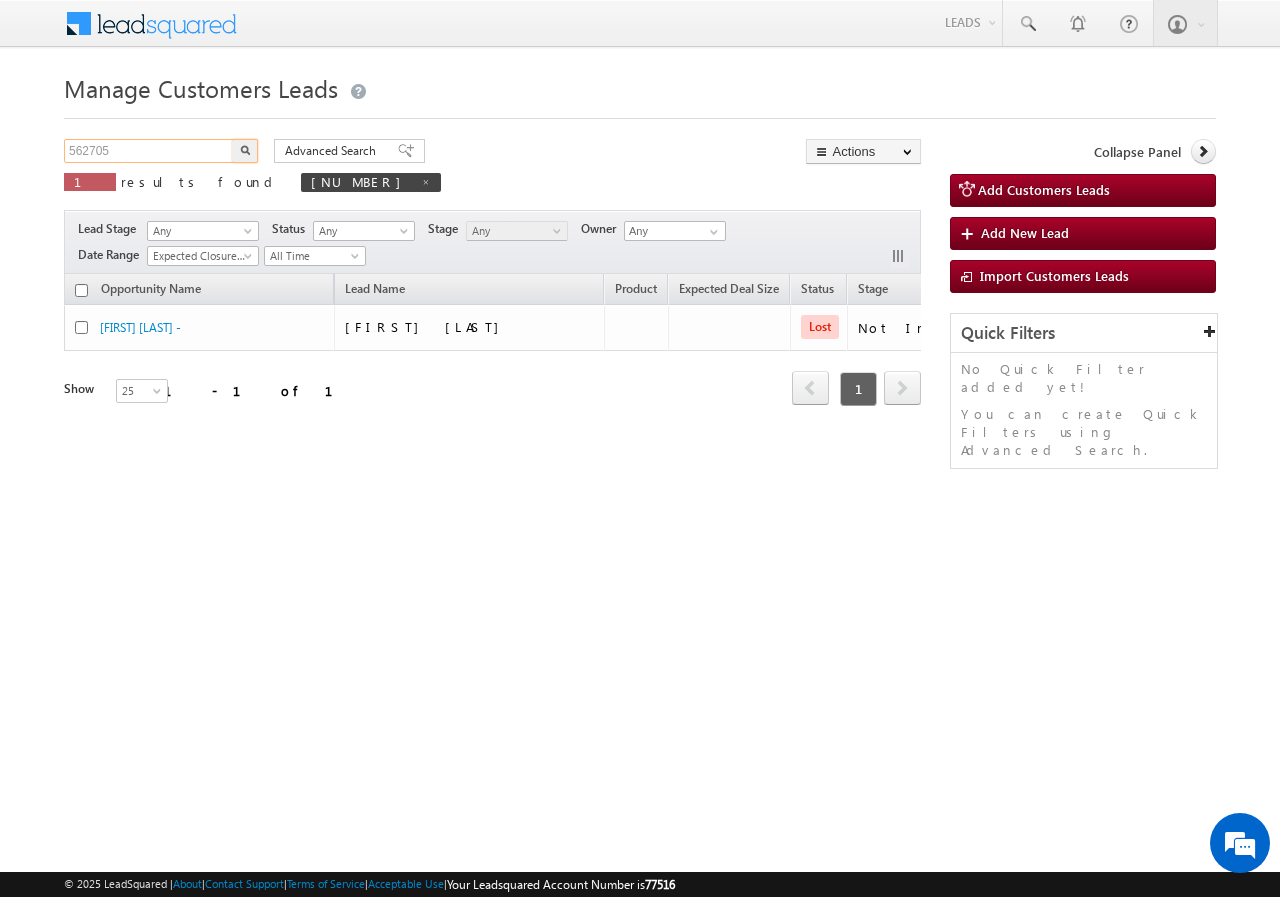 type on "562705" 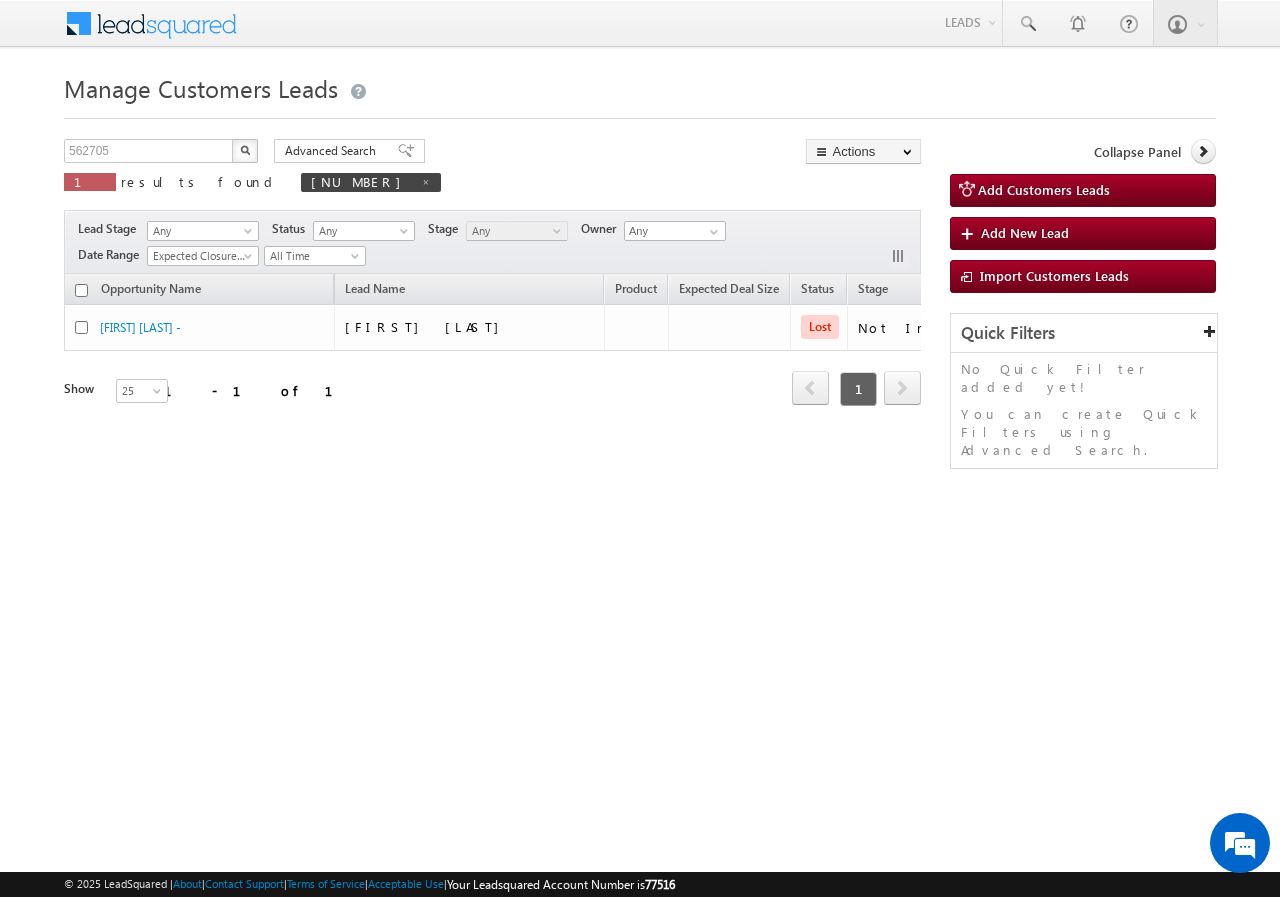 click at bounding box center (245, 151) 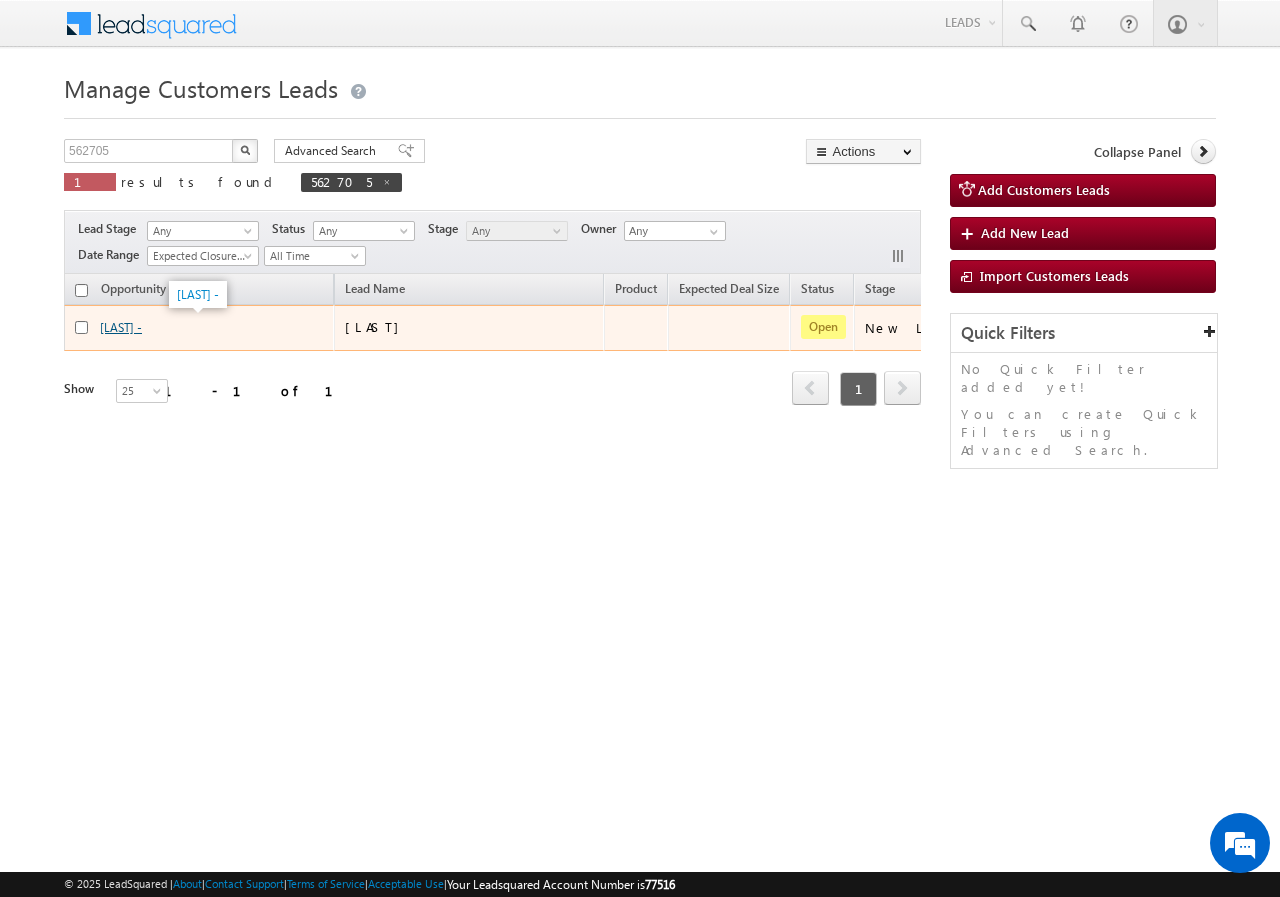 click on "Saleem  -" at bounding box center (121, 327) 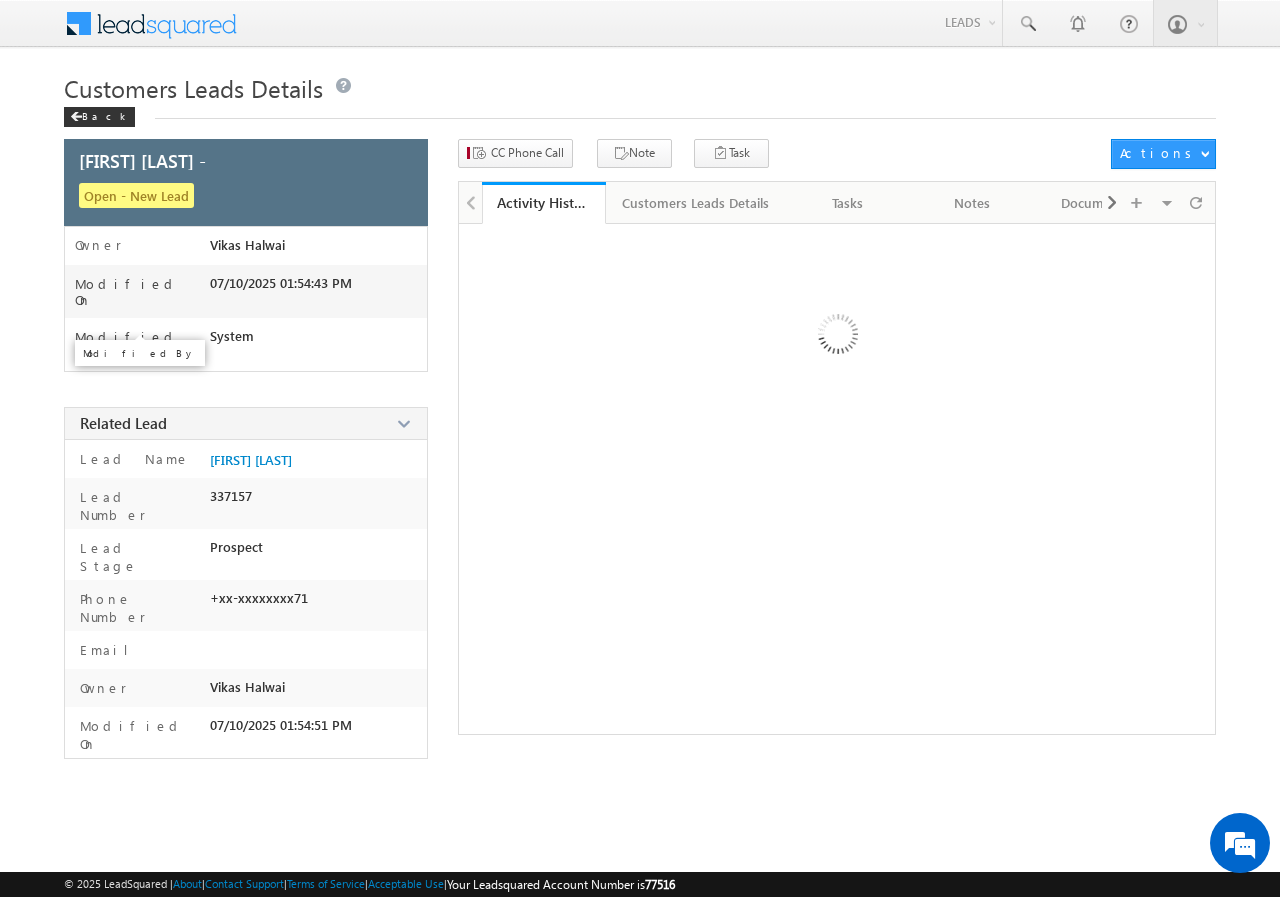 scroll, scrollTop: 0, scrollLeft: 0, axis: both 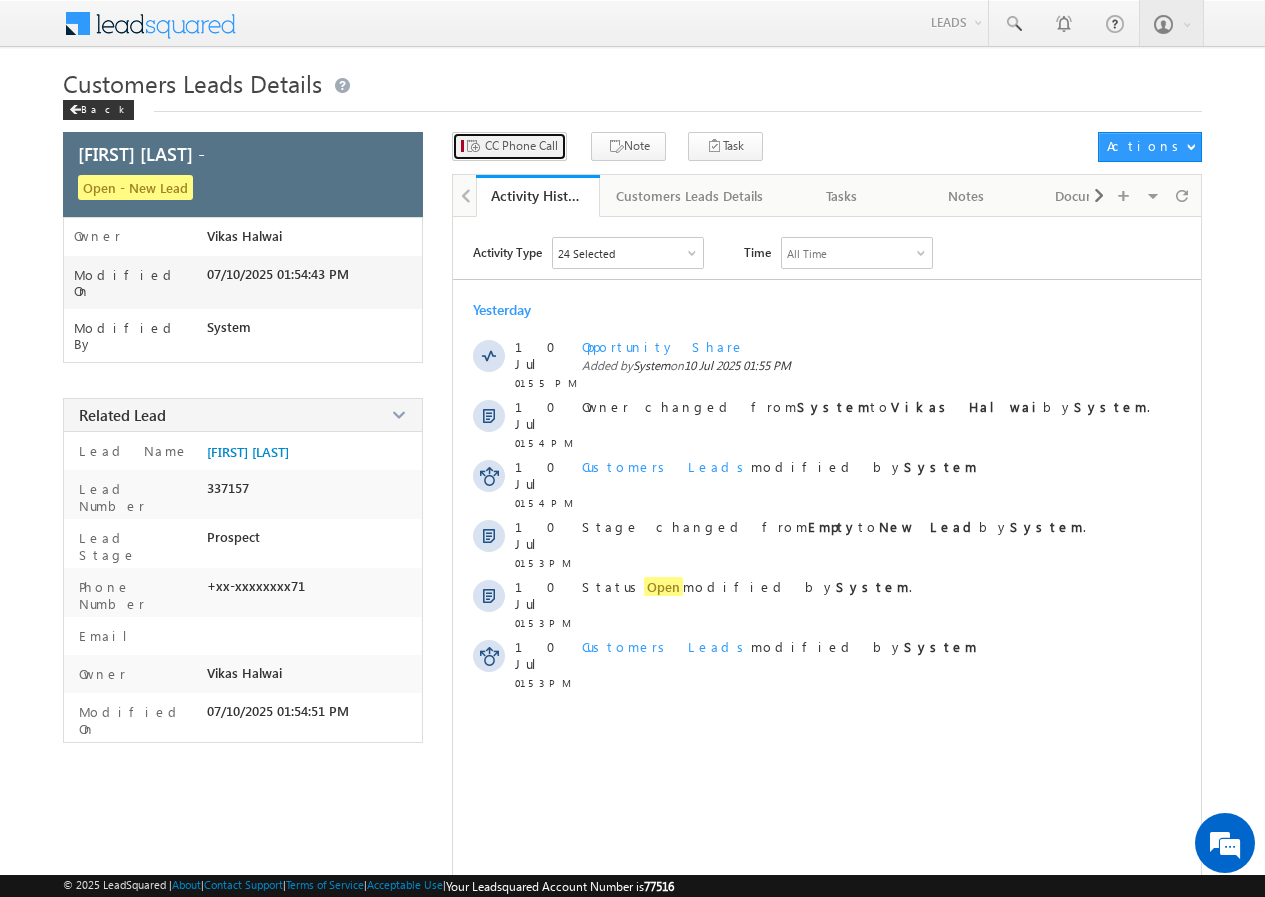 click on "CC Phone Call" at bounding box center (521, 146) 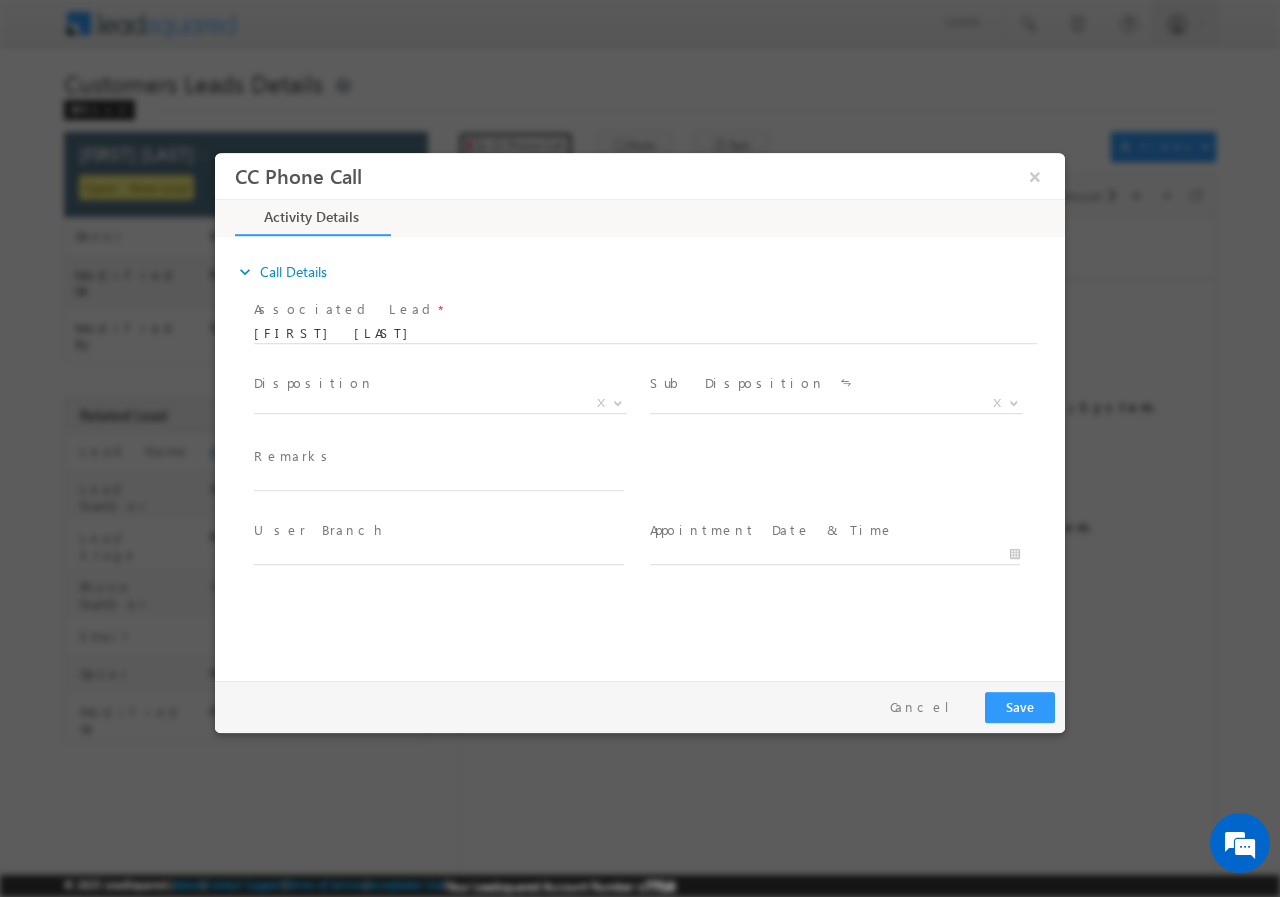 scroll, scrollTop: 0, scrollLeft: 0, axis: both 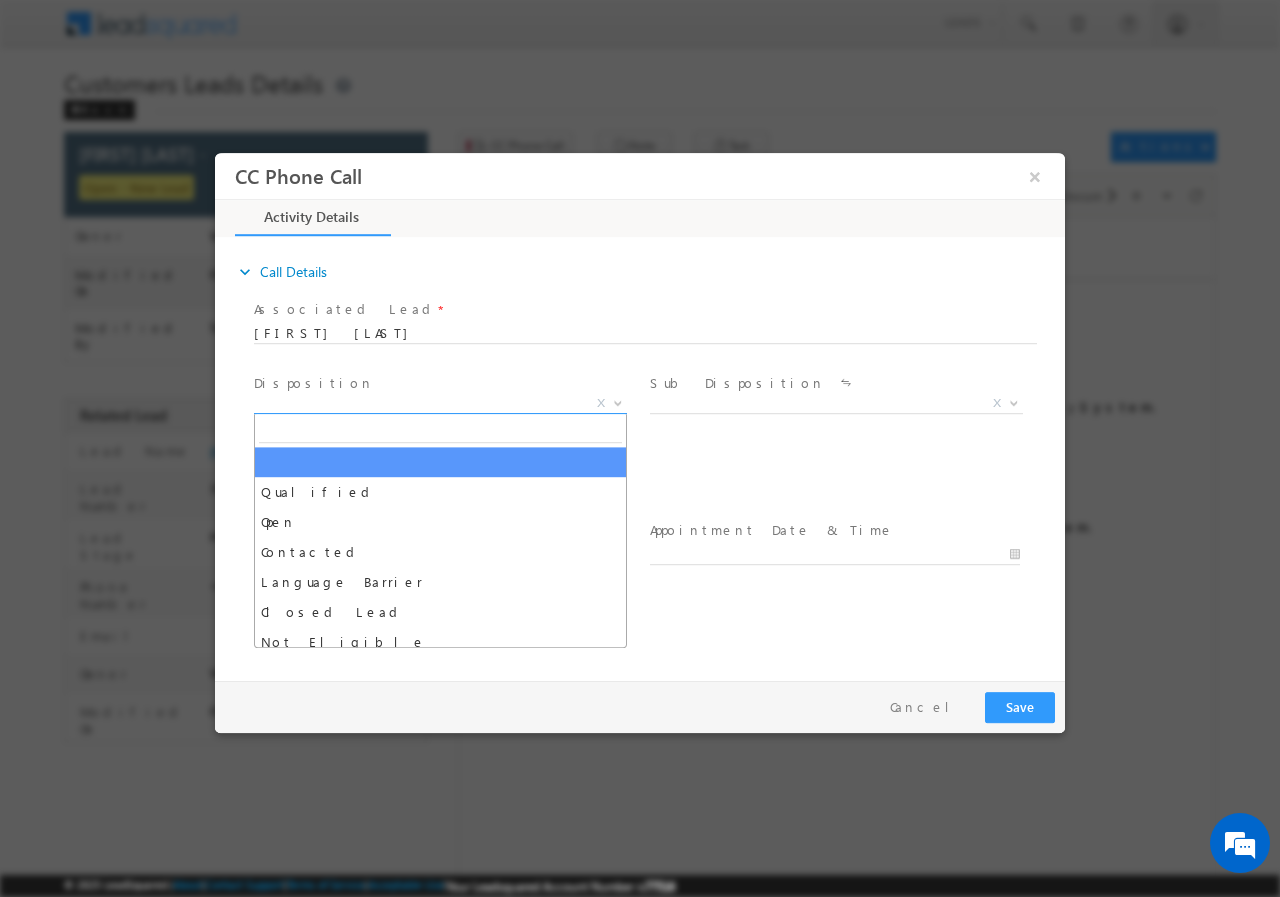 click on "X" at bounding box center (440, 403) 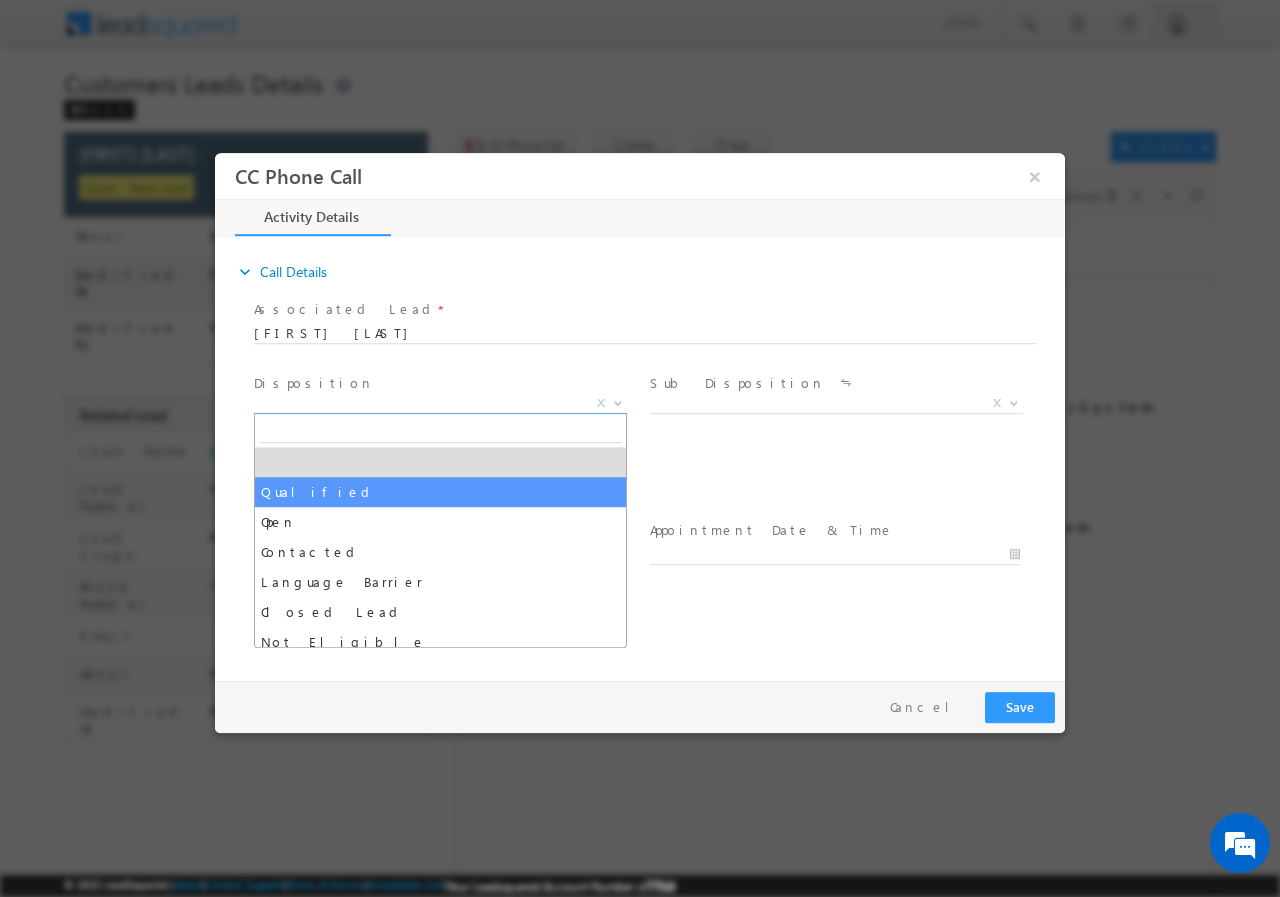 select on "Qualified" 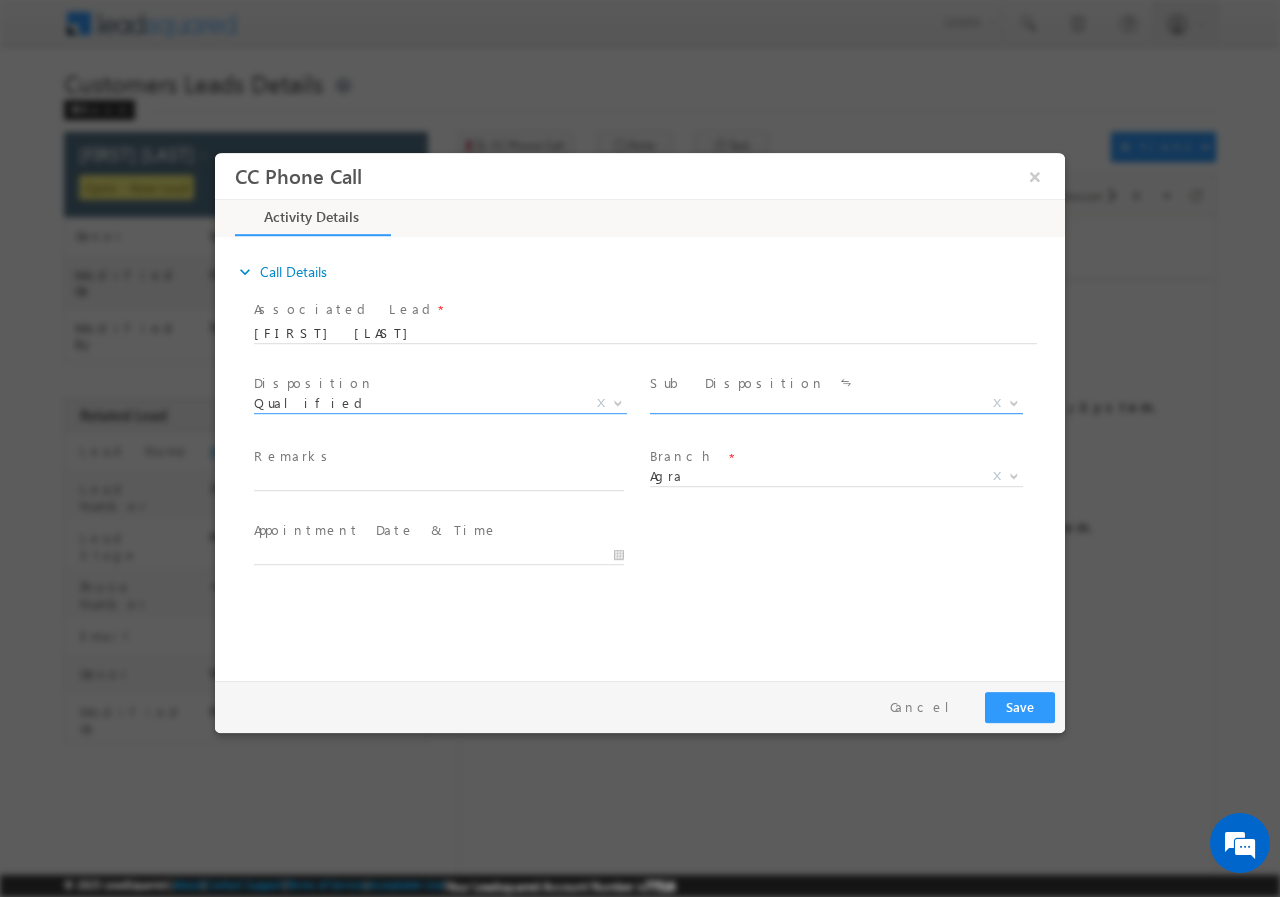 scroll, scrollTop: 0, scrollLeft: 0, axis: both 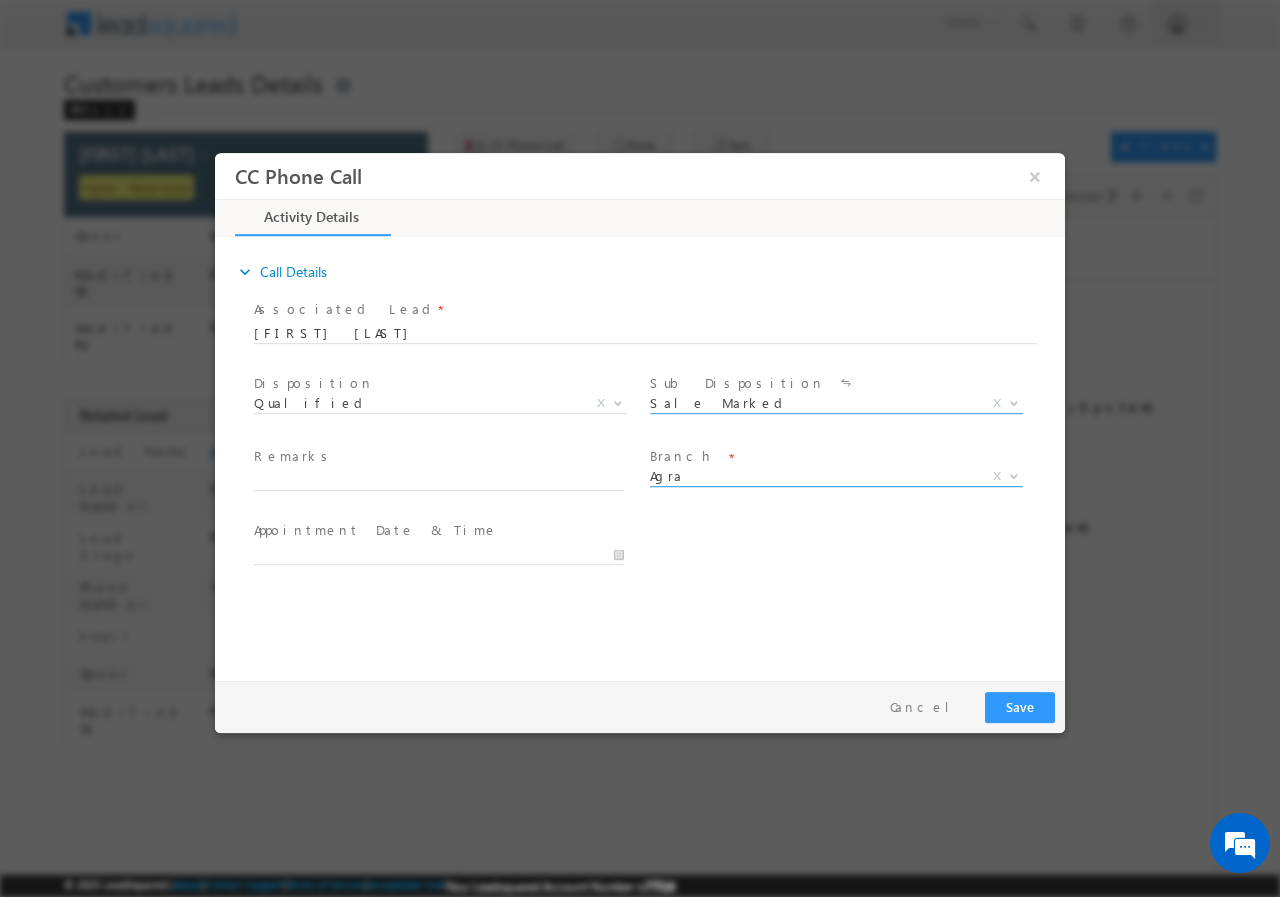 select on "Sale Marked" 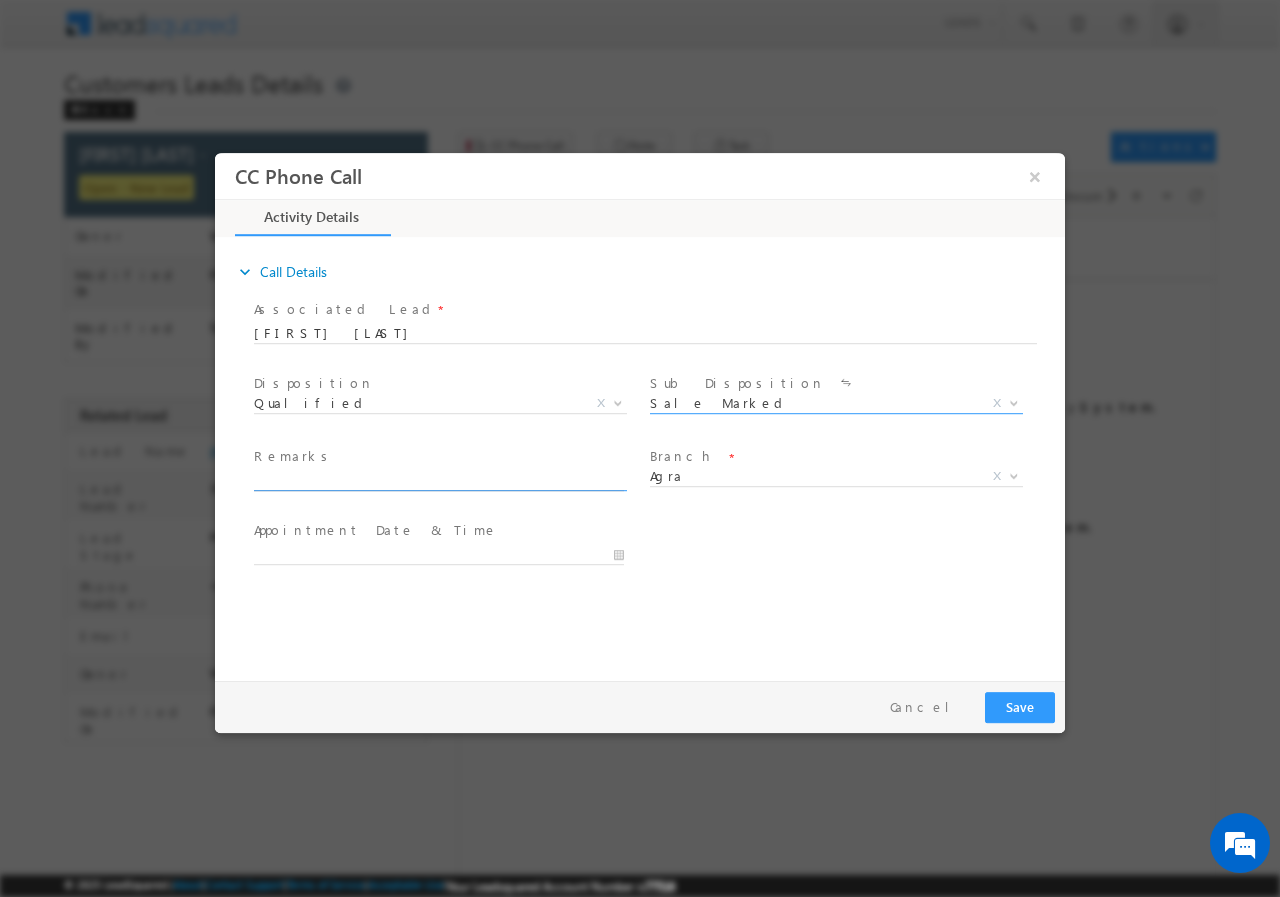 click at bounding box center (439, 480) 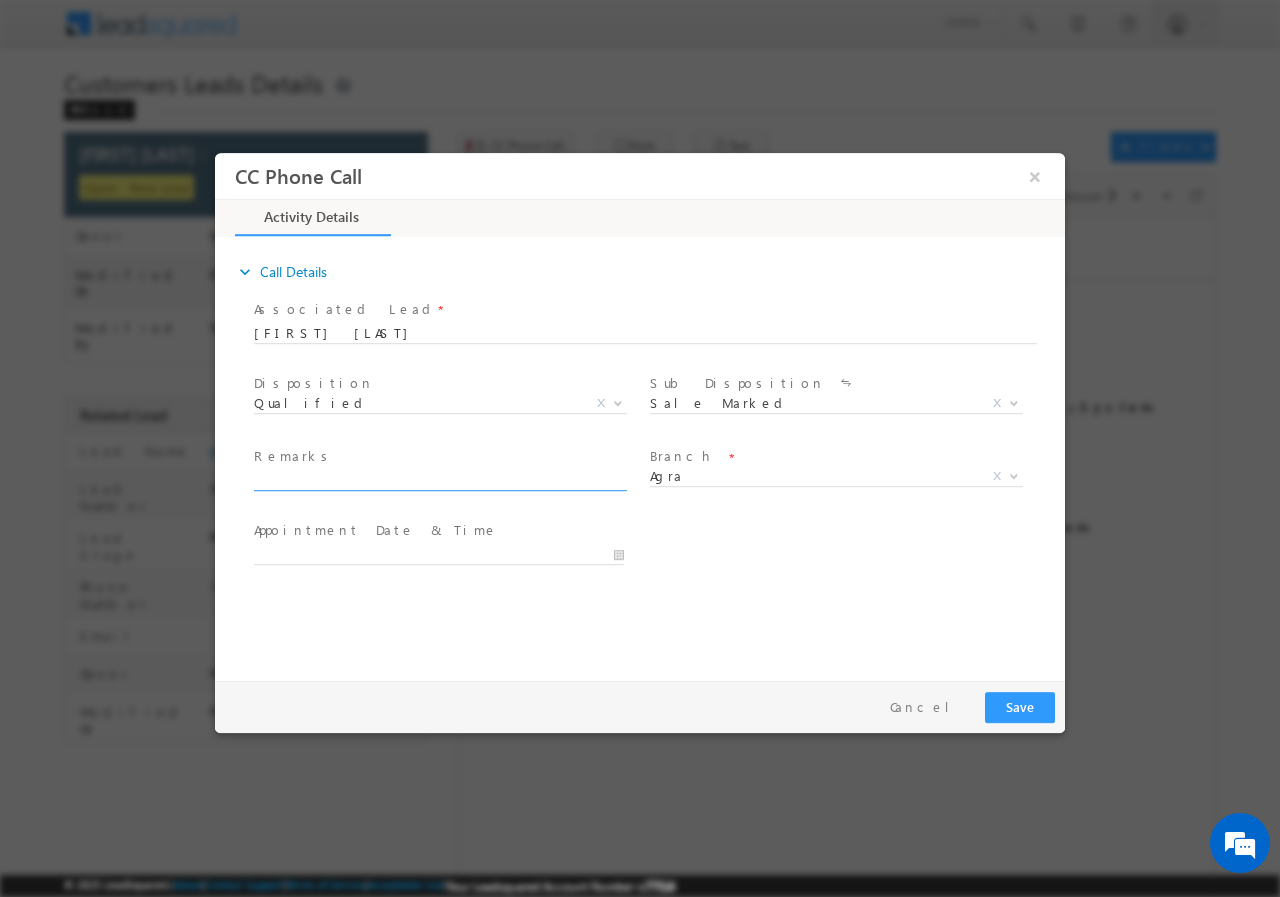 paste on "562705// PURCHASE// Saleem// LOAN REQ- 20L// PV-22L// SELF EMP- 35K//AGE-42// CO APP- SALMA (WIFE)- 22K//AGE-35// 282005- AGRA//" 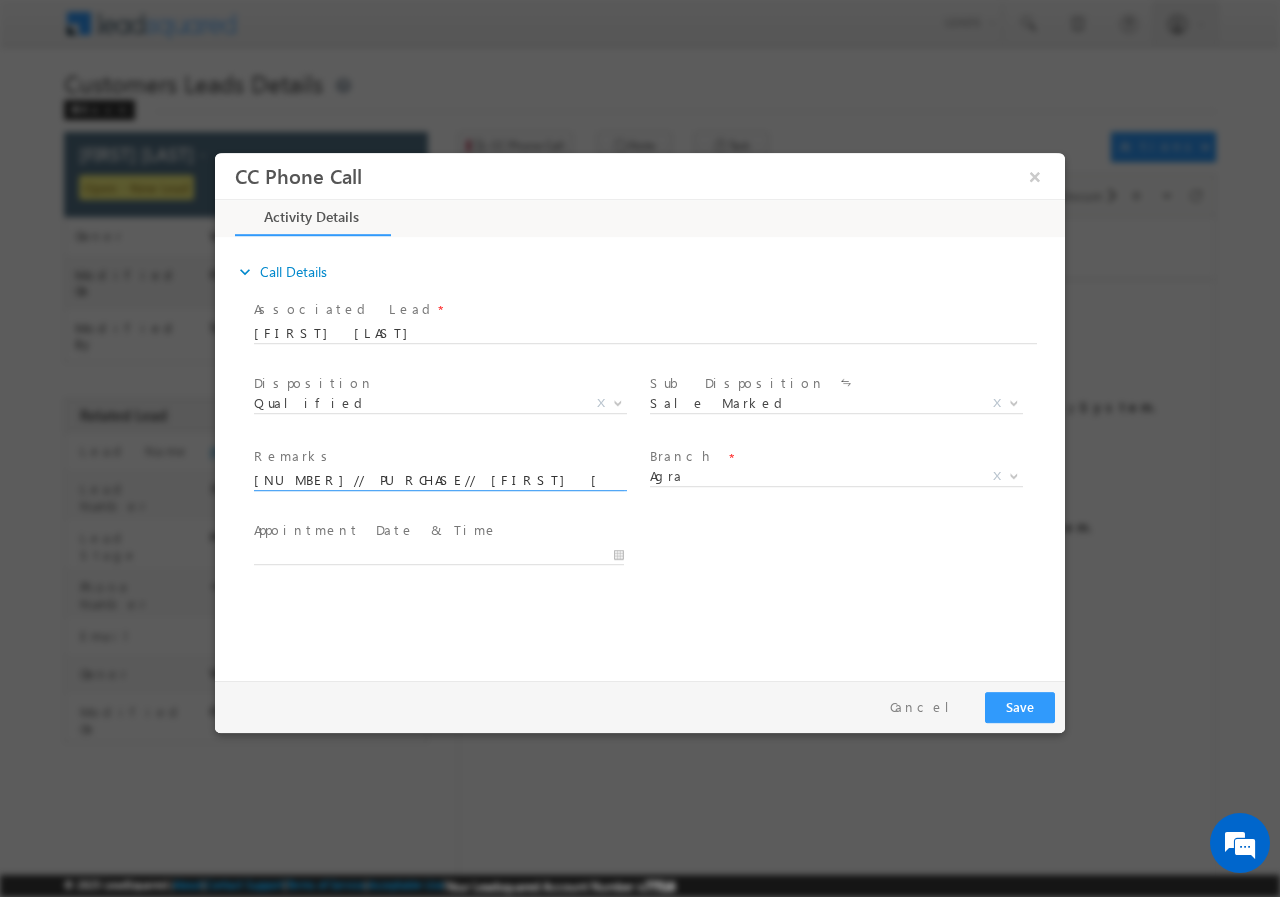 scroll, scrollTop: 0, scrollLeft: 481, axis: horizontal 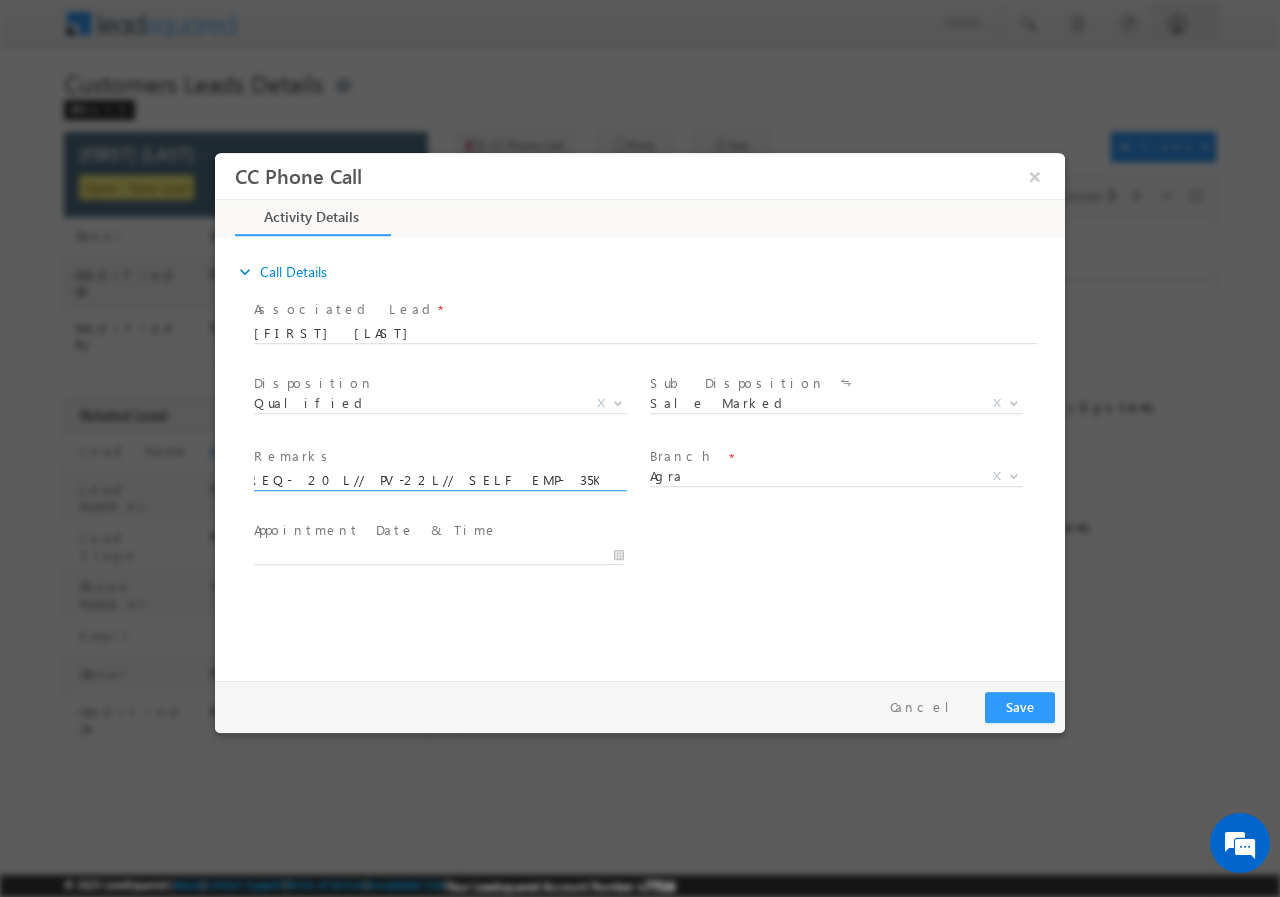 type on "562705// PURCHASE// Saleem// LOAN REQ- 20L// PV-22L// SELF EMP- 35K//AGE-42// CO APP- SALMA (WIFE)- 22K//AGE-35// 282005- AGRA//" 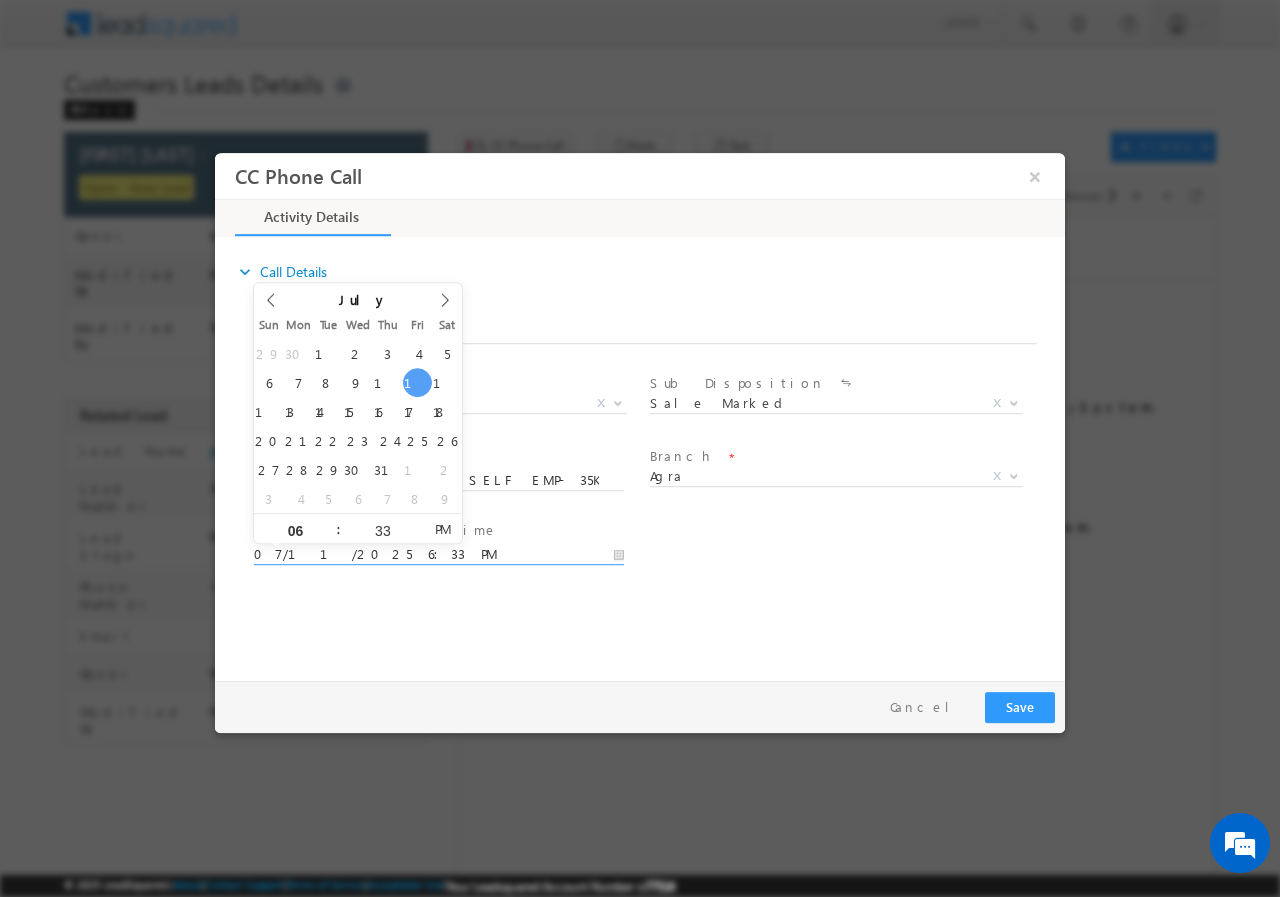 click on "07/11/2025 6:33 PM" at bounding box center (439, 554) 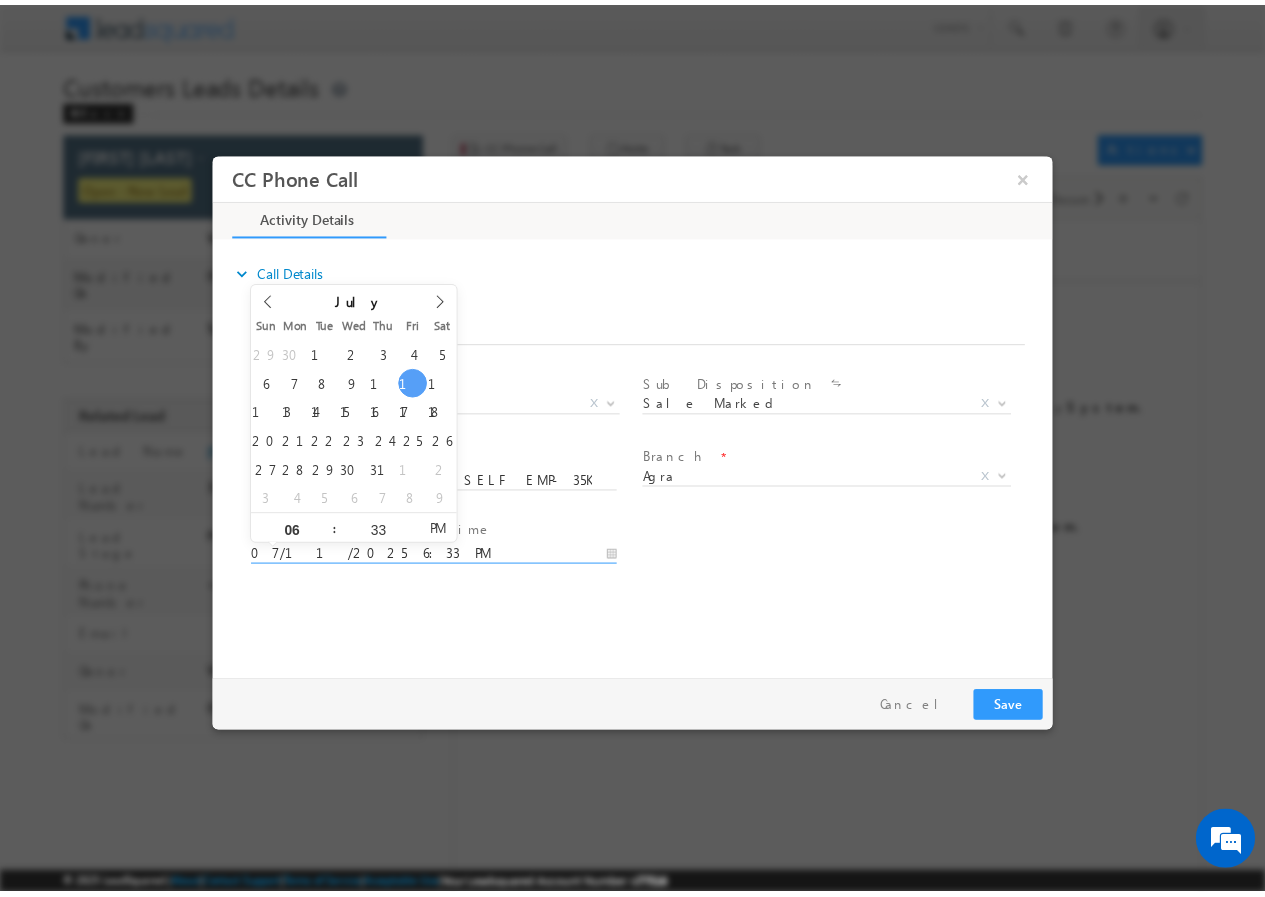 scroll, scrollTop: 0, scrollLeft: 0, axis: both 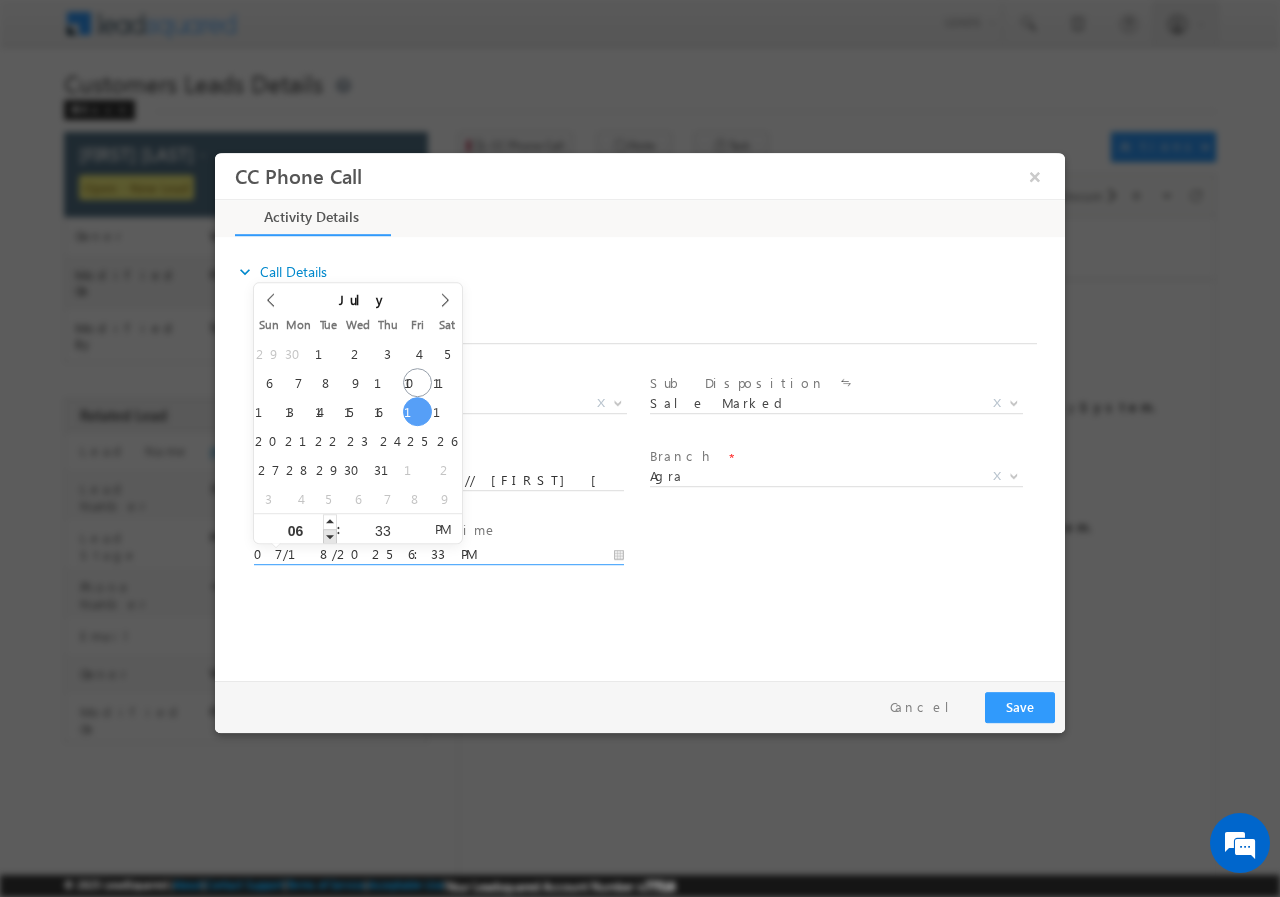 type on "07/18/2025 5:33 PM" 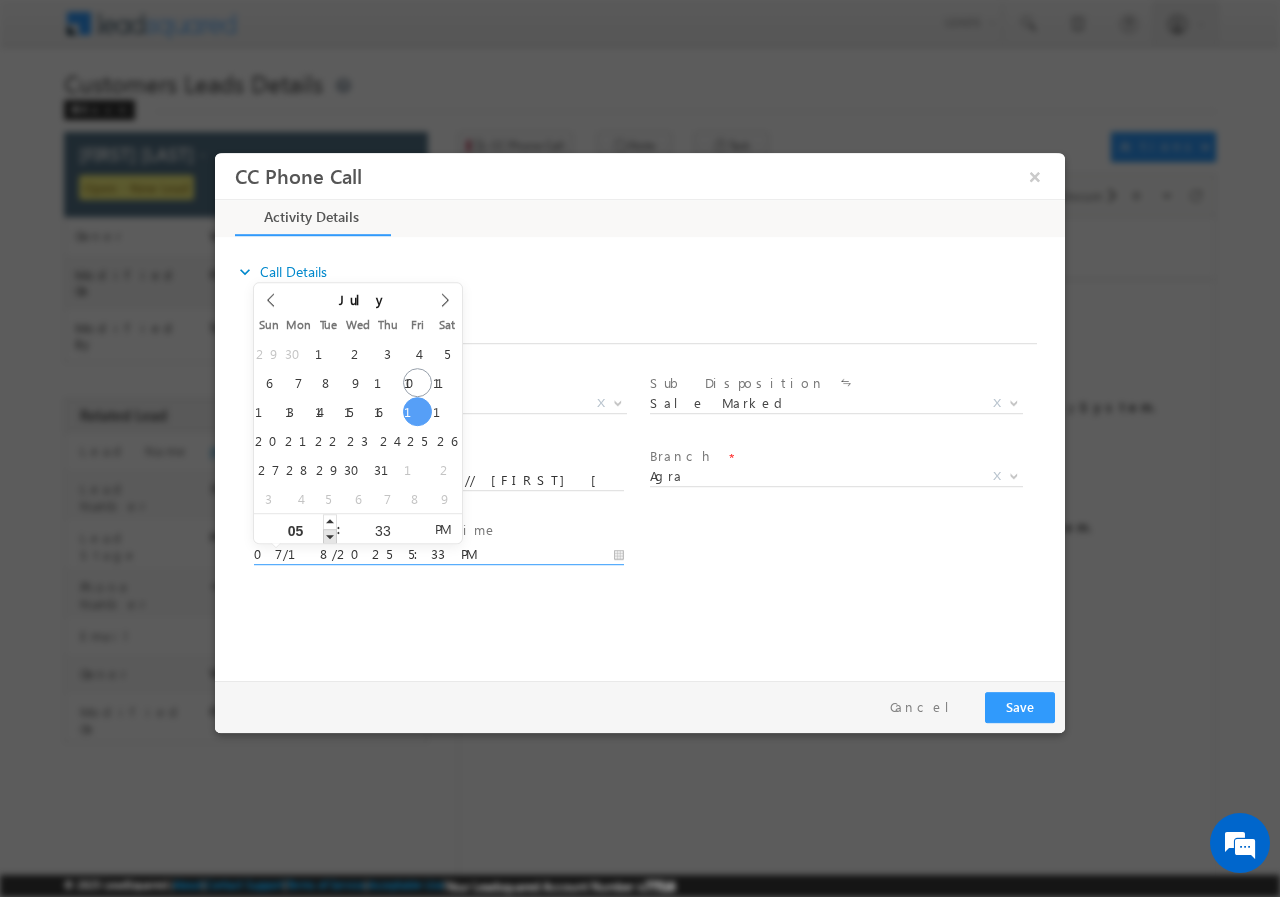click at bounding box center [330, 535] 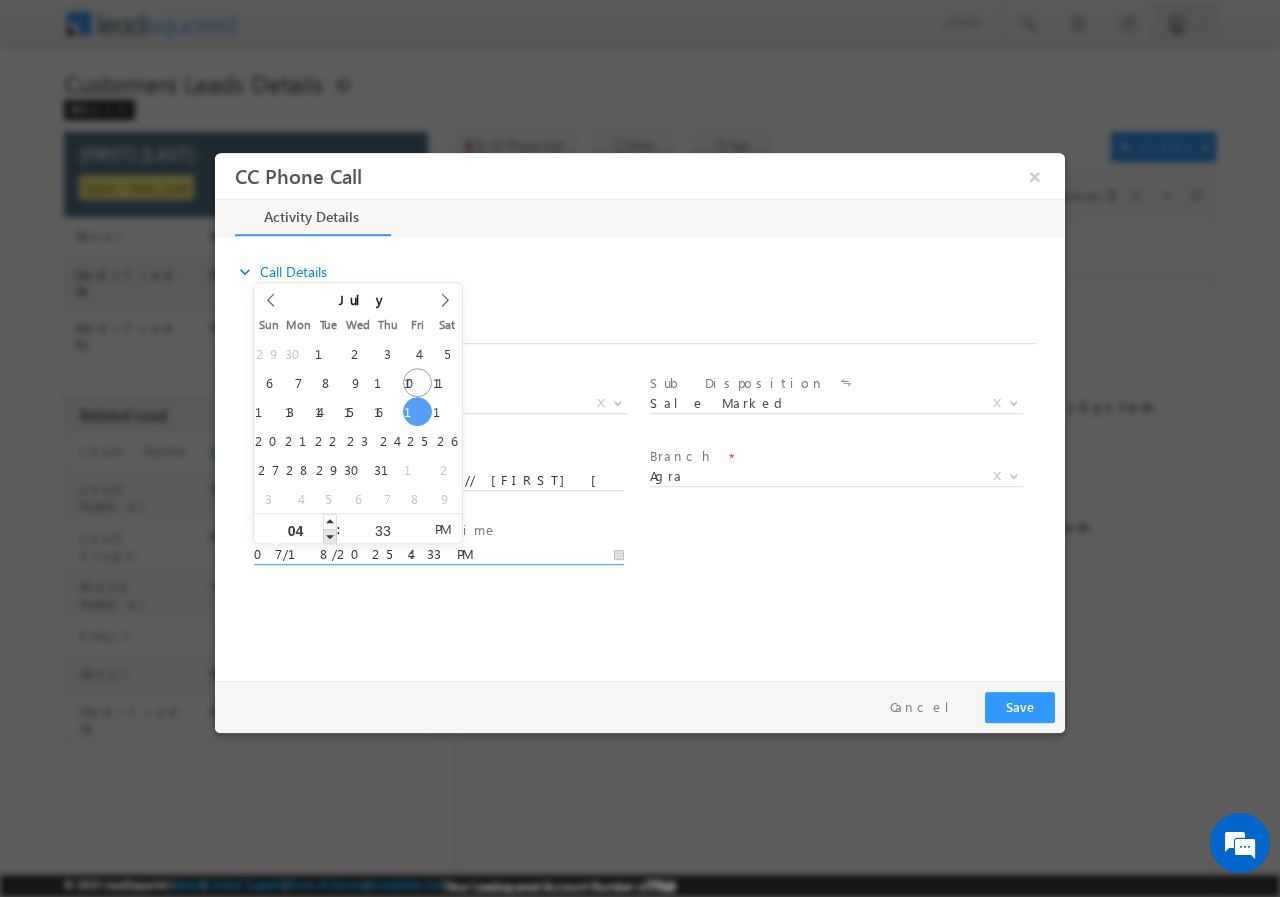 click at bounding box center [330, 535] 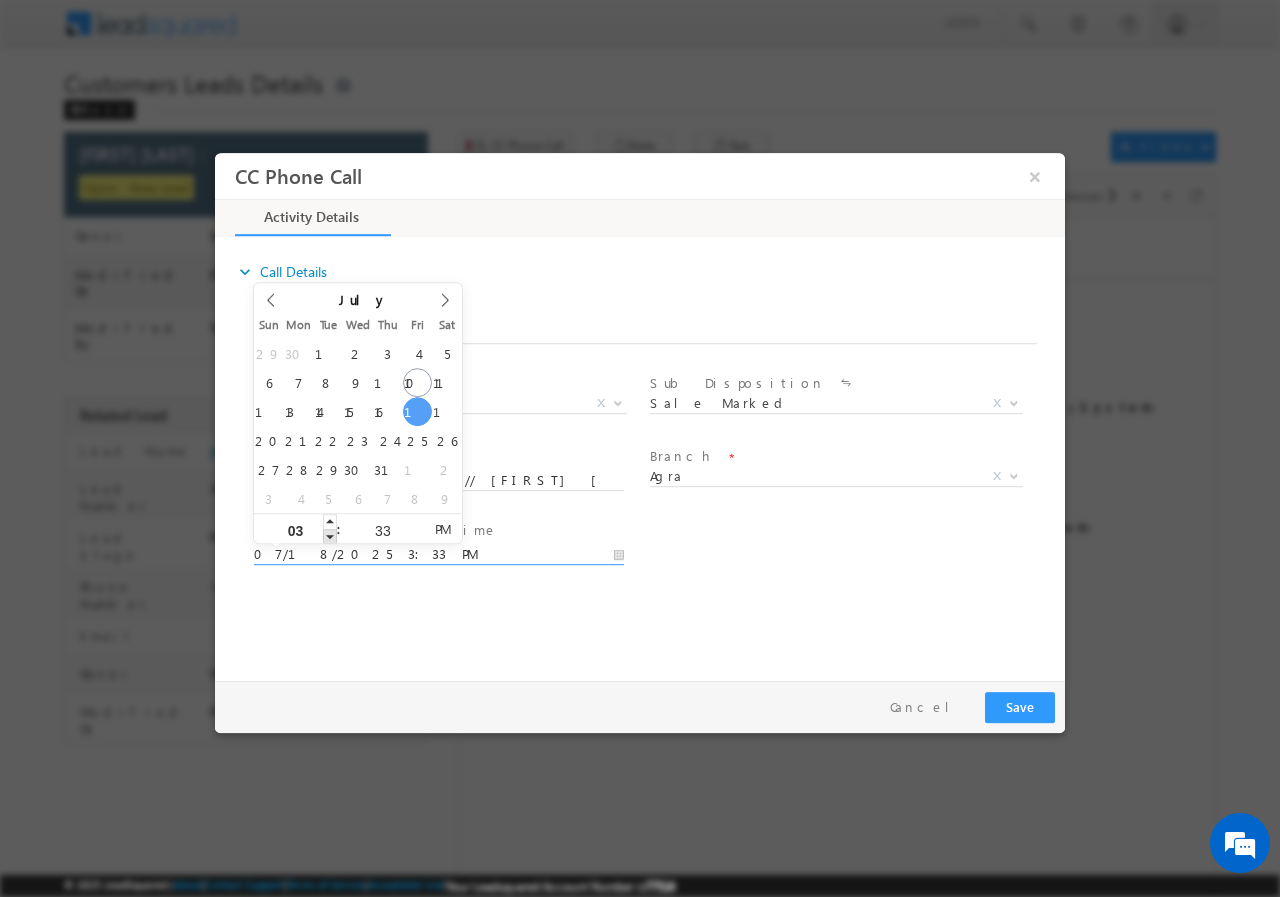 click at bounding box center (330, 535) 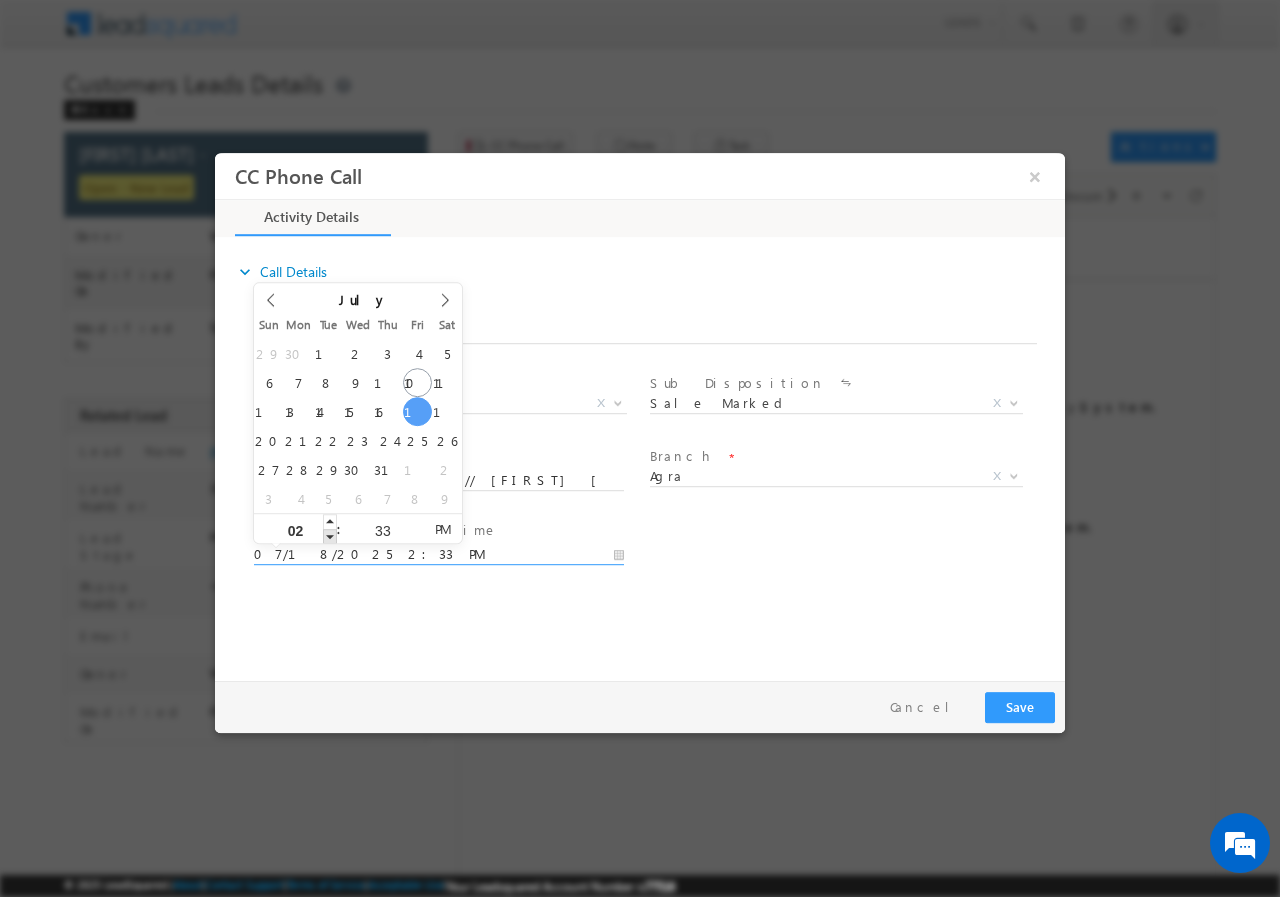 click at bounding box center (330, 535) 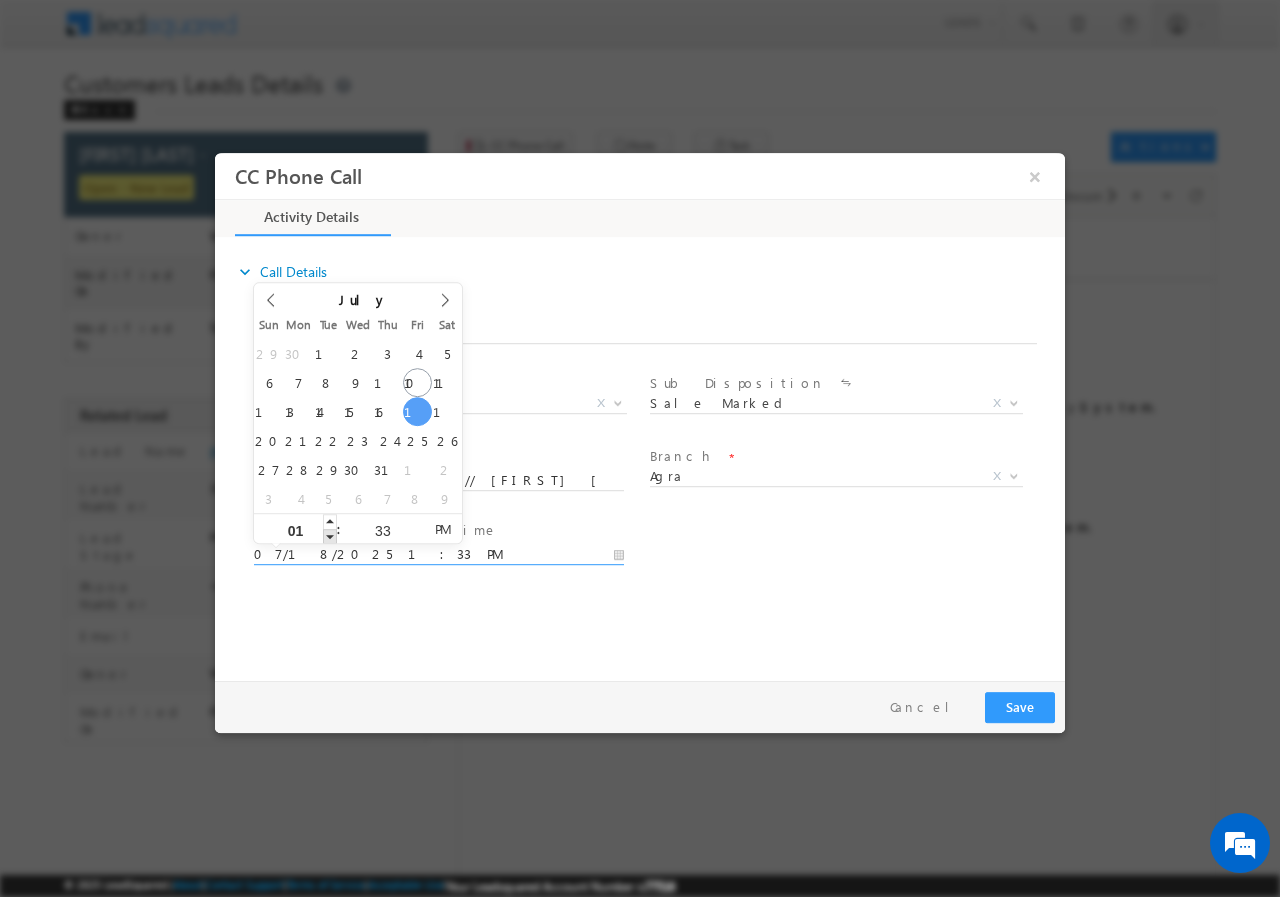 click at bounding box center [330, 535] 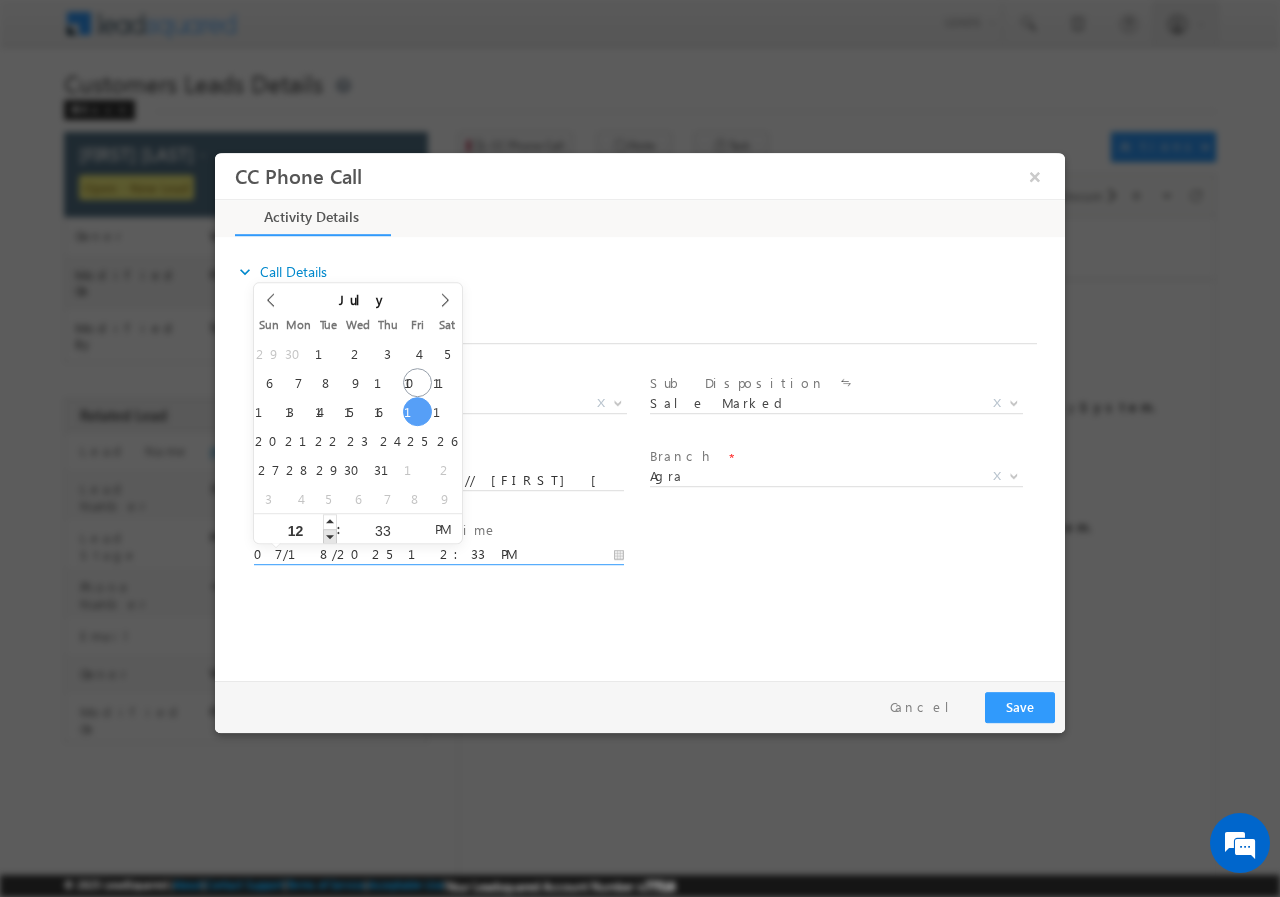 click at bounding box center (330, 535) 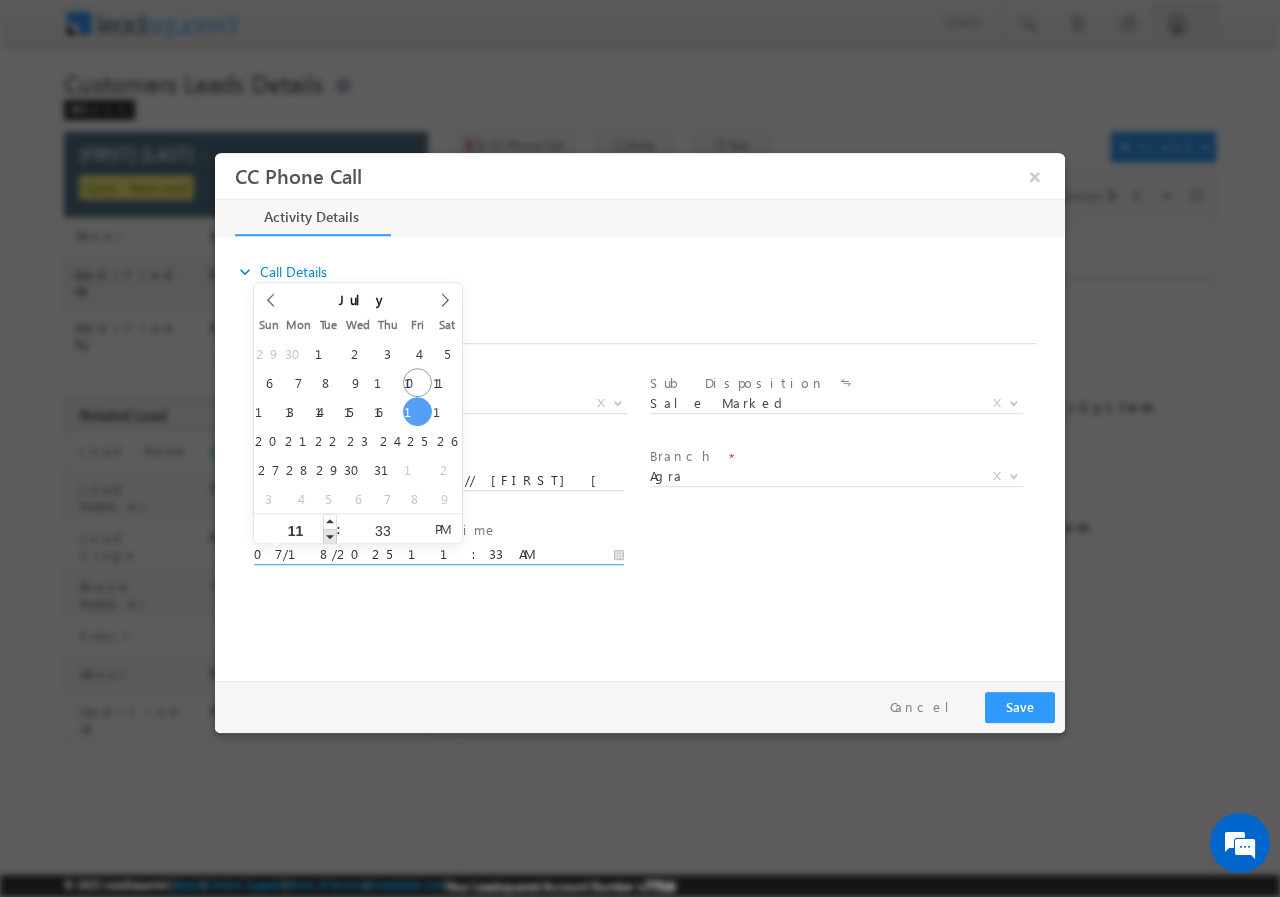 click at bounding box center [330, 535] 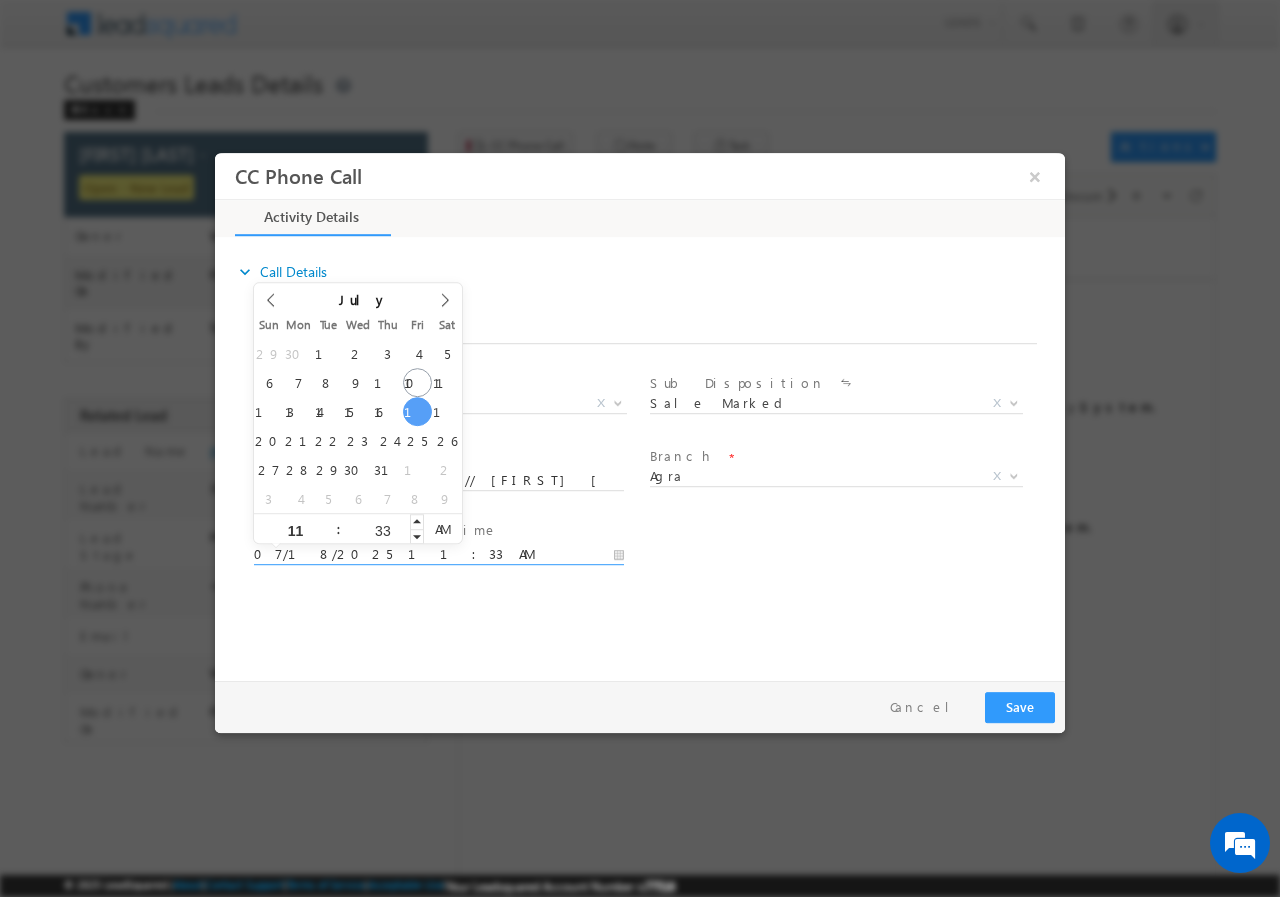 click on "33" at bounding box center (382, 529) 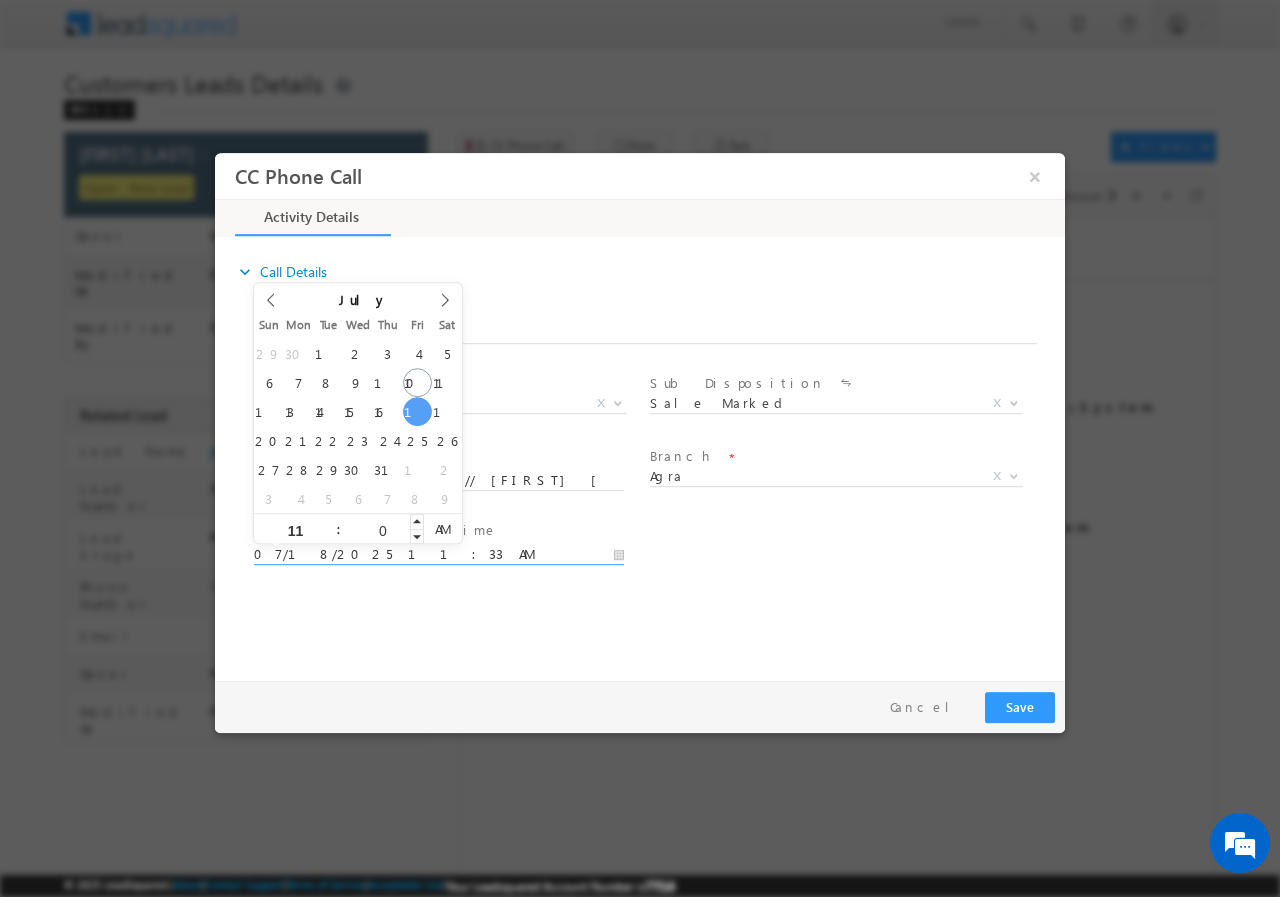 type on "00" 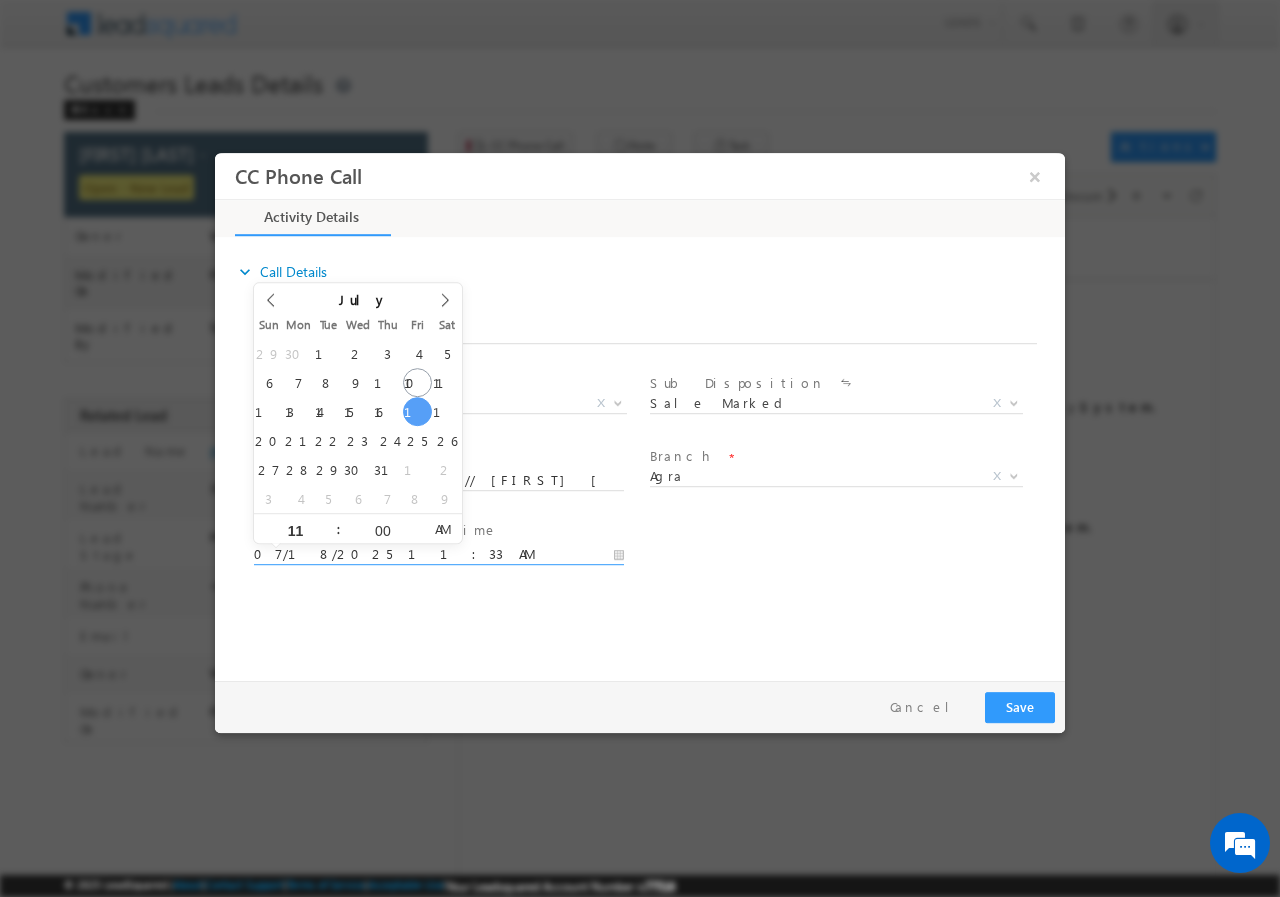 type on "07/18/2025 11:00 AM" 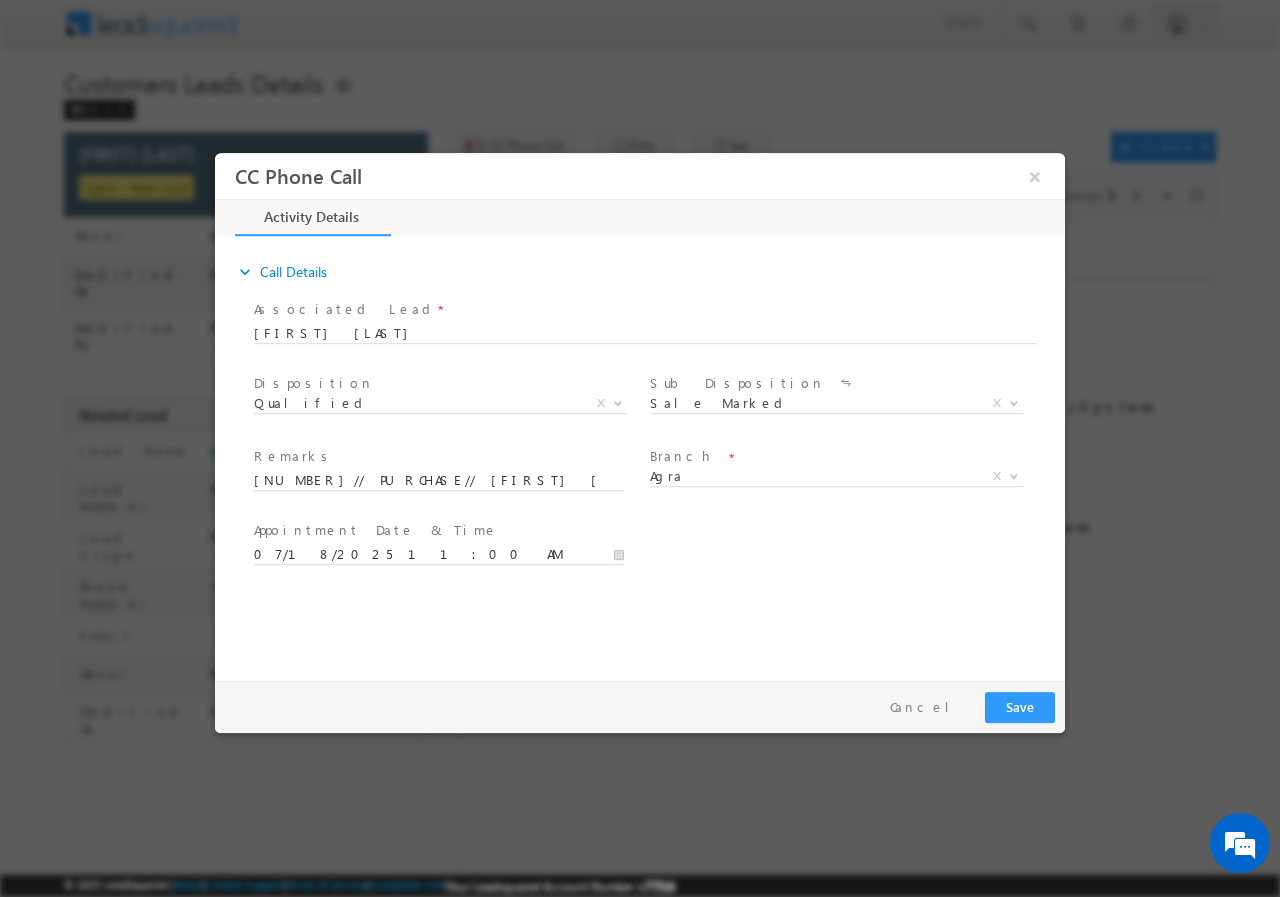 click on "User Branch
*
Appointment Date & Time
*
07/18/2025 11:00 AM" at bounding box center (657, 552) 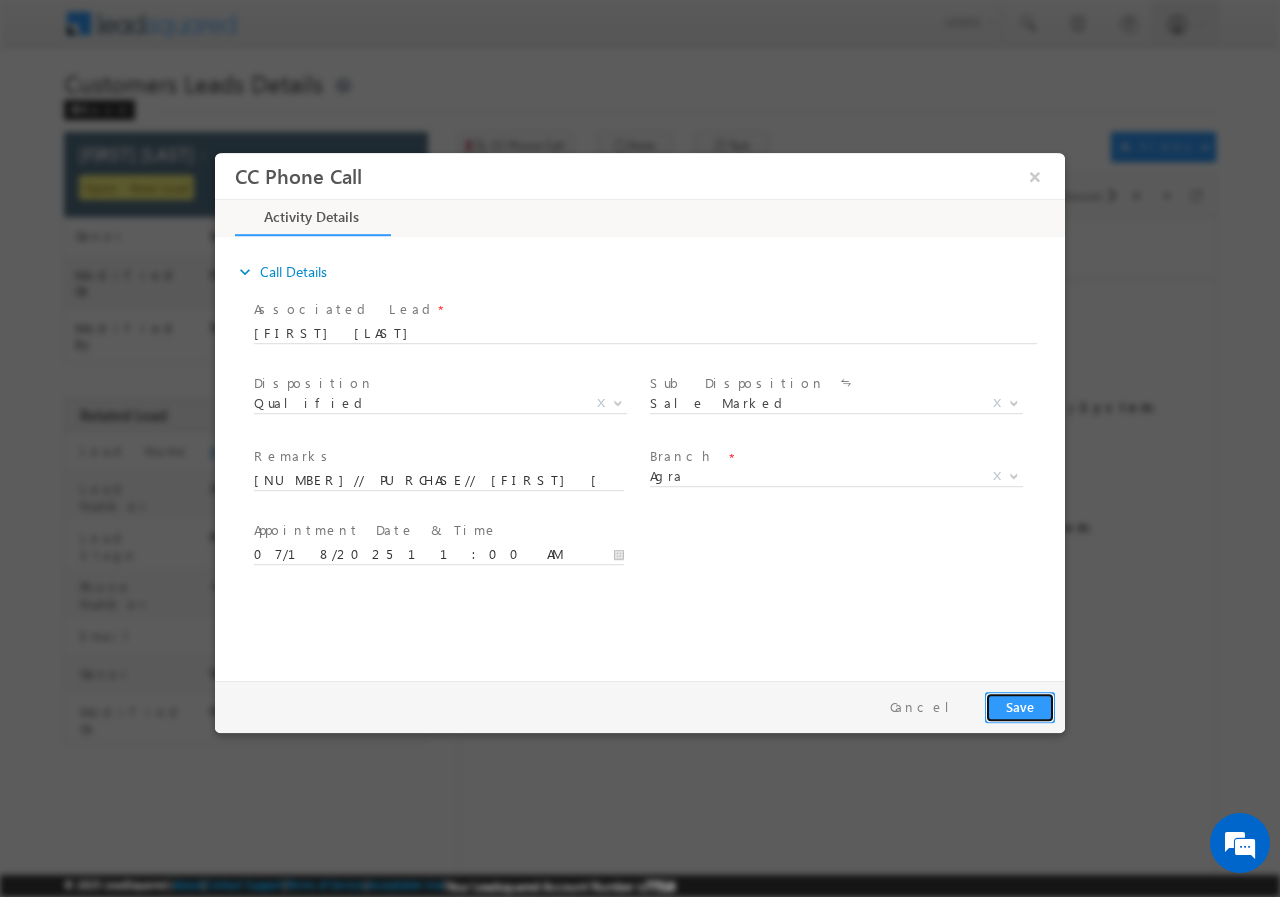 click on "Save" at bounding box center [1020, 706] 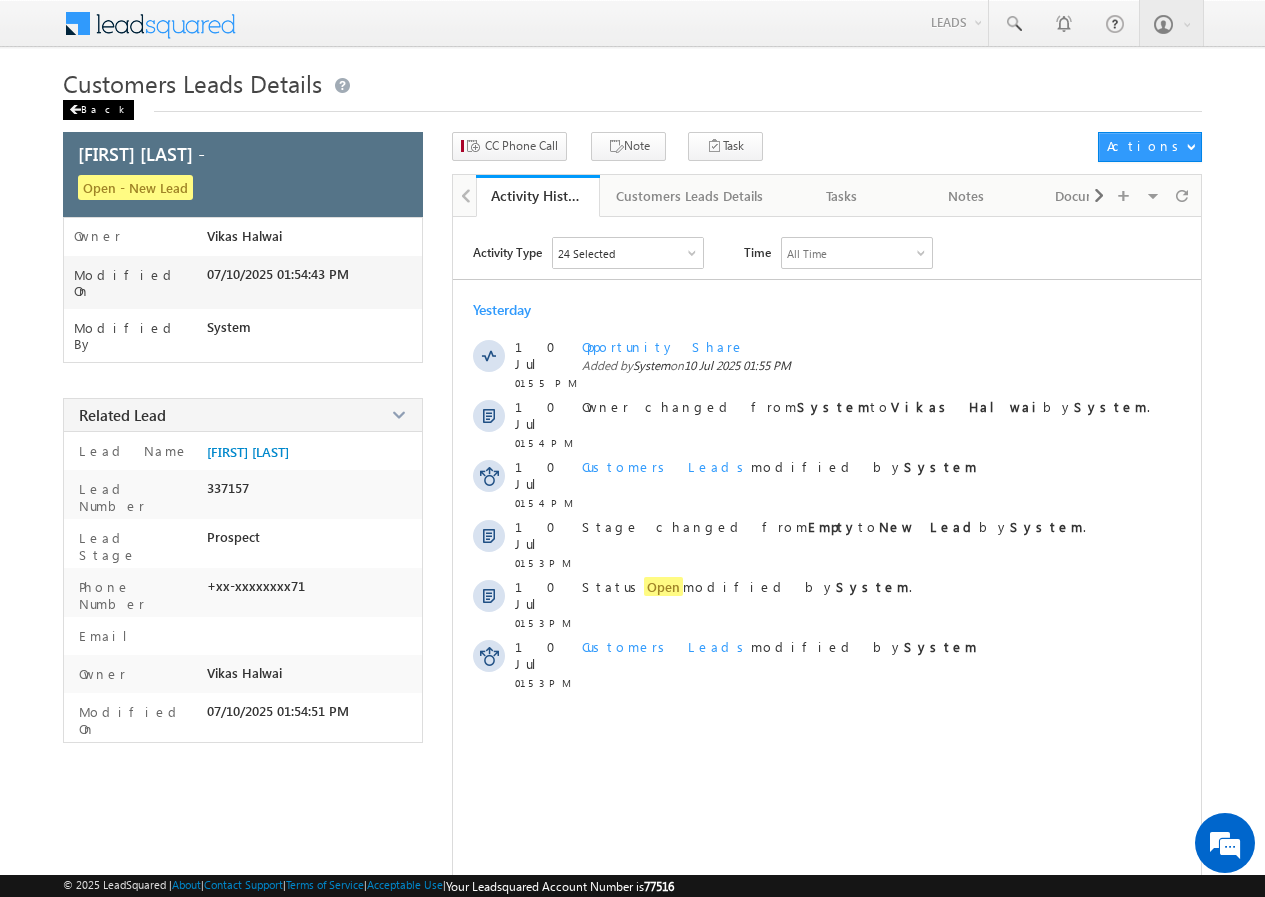 click on "Back" at bounding box center [98, 110] 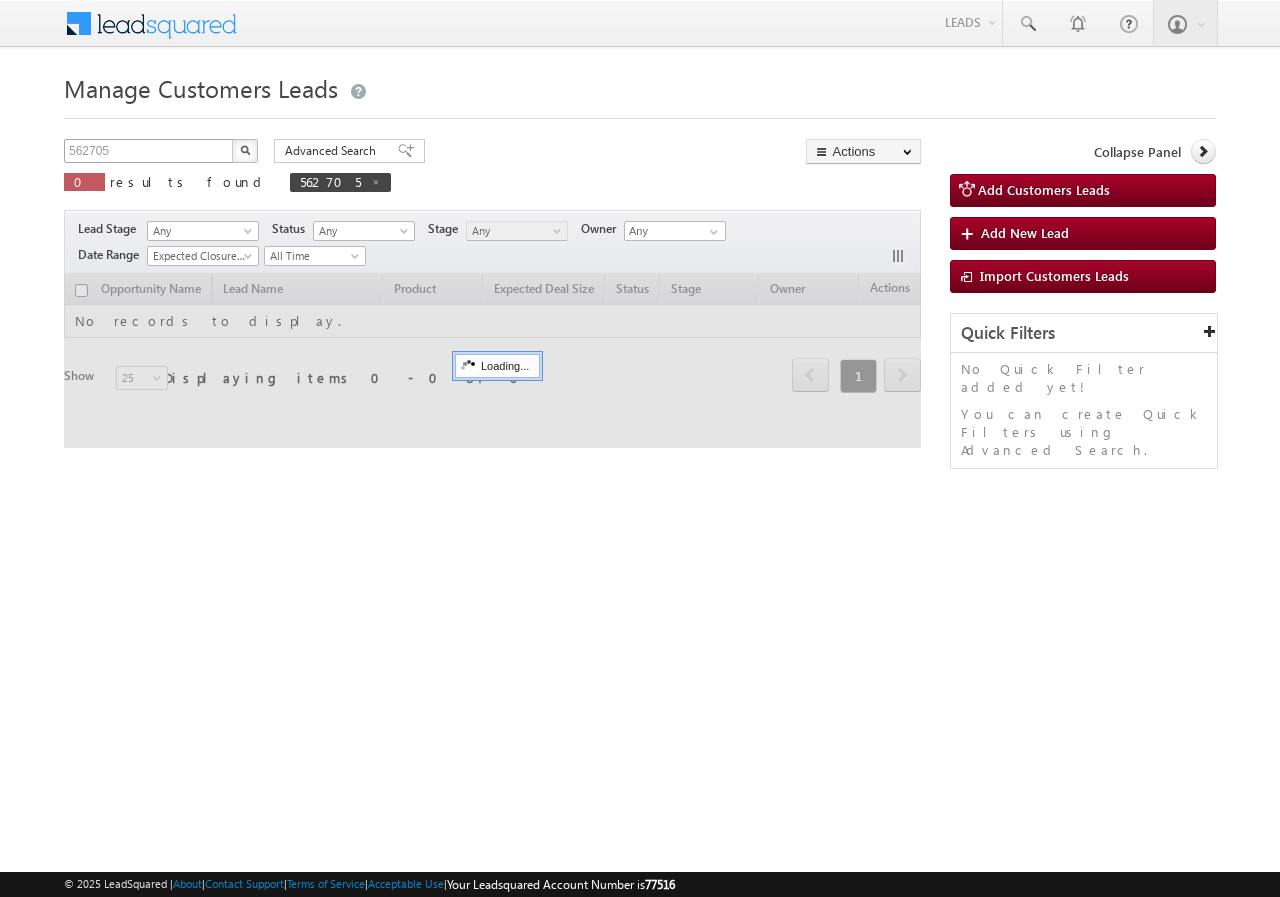 scroll, scrollTop: 0, scrollLeft: 0, axis: both 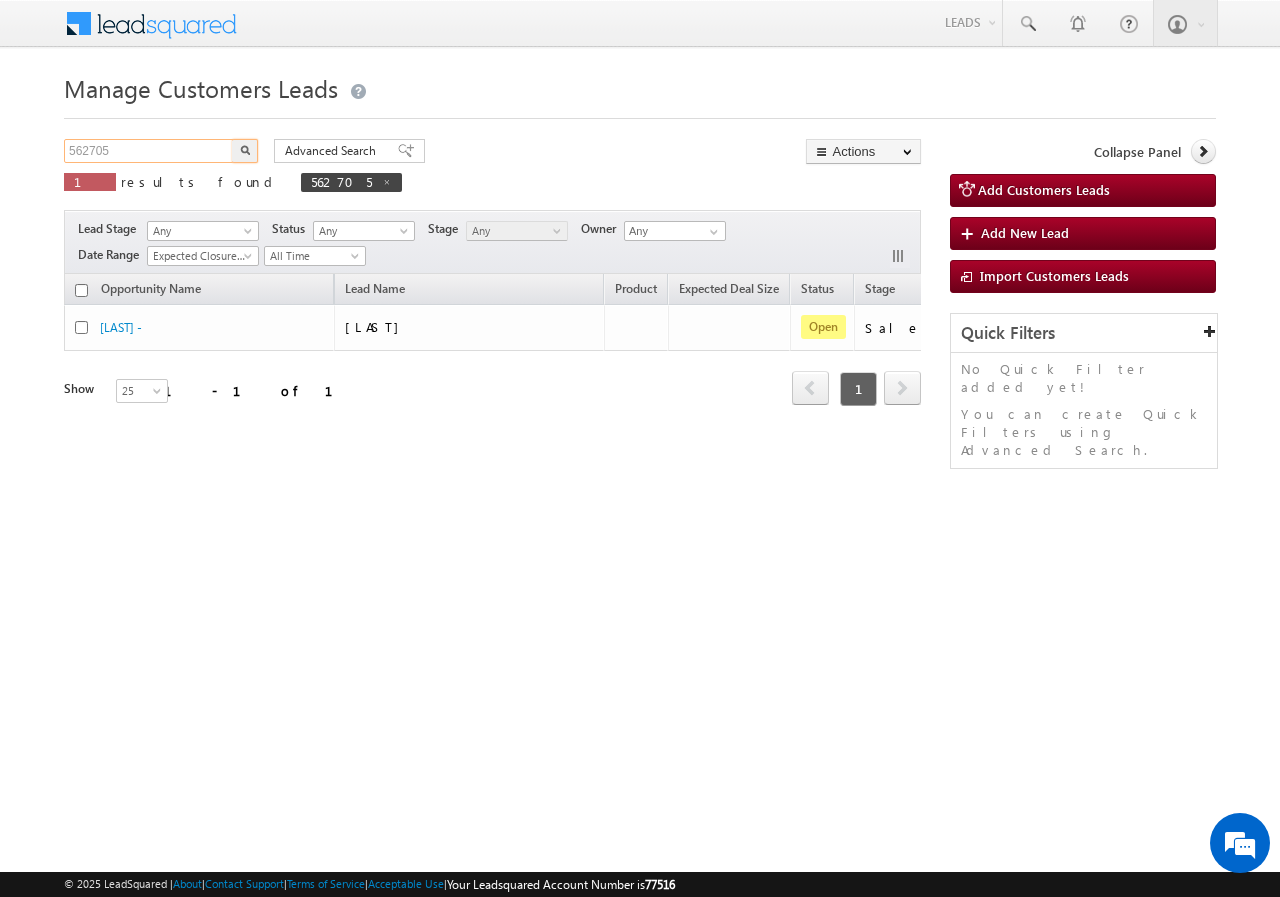 click on "562705" at bounding box center (149, 151) 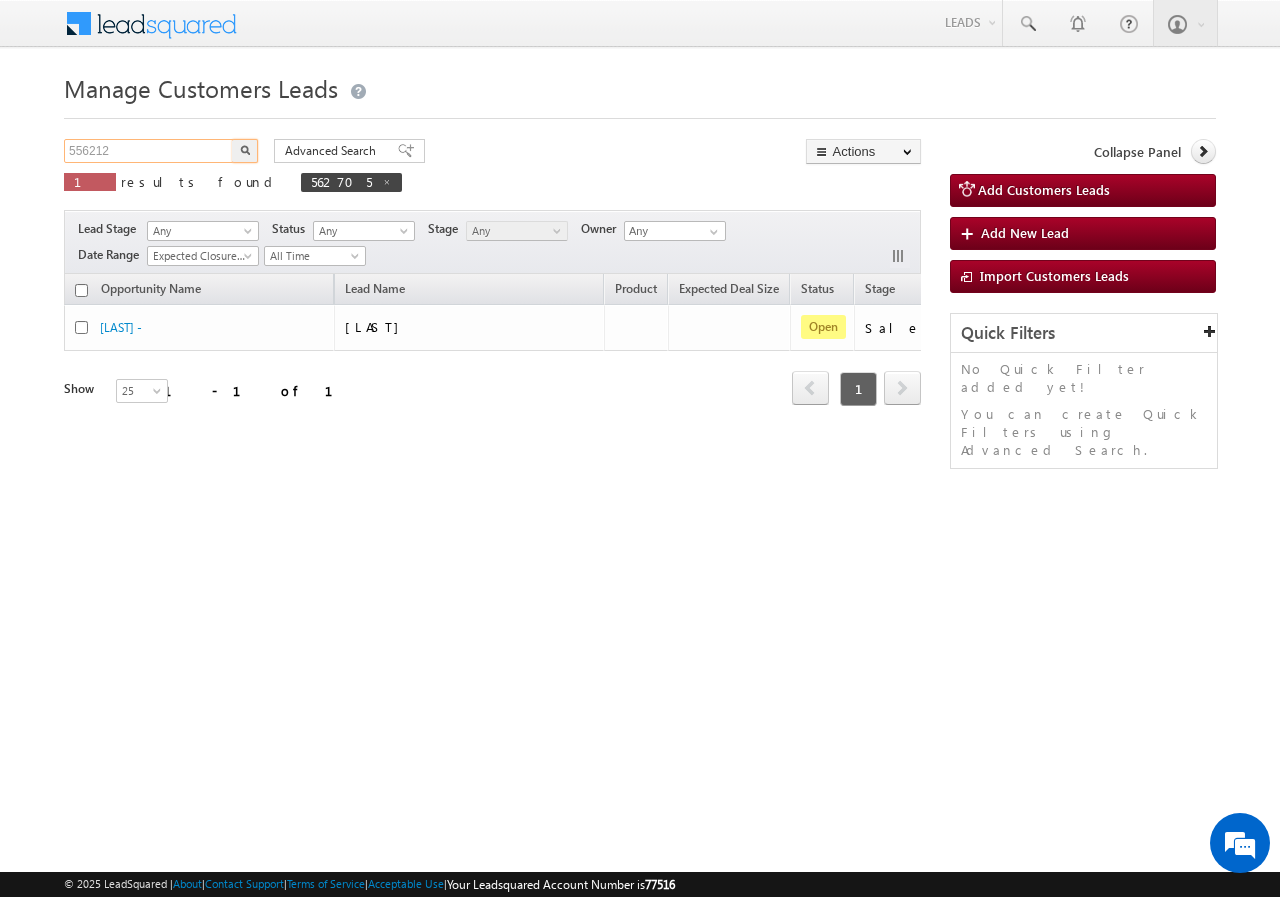 type on "556212" 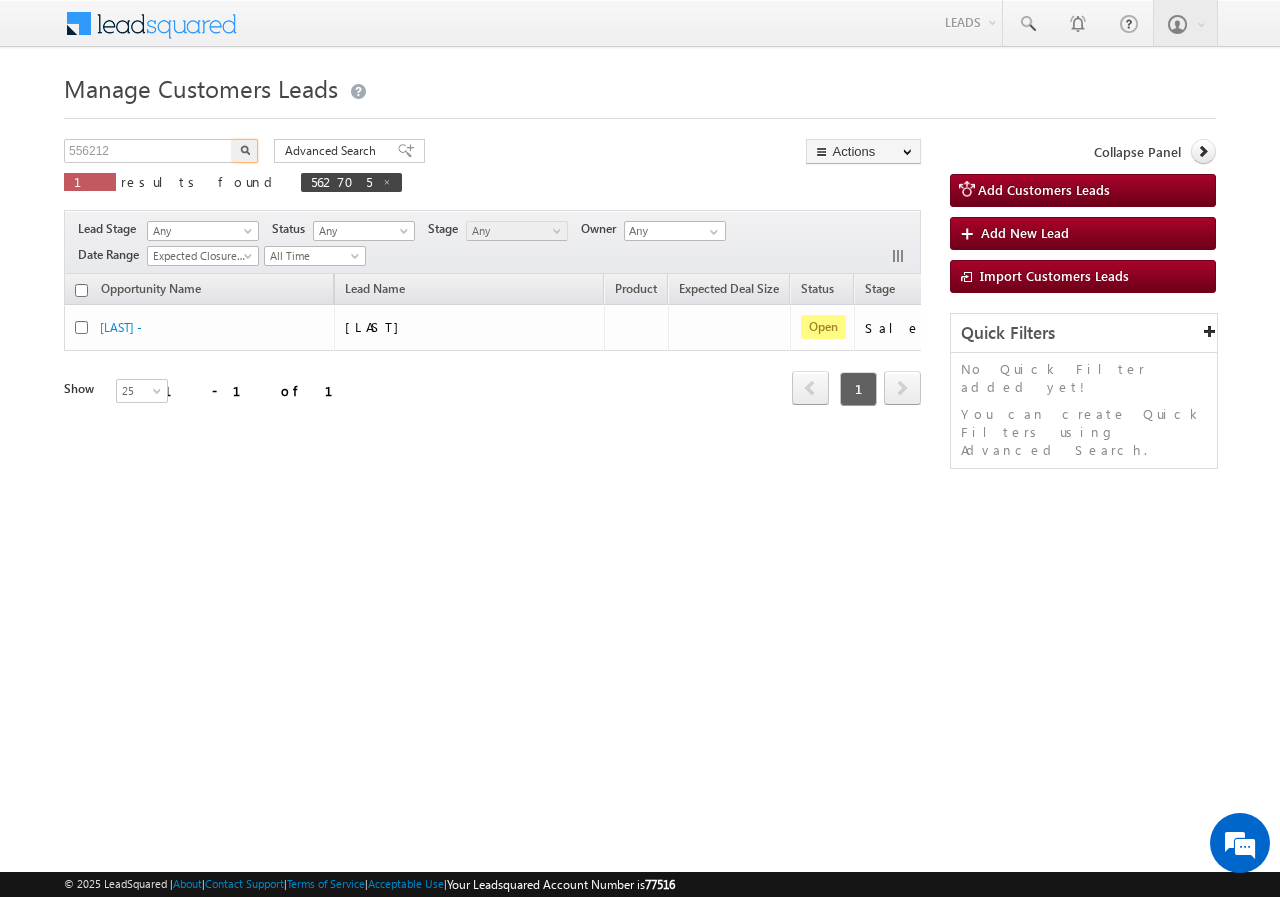 click at bounding box center [245, 151] 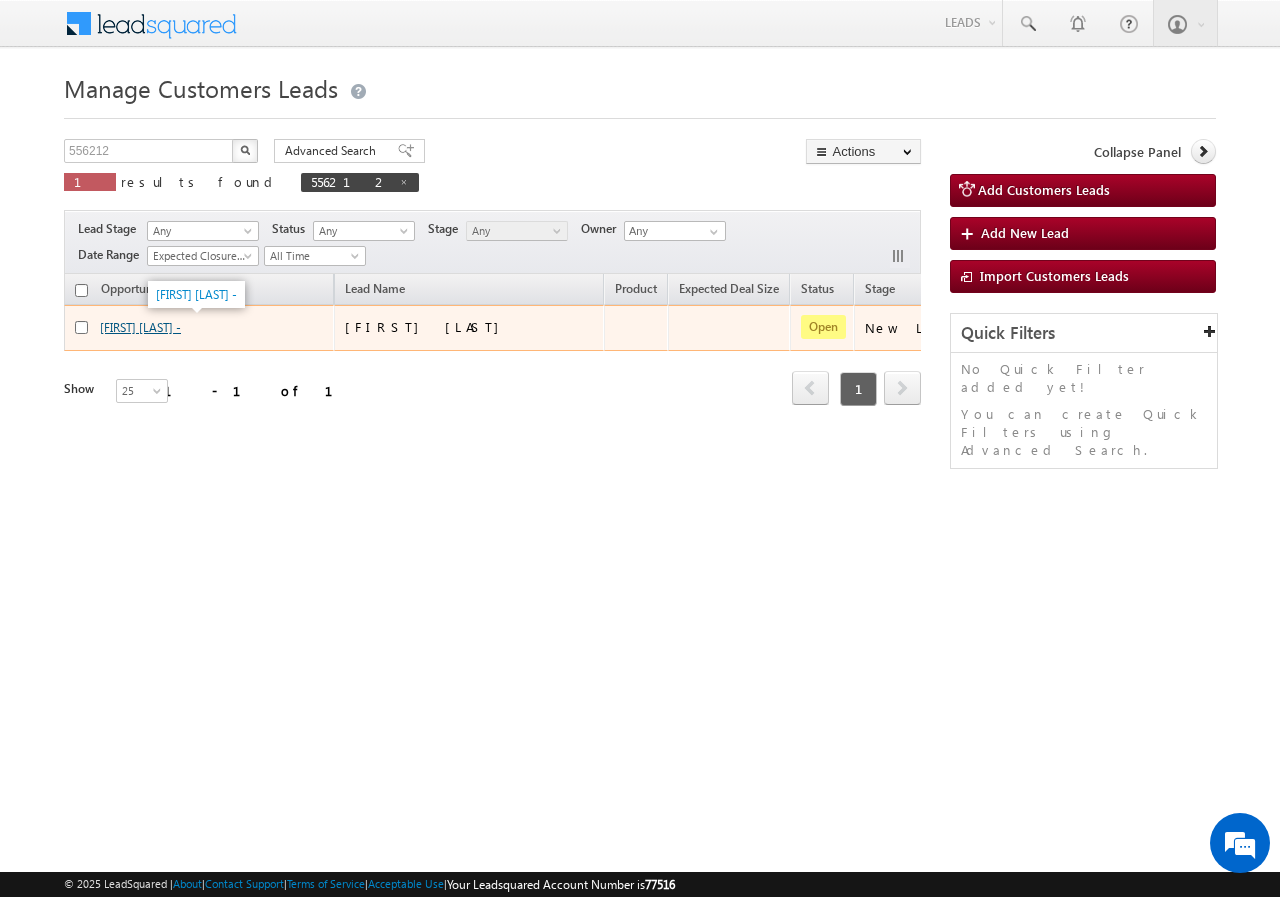 click on "[NAME] -" at bounding box center [140, 327] 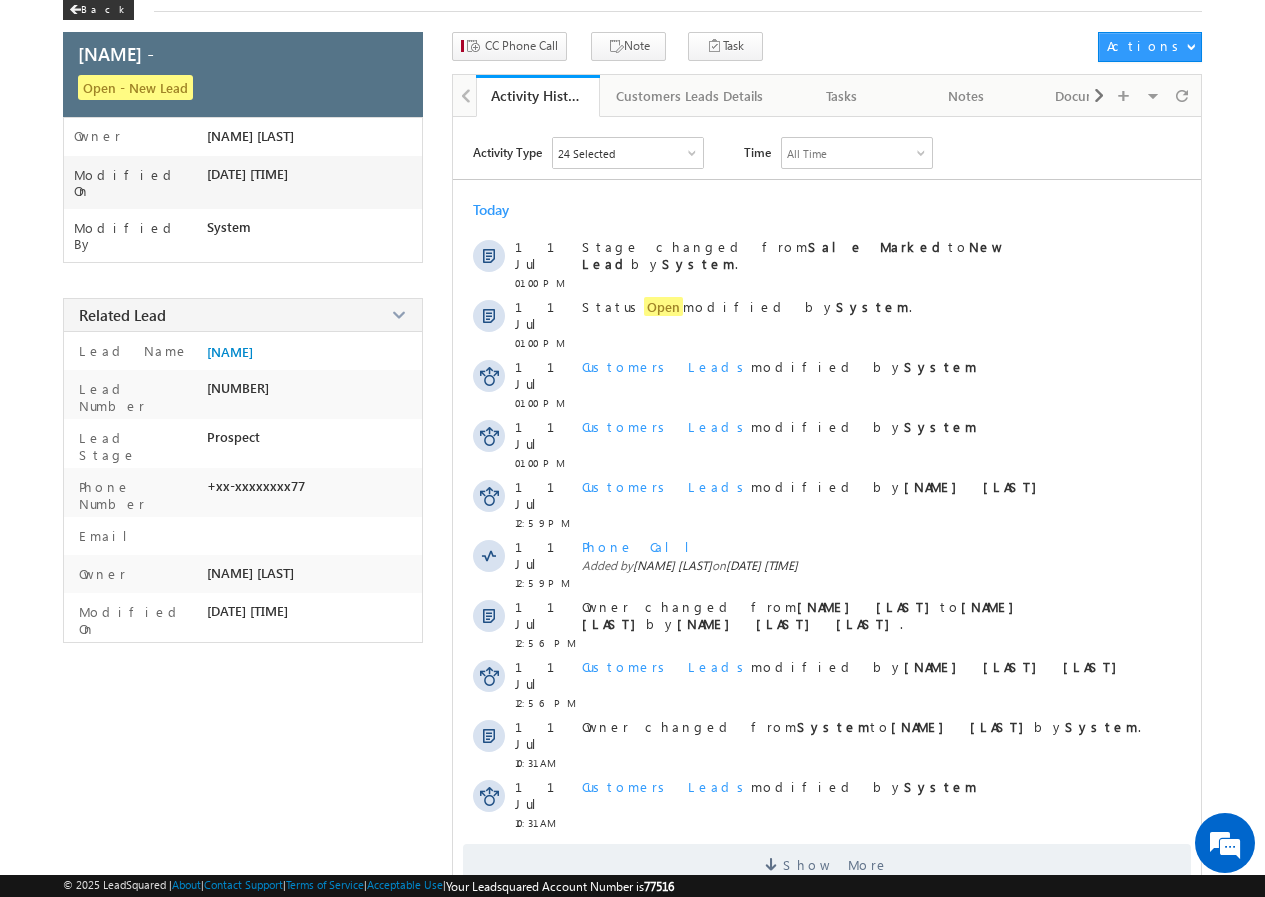 scroll, scrollTop: 148, scrollLeft: 0, axis: vertical 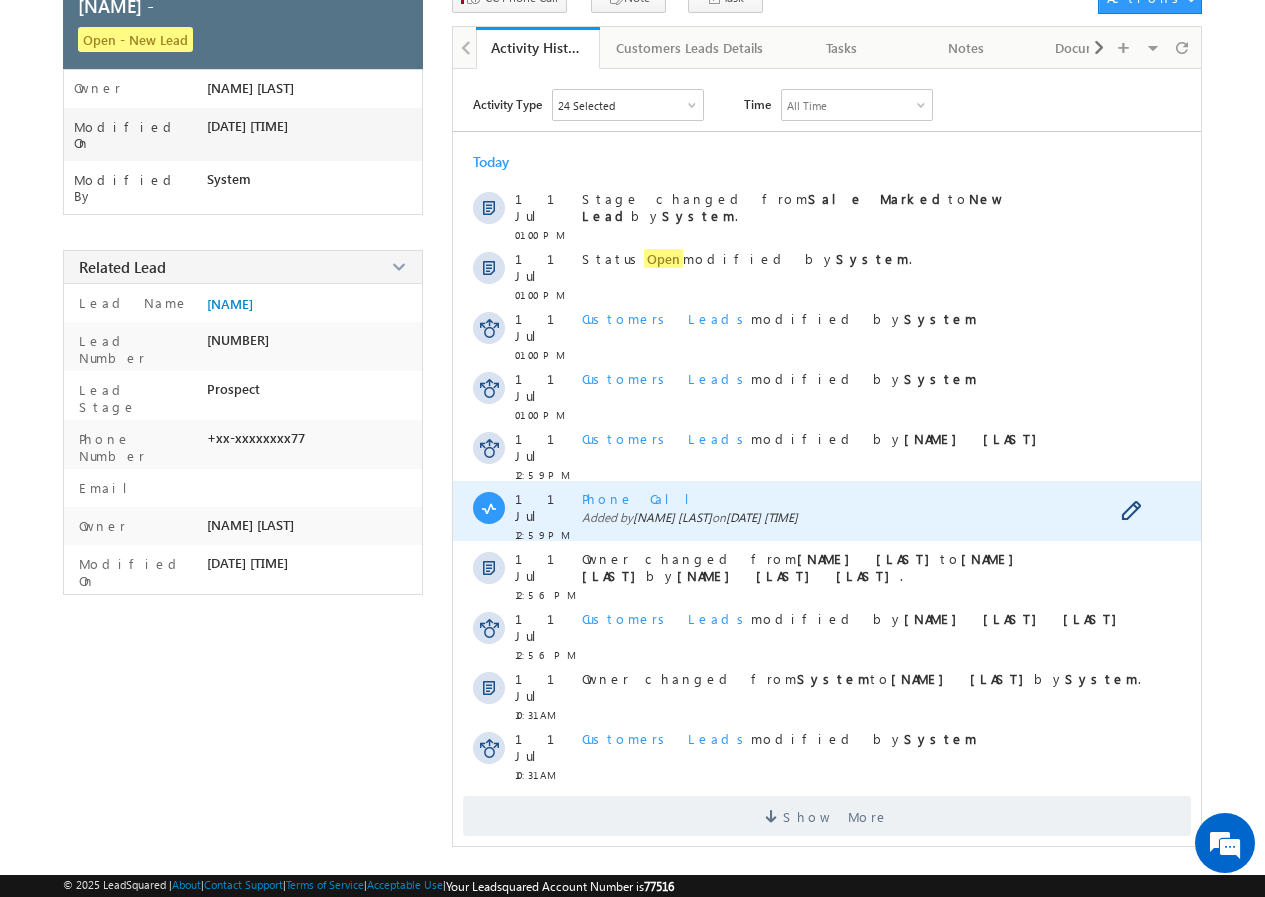 click on "Phone Call" at bounding box center (643, 498) 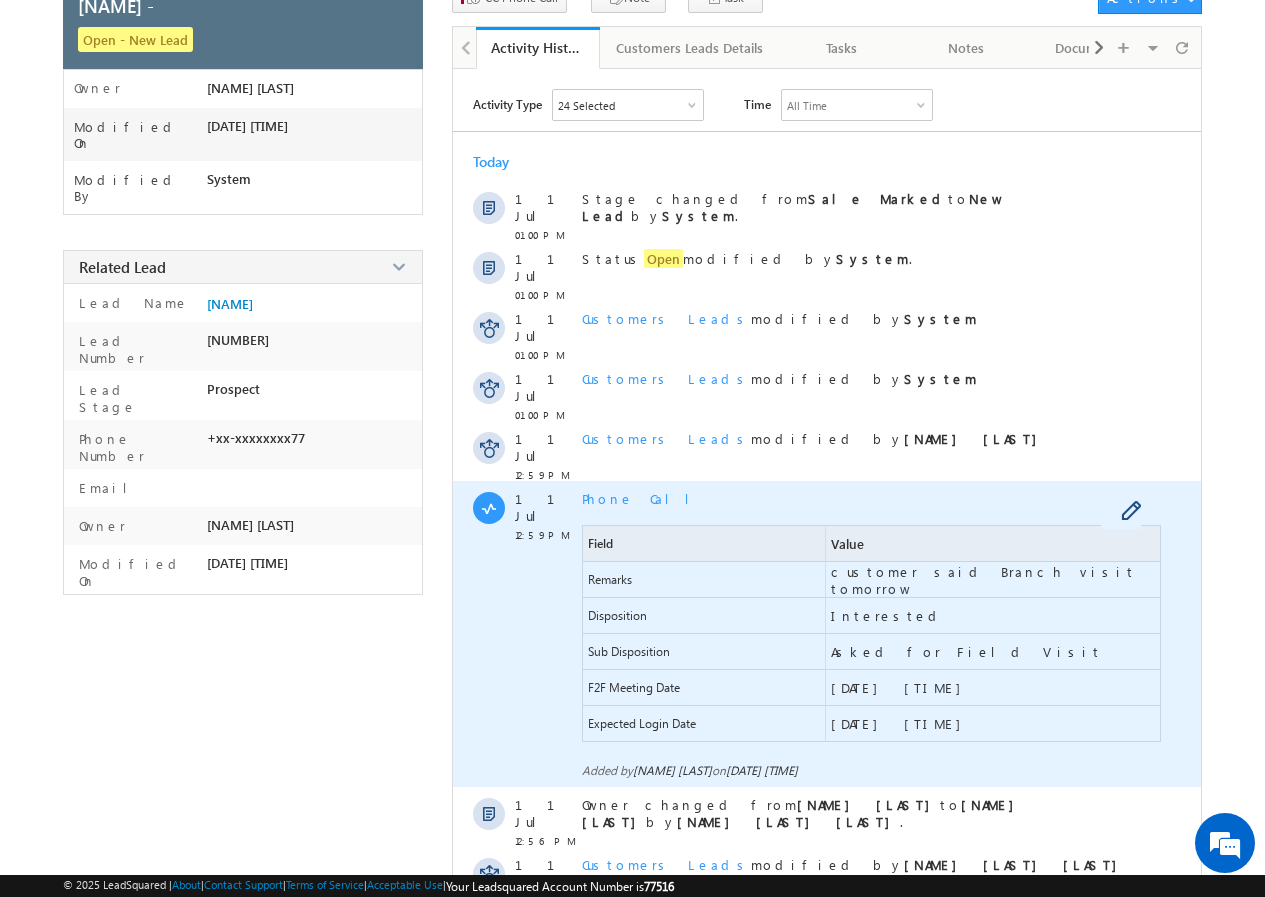 scroll, scrollTop: 0, scrollLeft: 0, axis: both 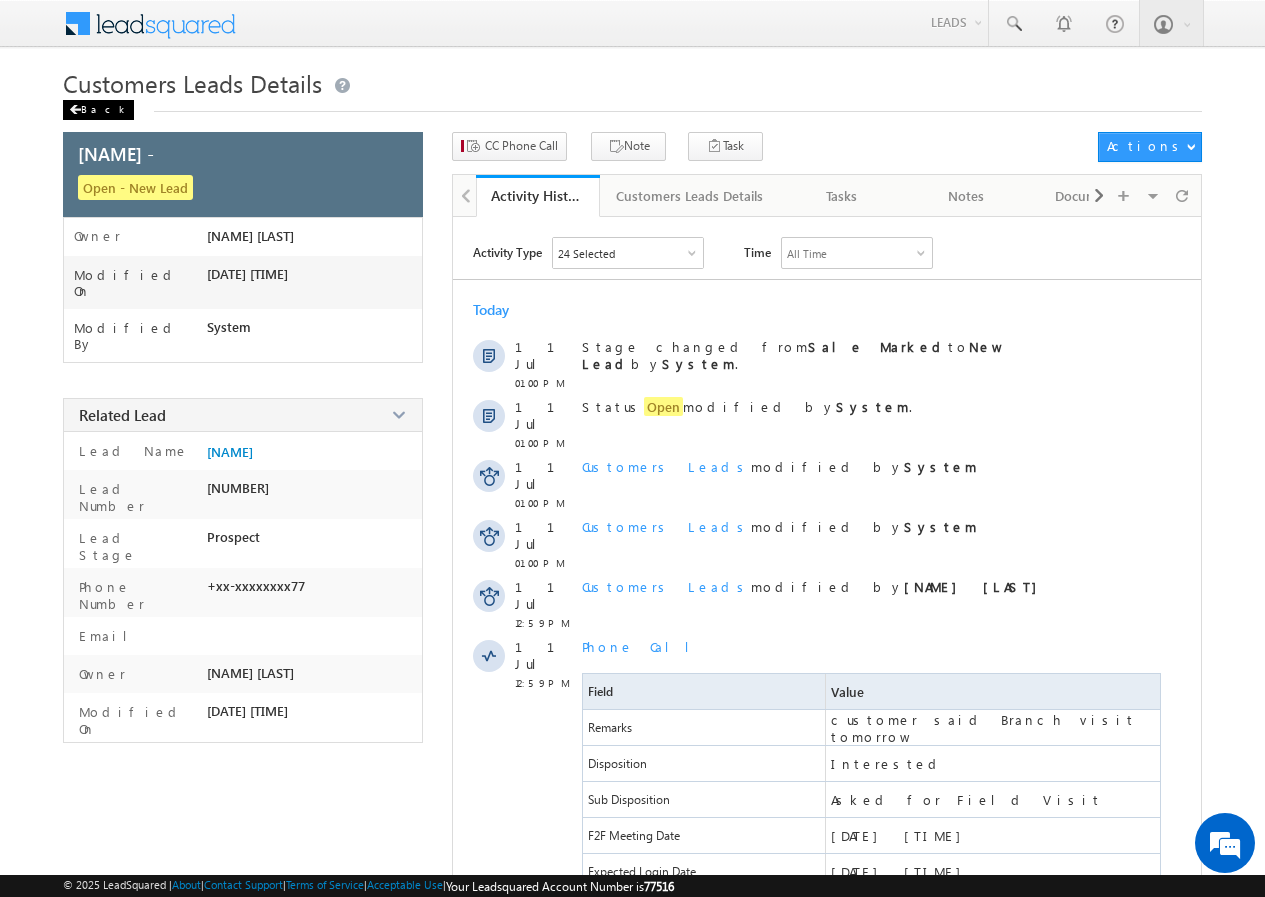 click on "Back" at bounding box center (98, 110) 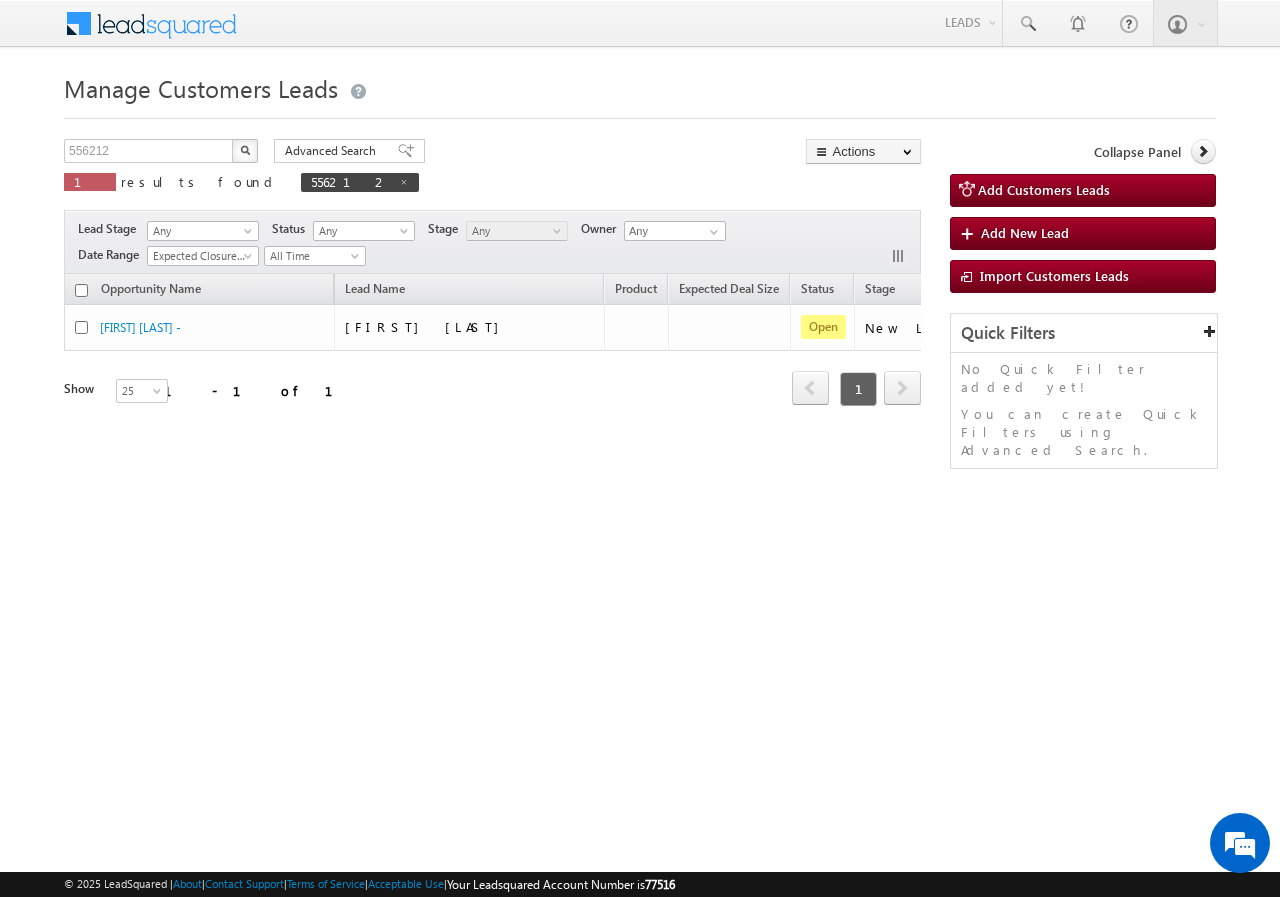 scroll, scrollTop: 0, scrollLeft: 0, axis: both 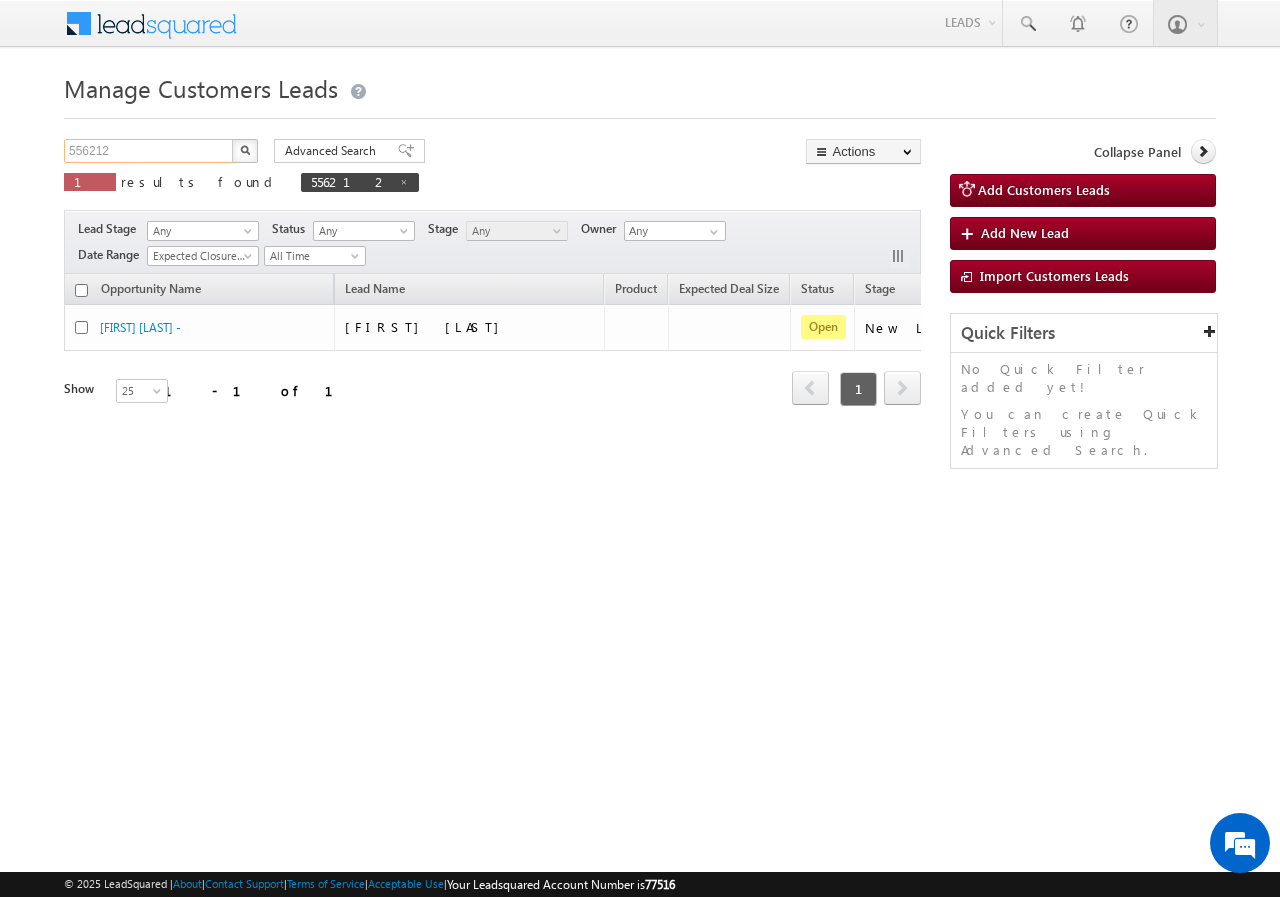 click on "556212" at bounding box center [149, 151] 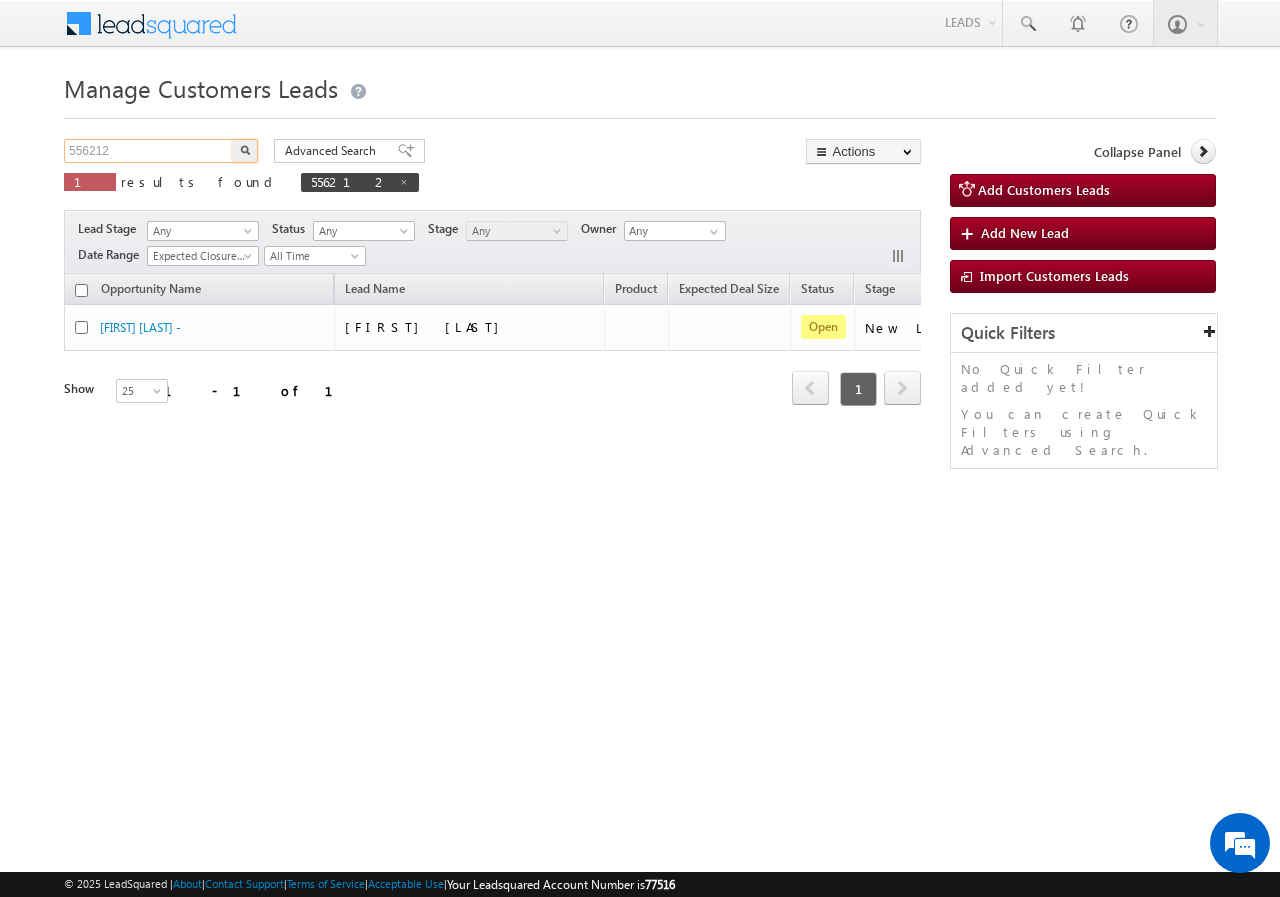 click on "556212" at bounding box center [149, 151] 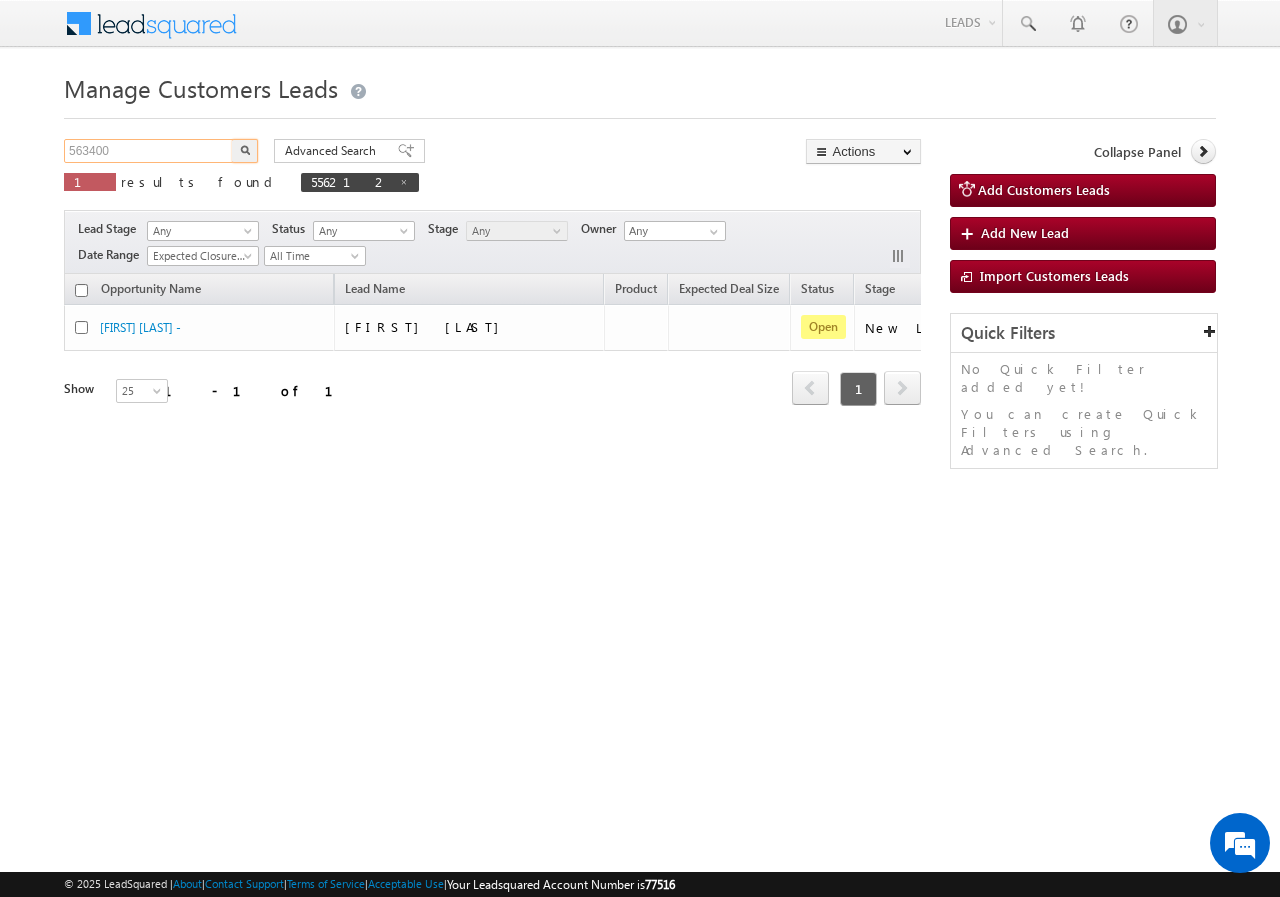 type on "563400" 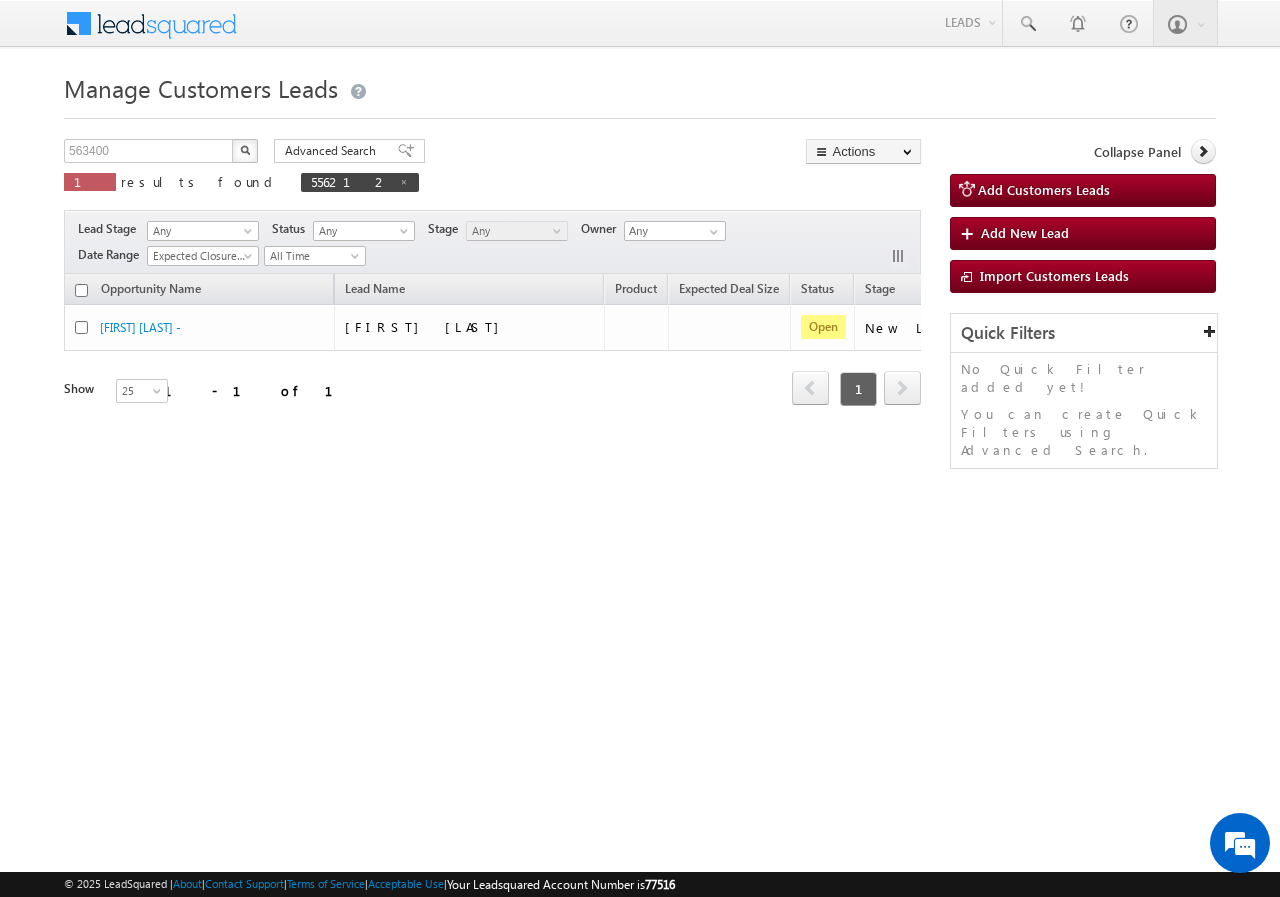 click at bounding box center (245, 150) 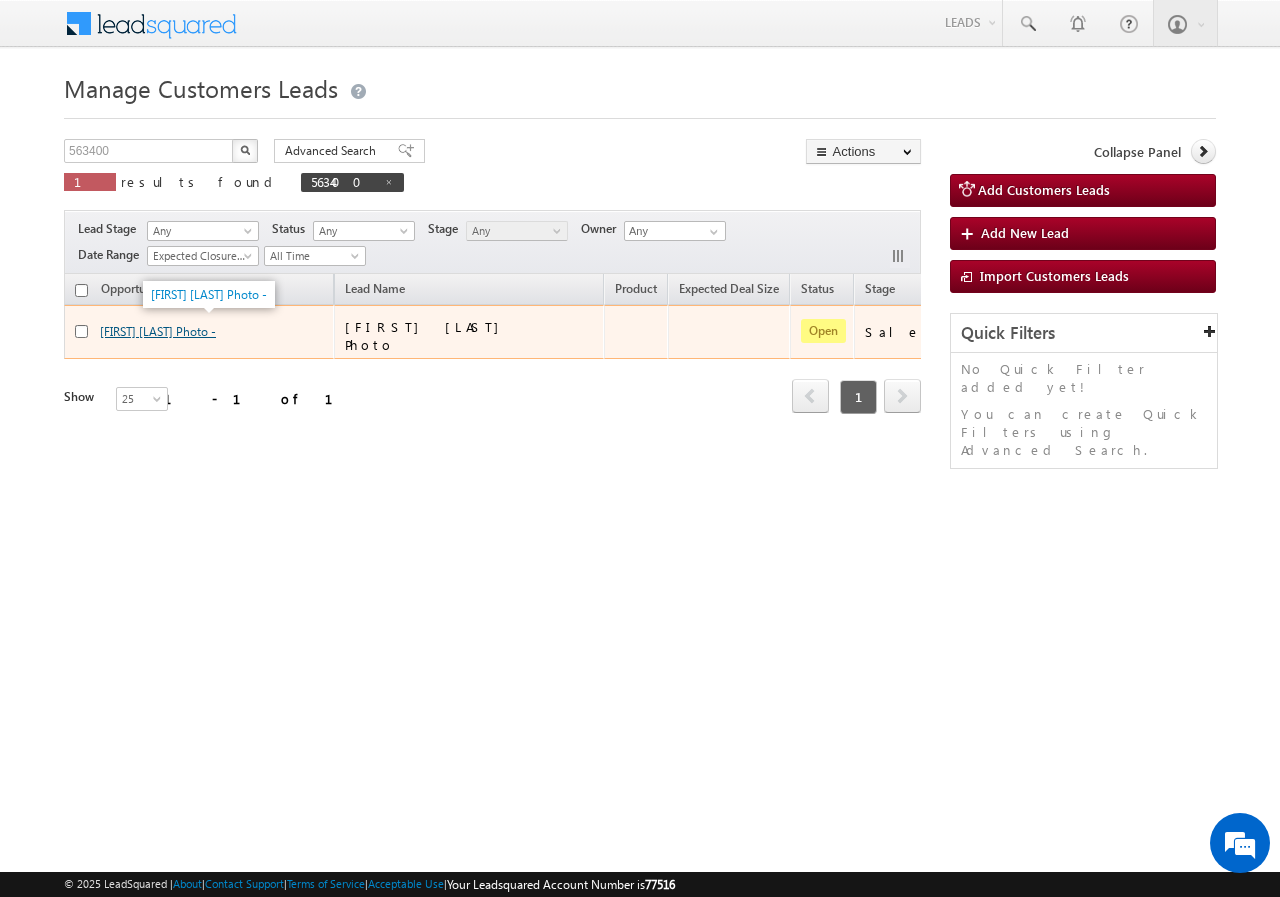 click on "[FIRST] [LAST] Photo  -" at bounding box center [158, 331] 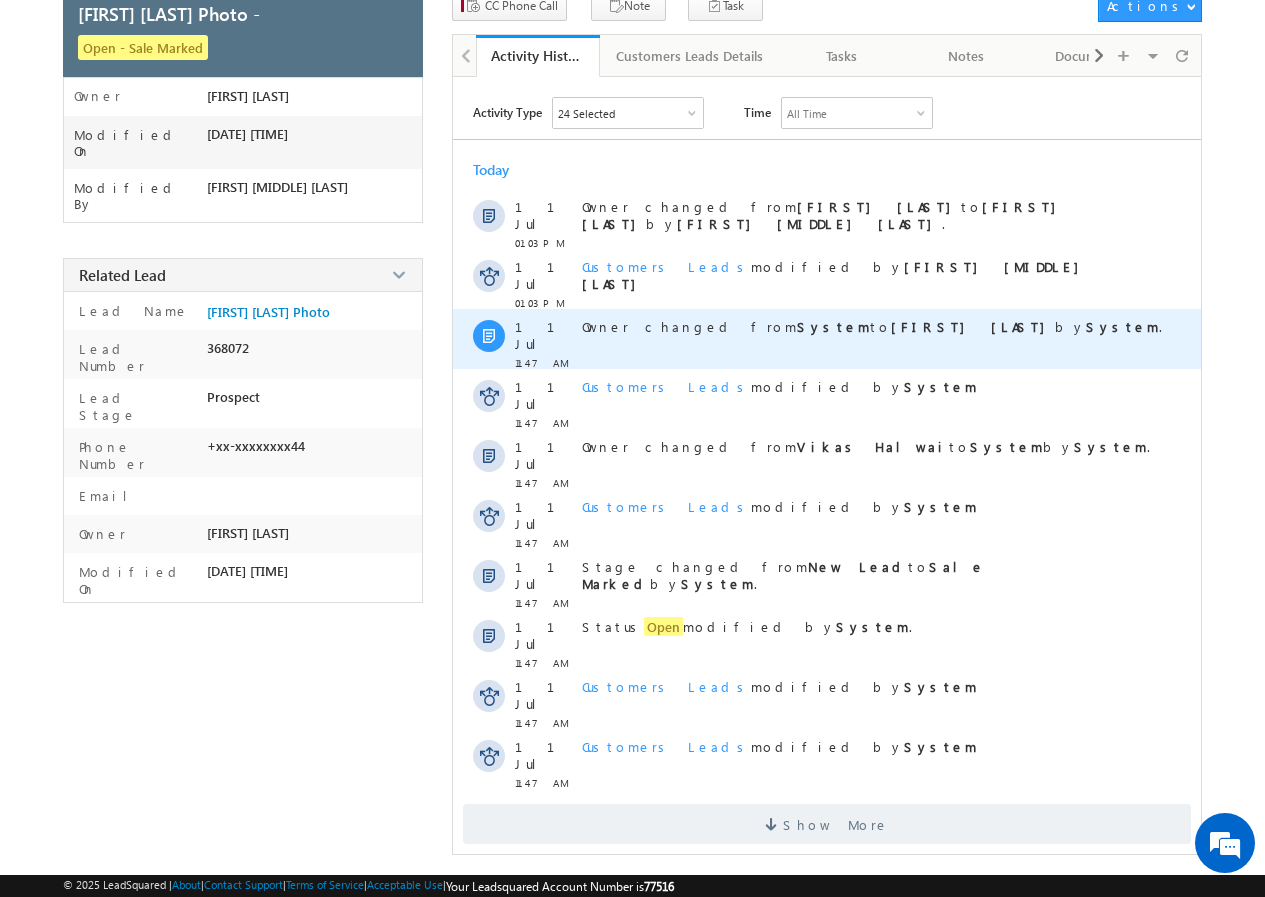 scroll, scrollTop: 148, scrollLeft: 0, axis: vertical 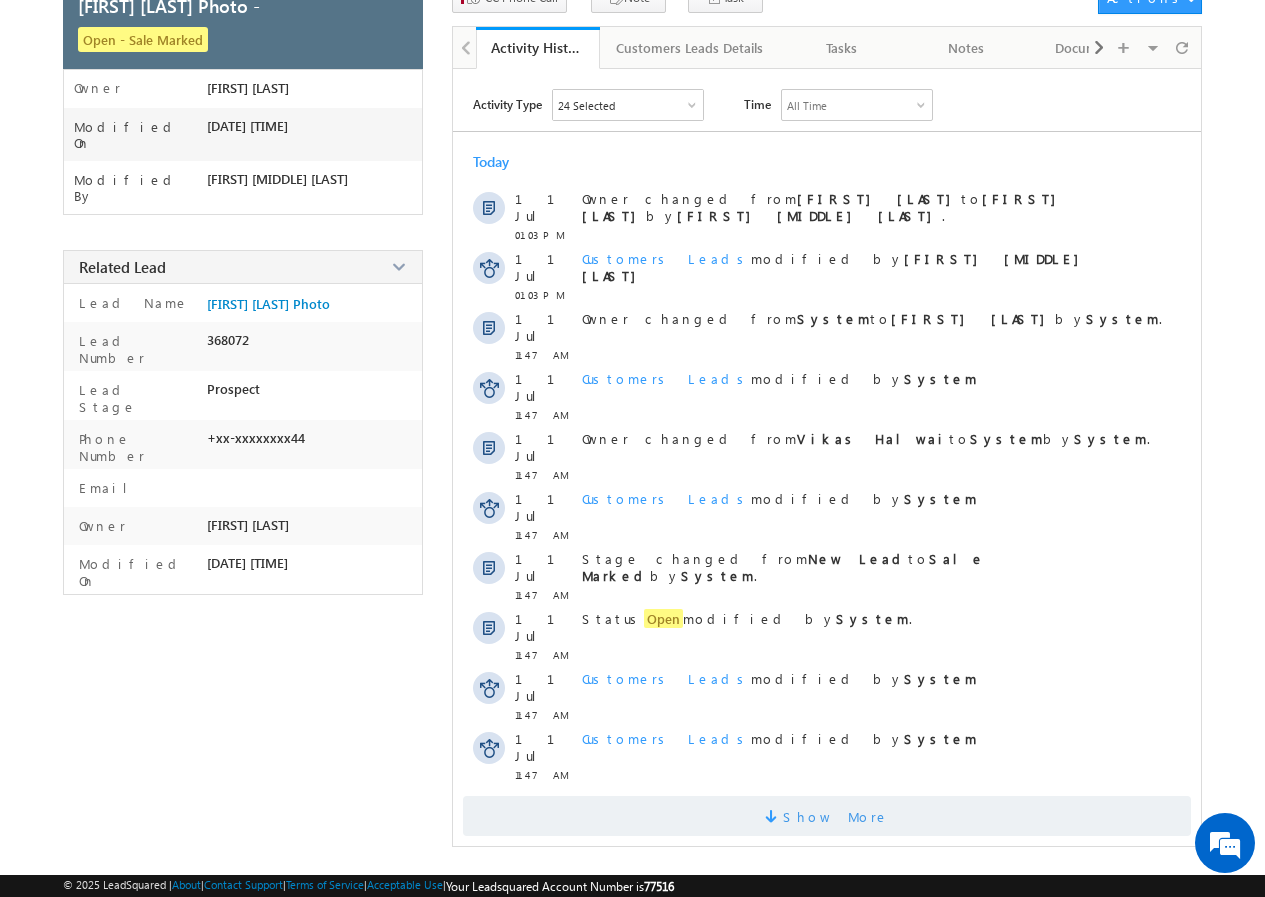 click on "Show More" at bounding box center (836, 816) 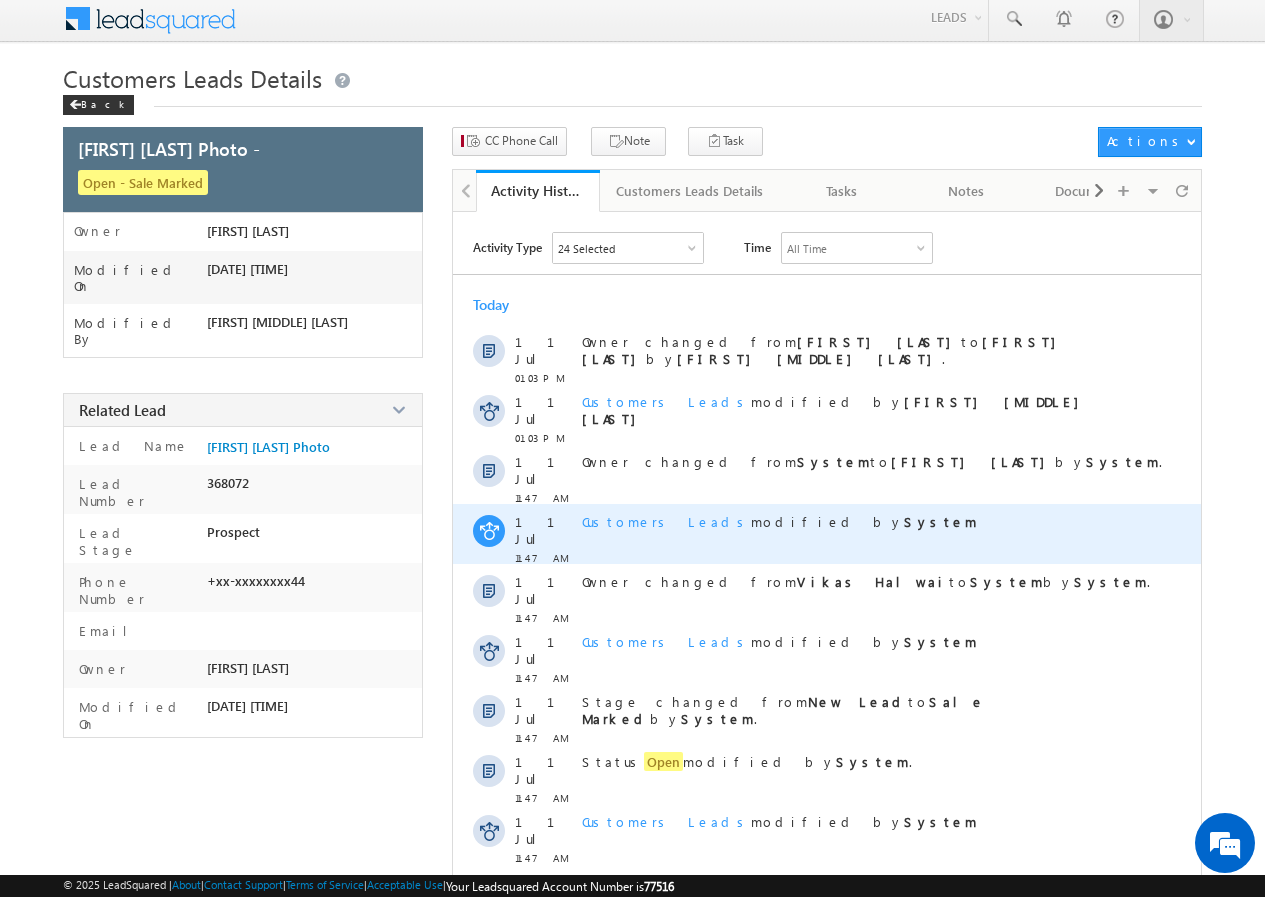 scroll, scrollTop: 0, scrollLeft: 0, axis: both 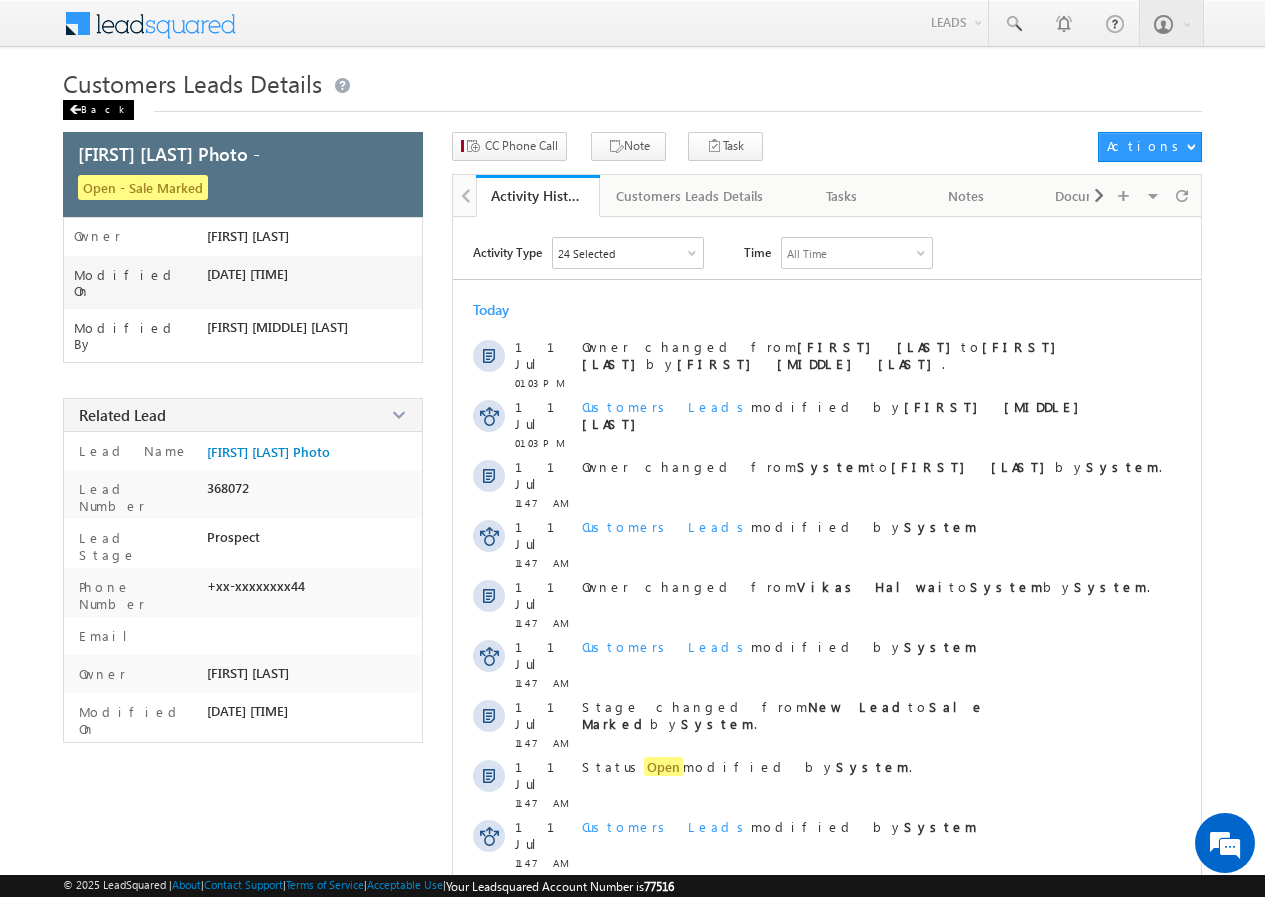 click at bounding box center (75, 110) 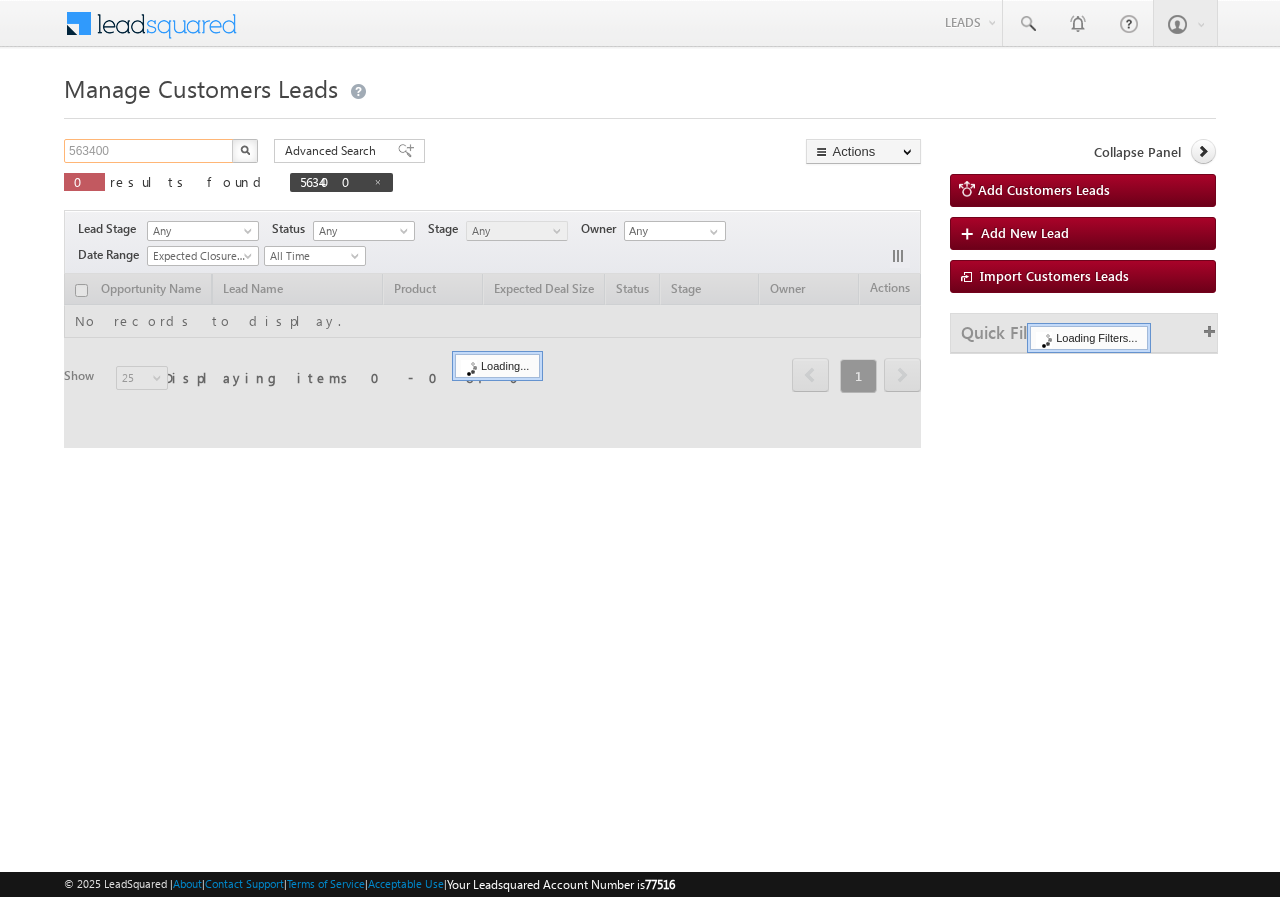click on "563400" at bounding box center [149, 151] 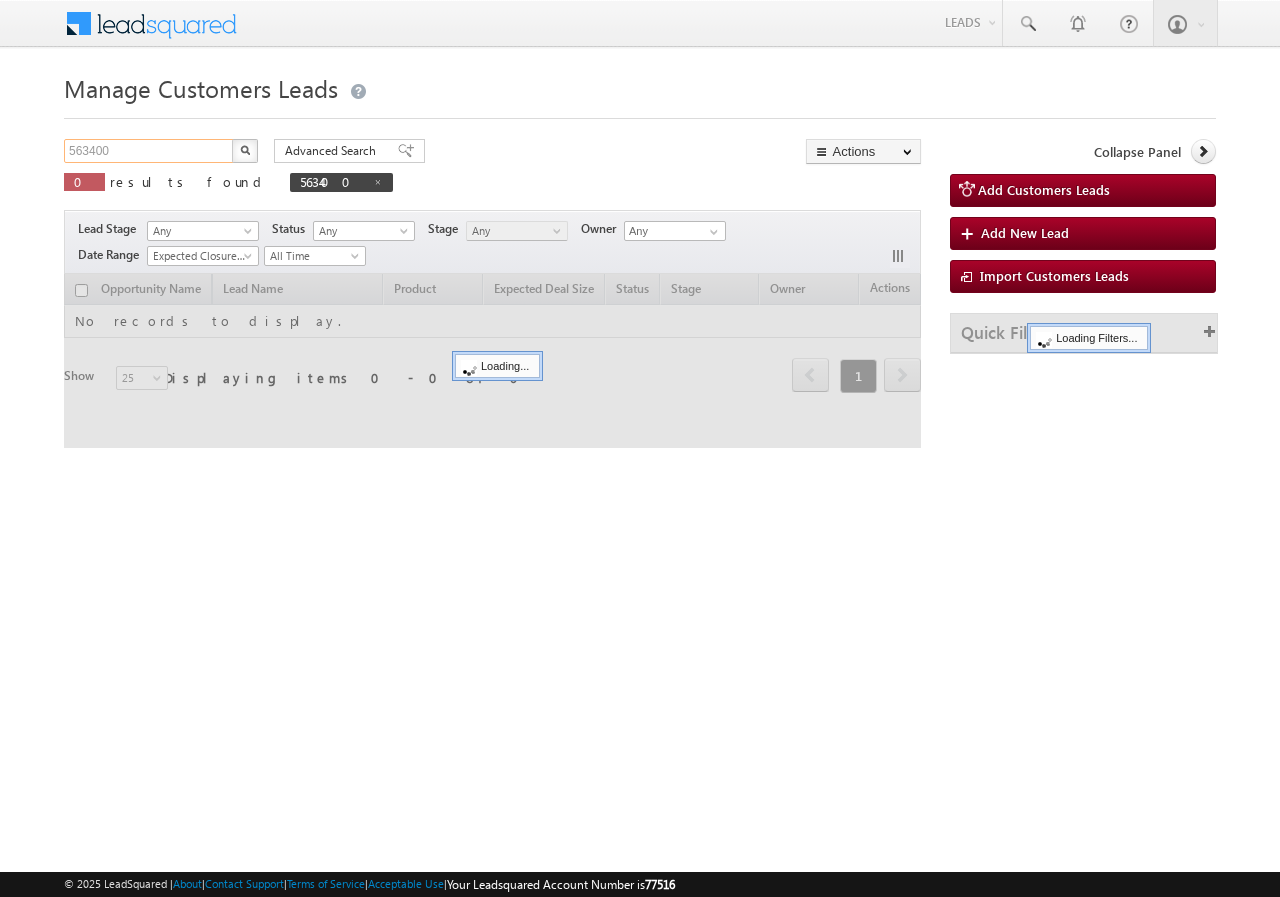 scroll, scrollTop: 0, scrollLeft: 0, axis: both 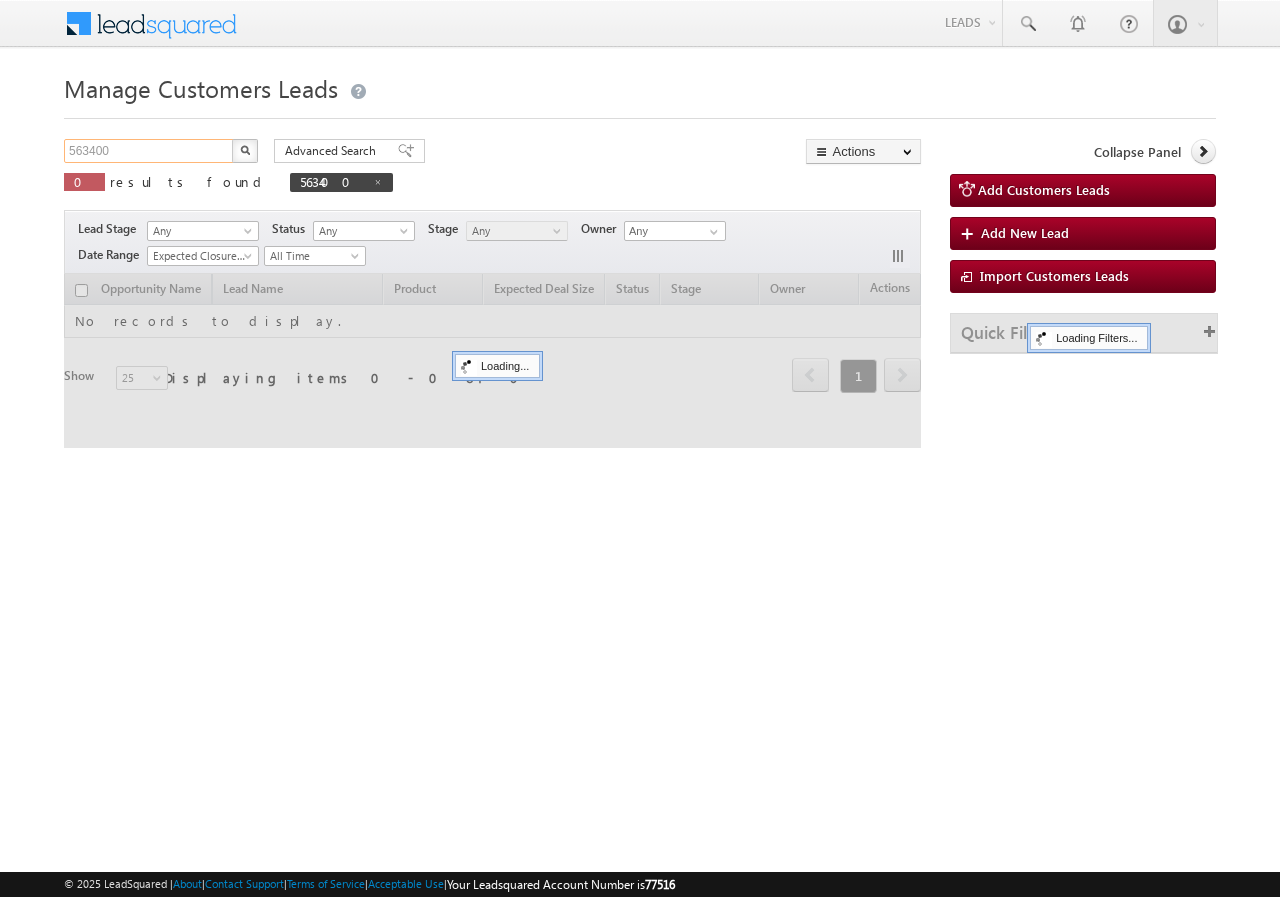 click on "563400" at bounding box center [149, 151] 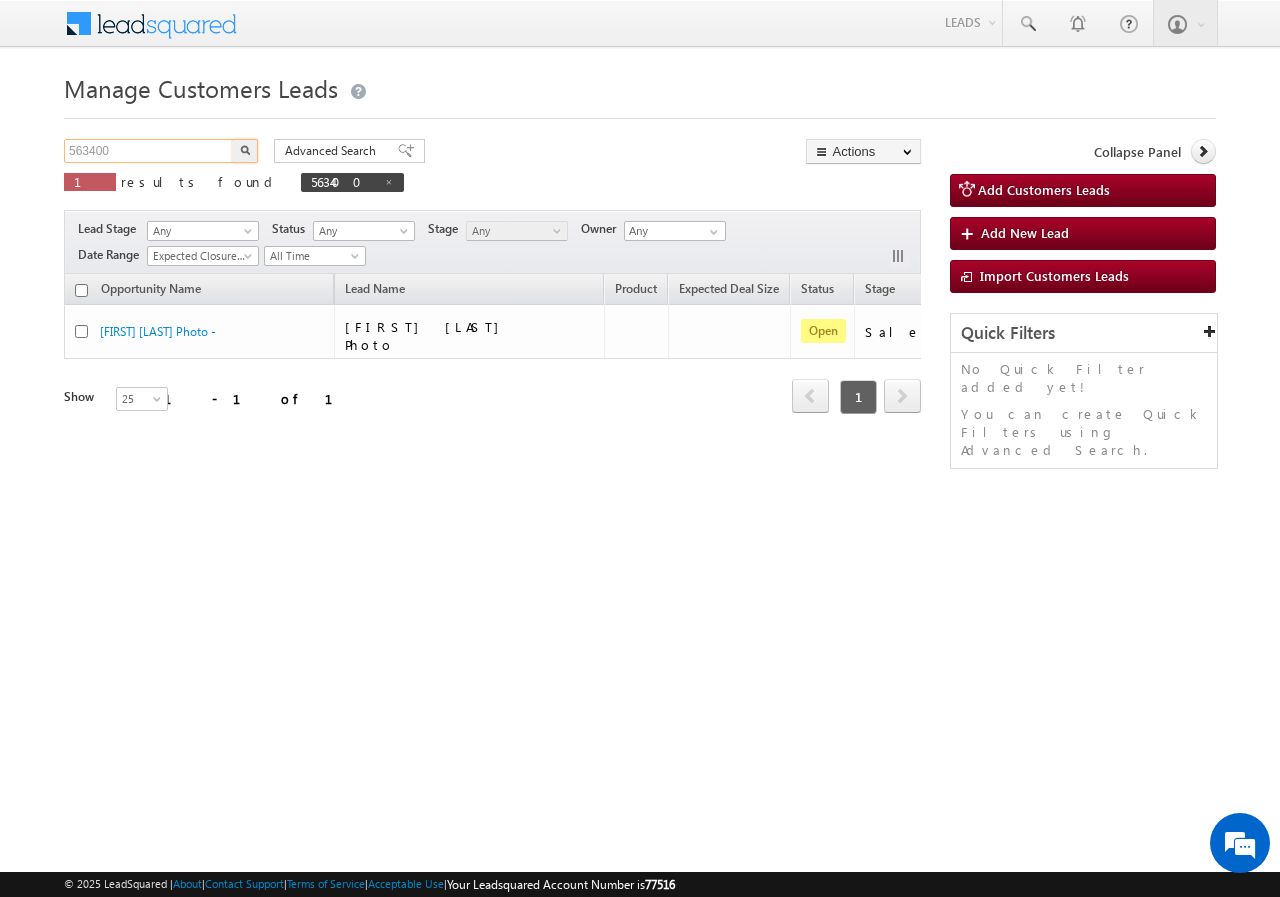 paste on "2732" 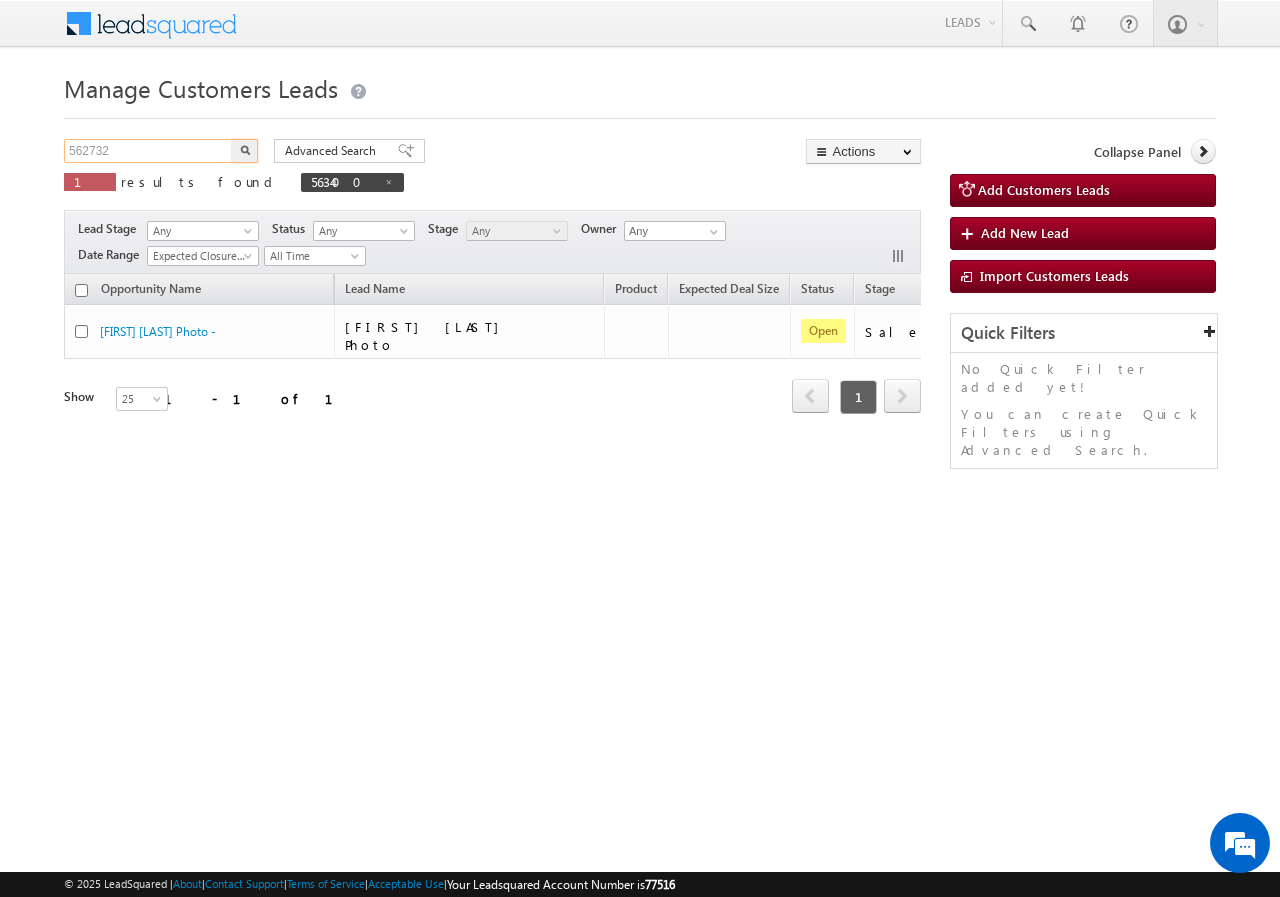 type on "562732" 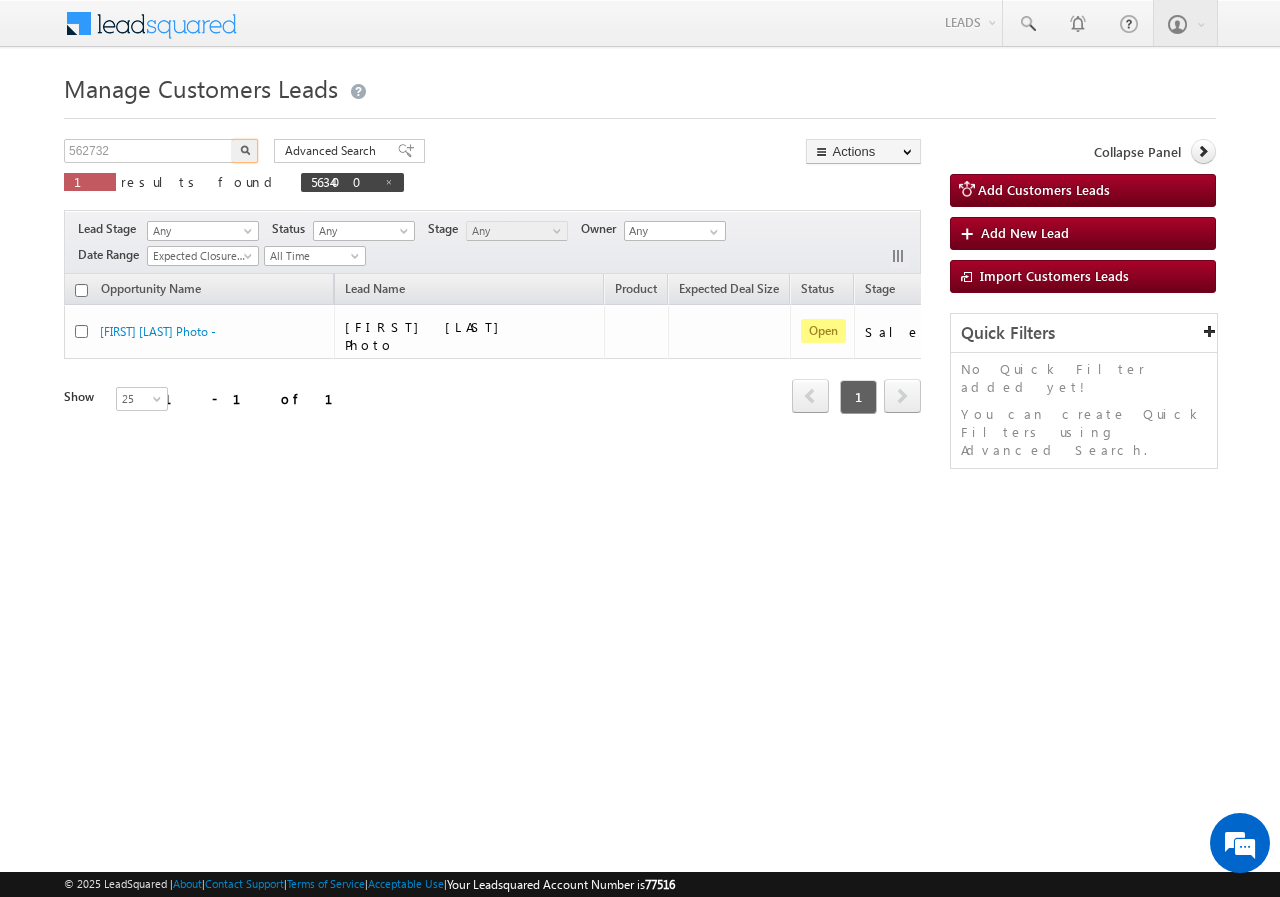 click at bounding box center [245, 150] 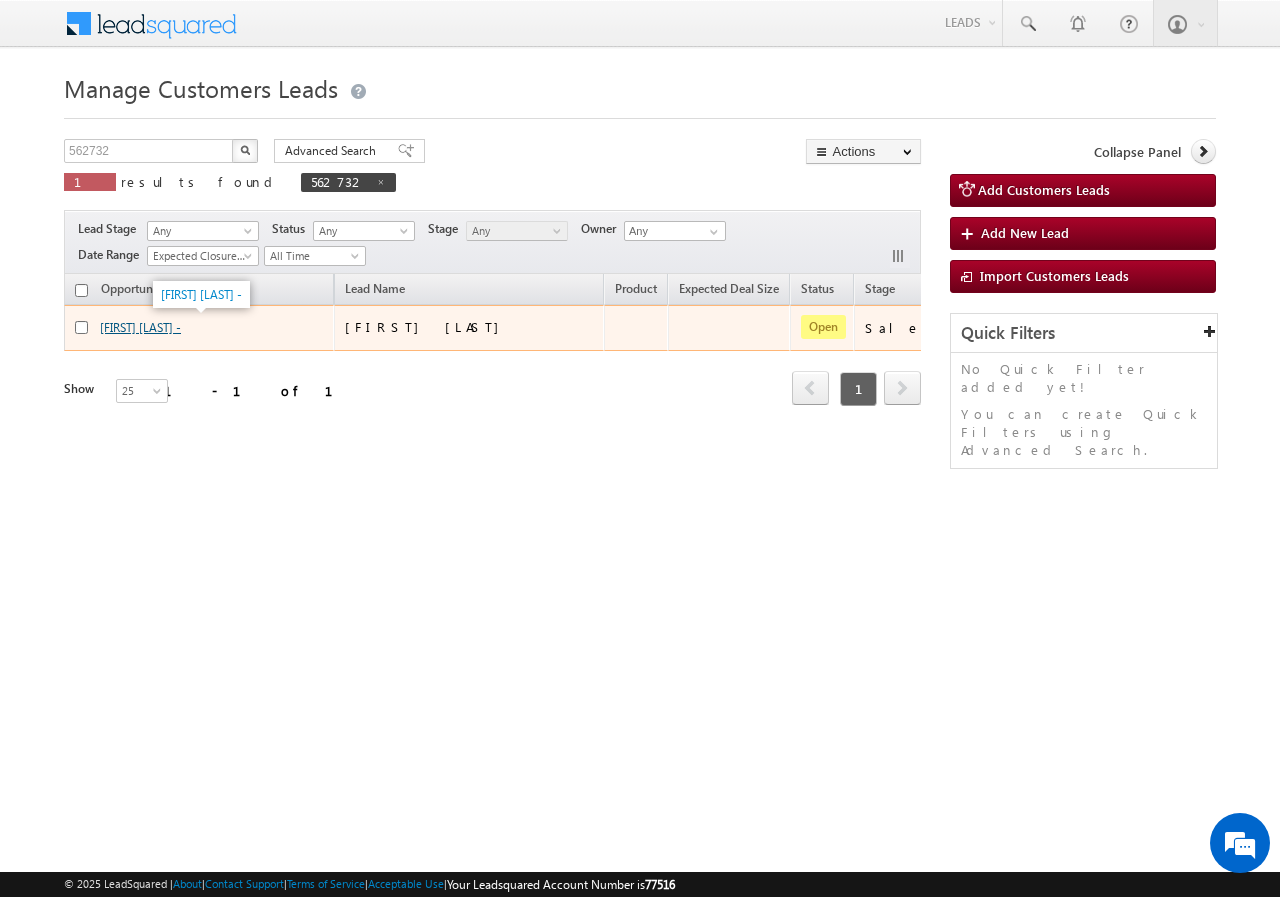 click on "Manoj Kumar  -" at bounding box center [140, 327] 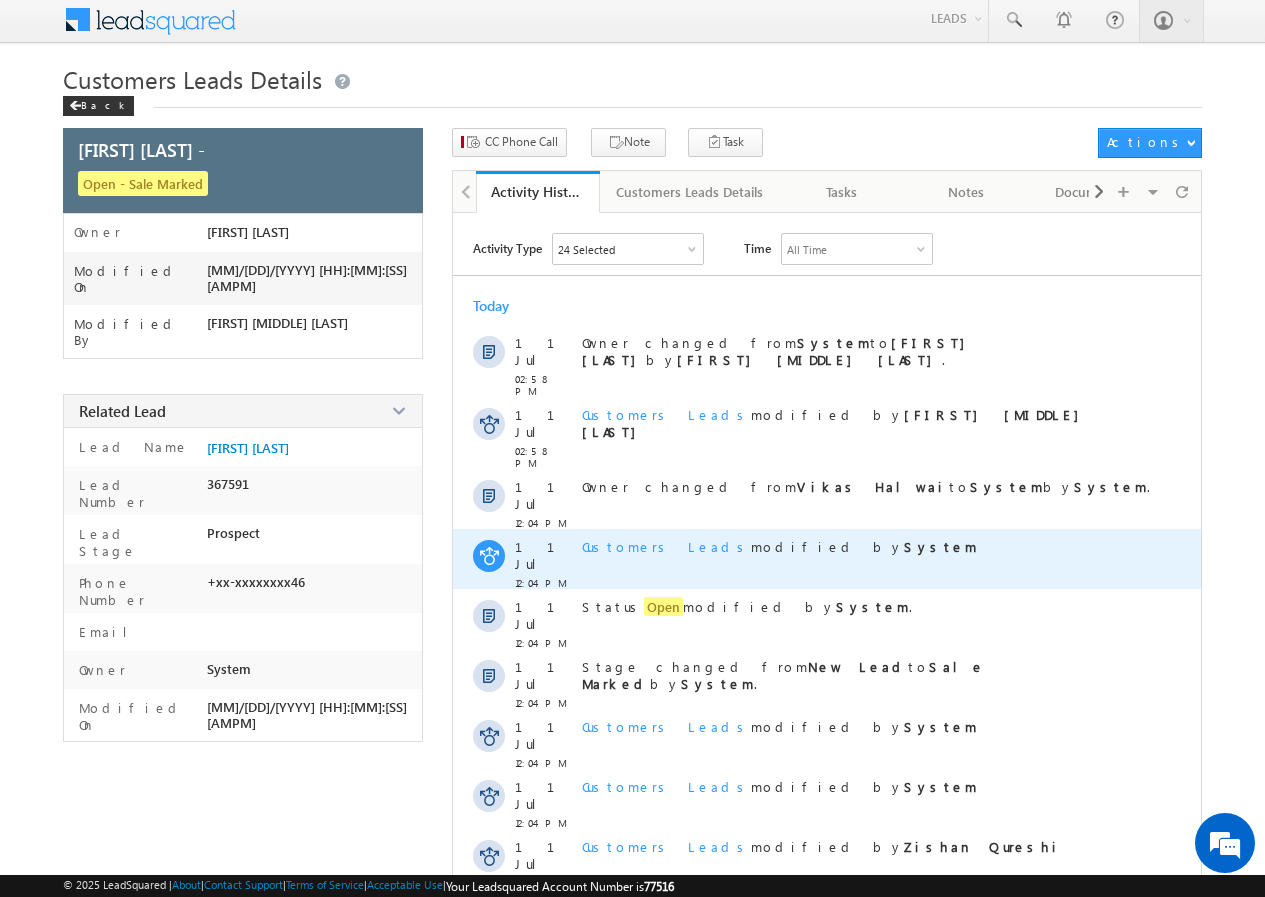 scroll, scrollTop: 0, scrollLeft: 0, axis: both 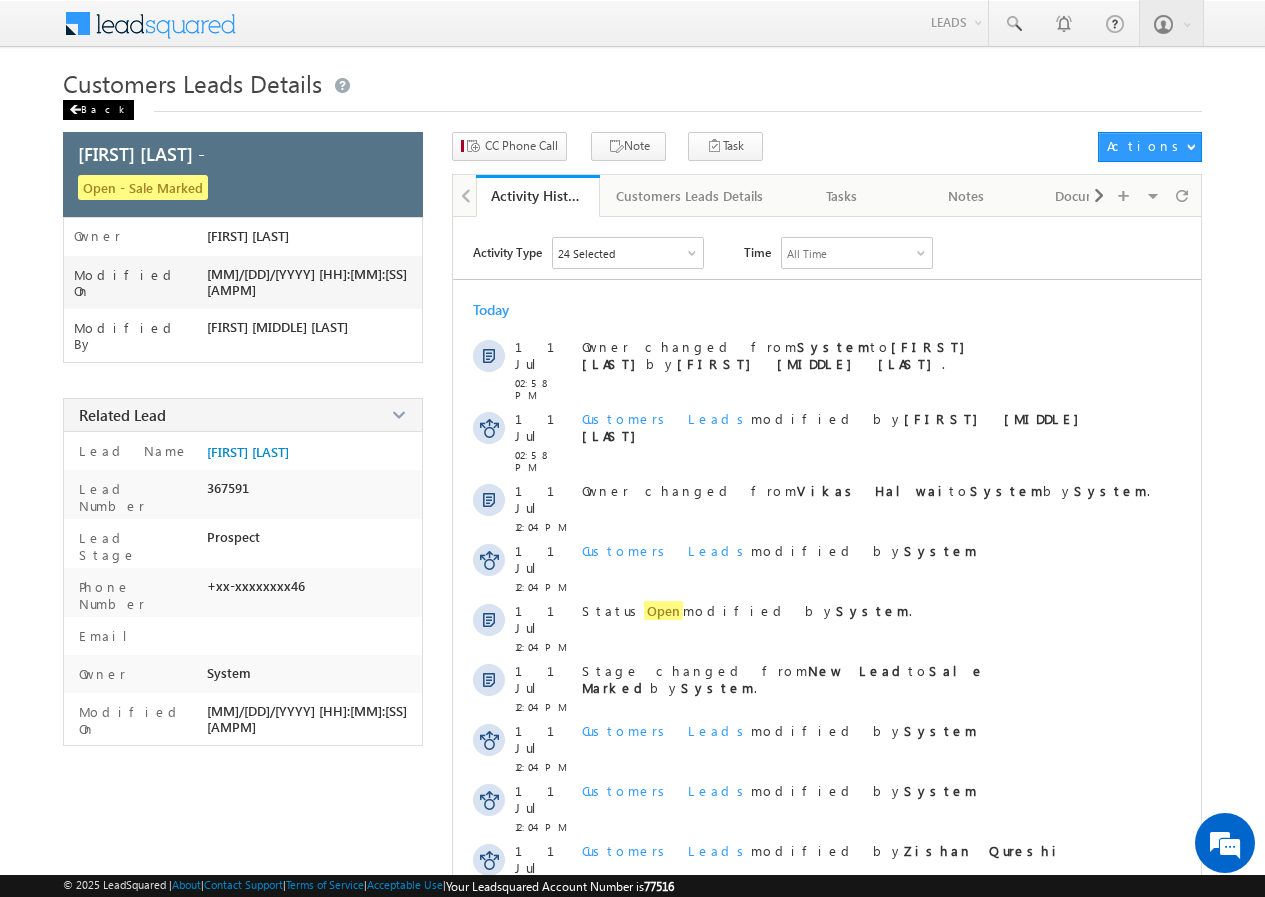 click on "Back" at bounding box center (98, 110) 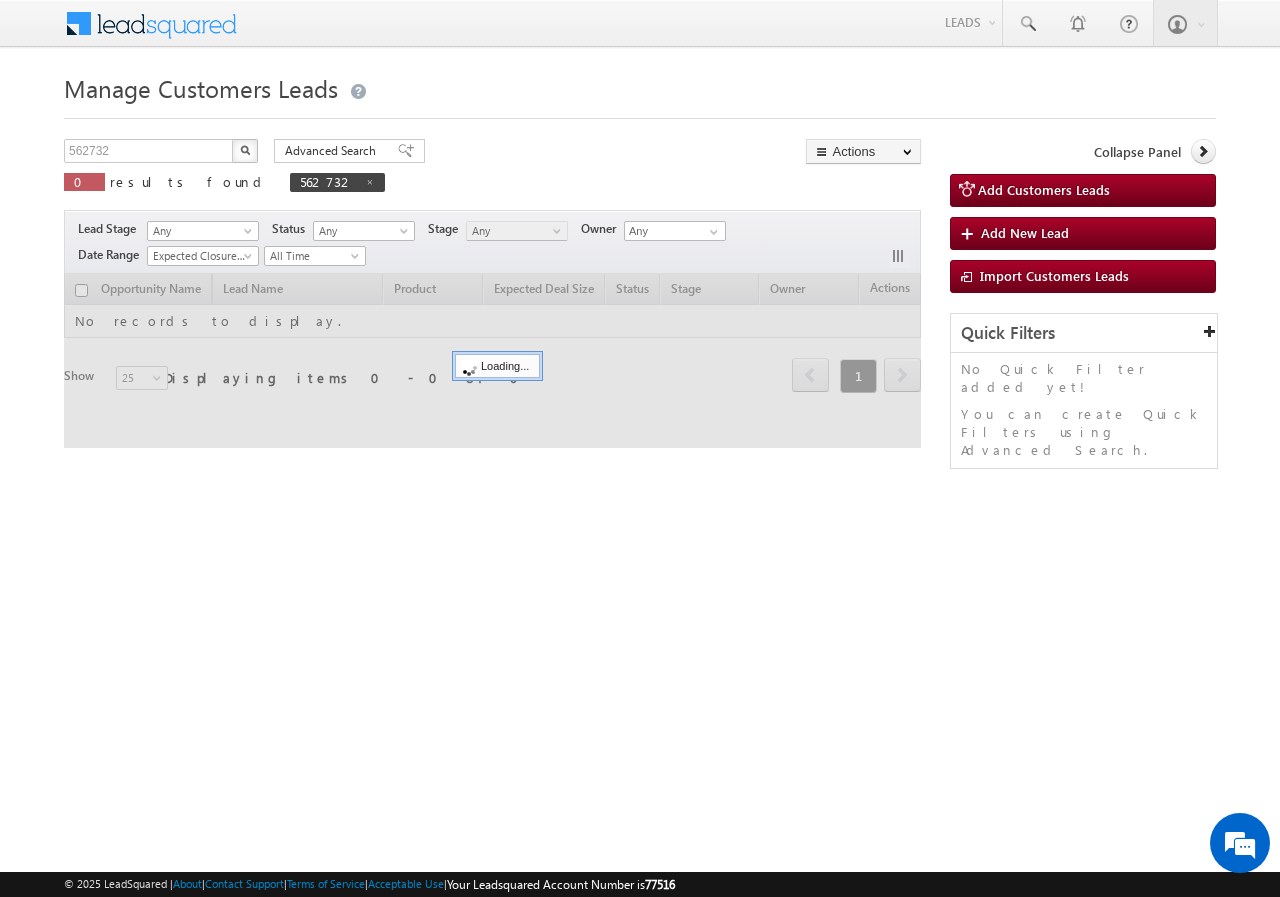 scroll, scrollTop: 0, scrollLeft: 0, axis: both 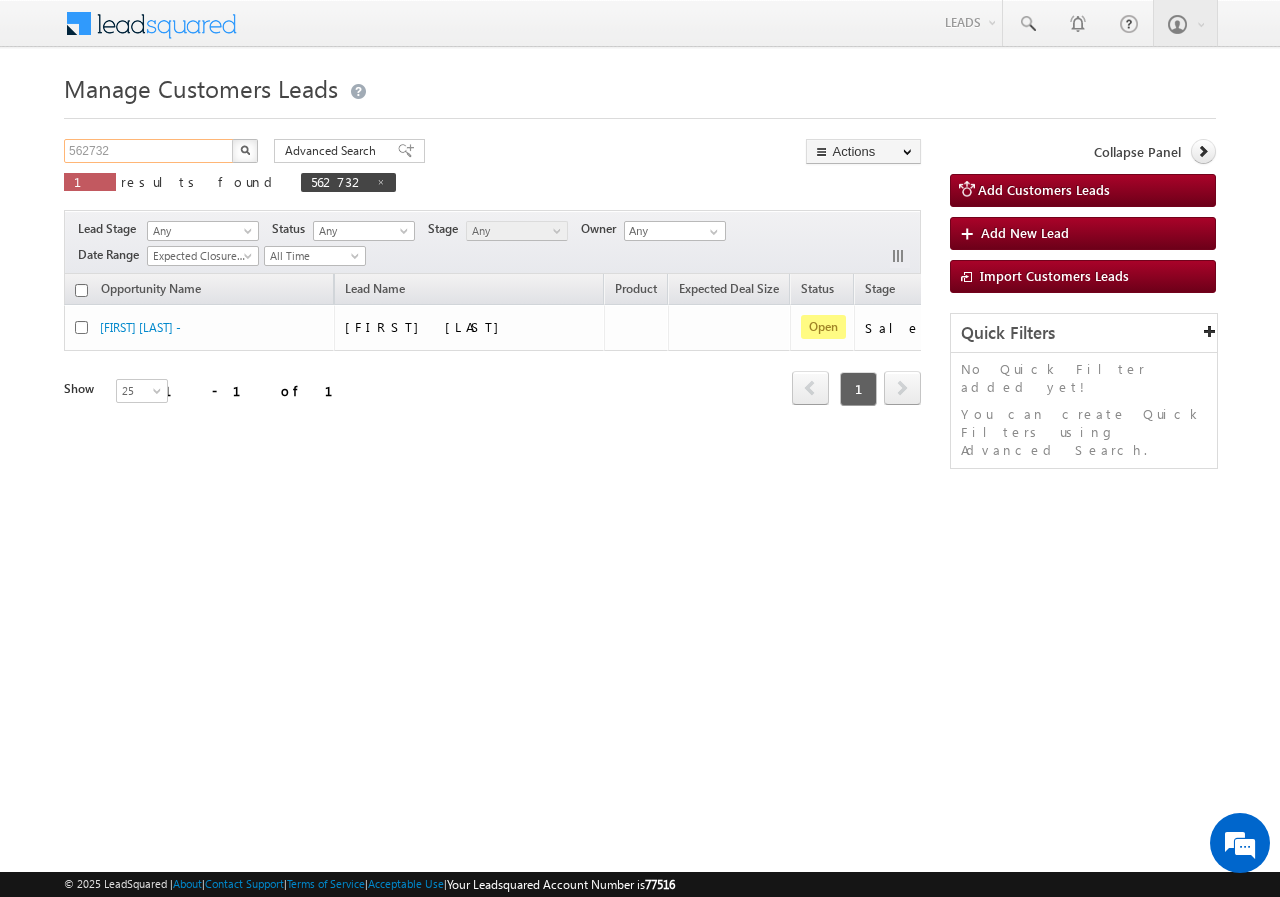 click on "562732" at bounding box center [149, 151] 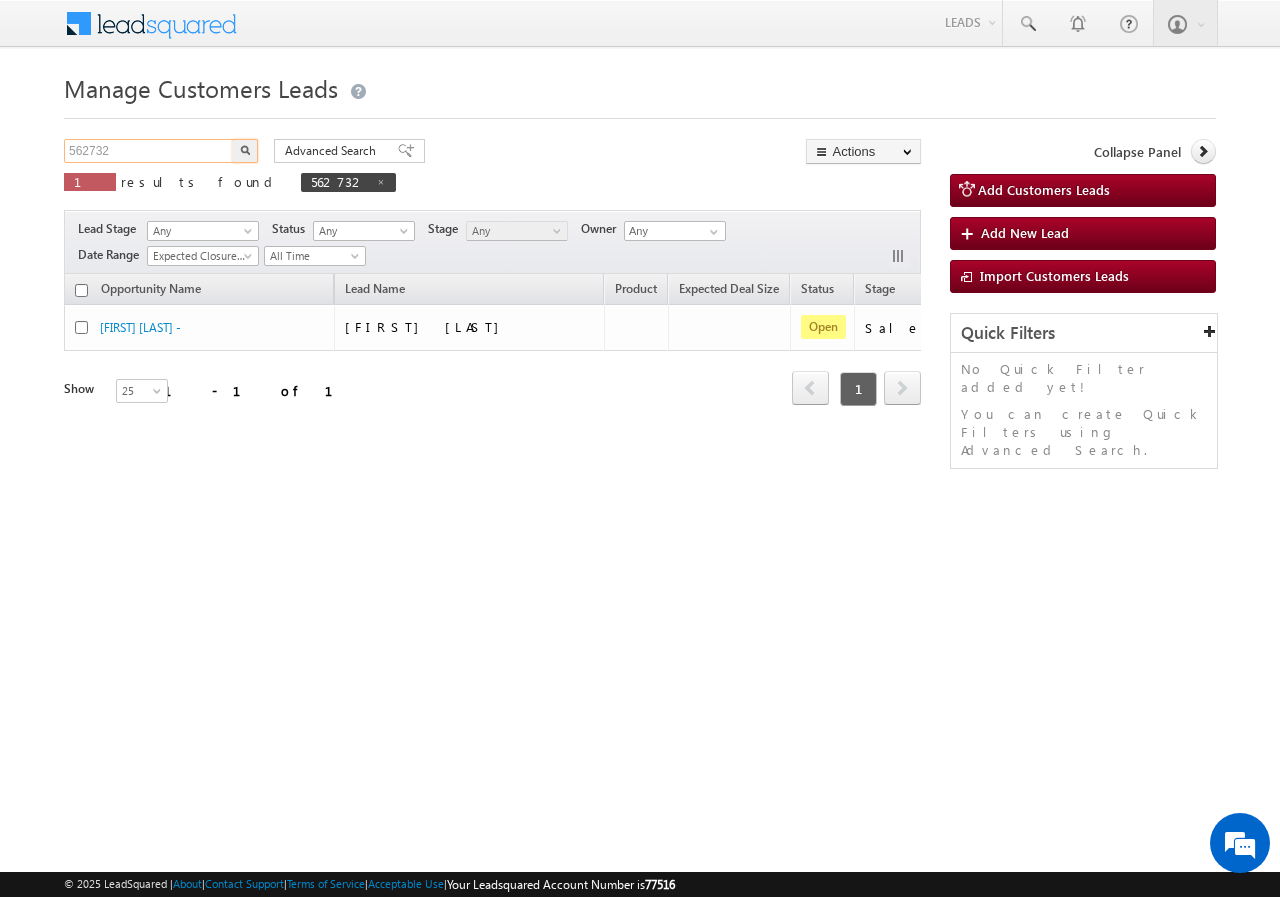 click on "562732" at bounding box center [149, 151] 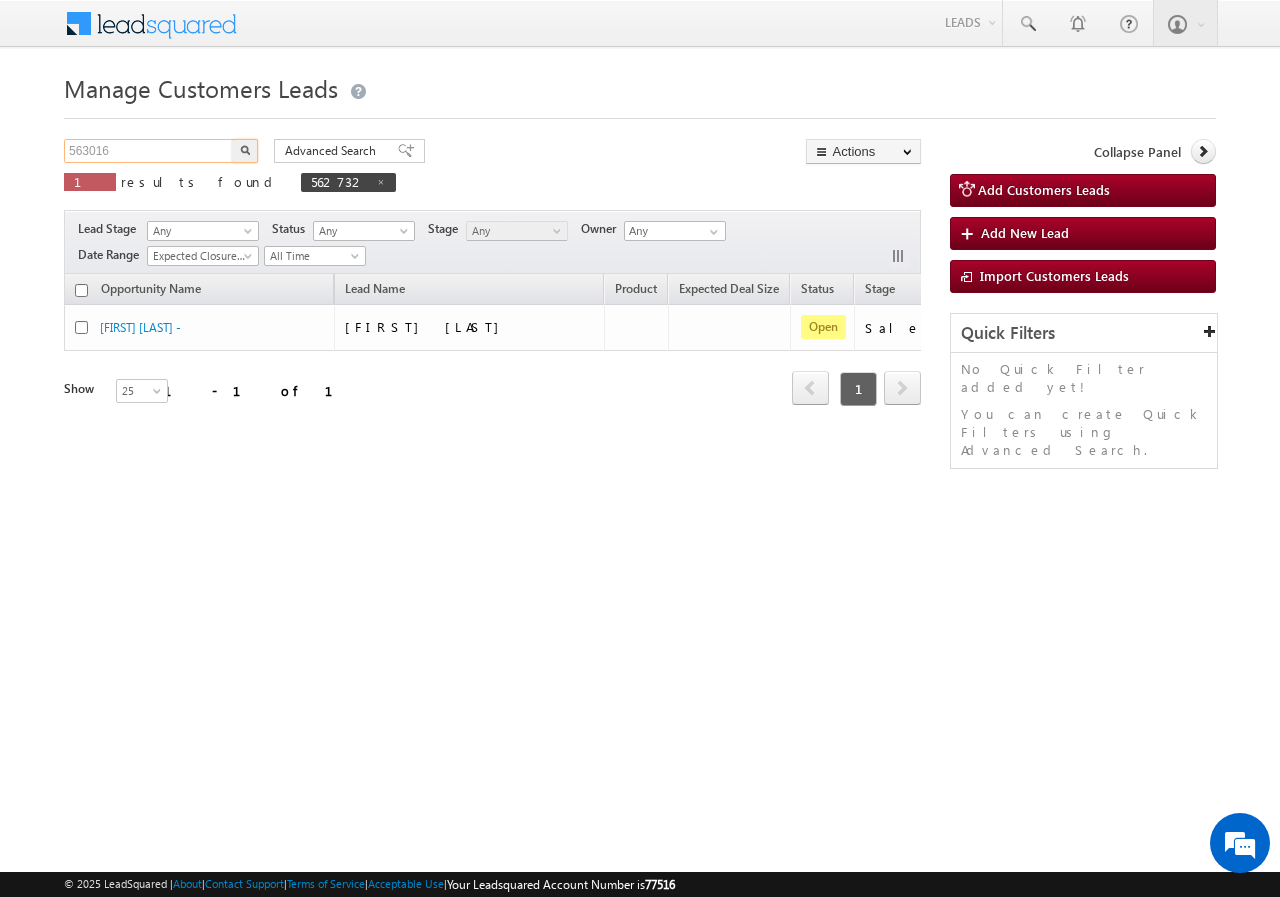 type on "563016" 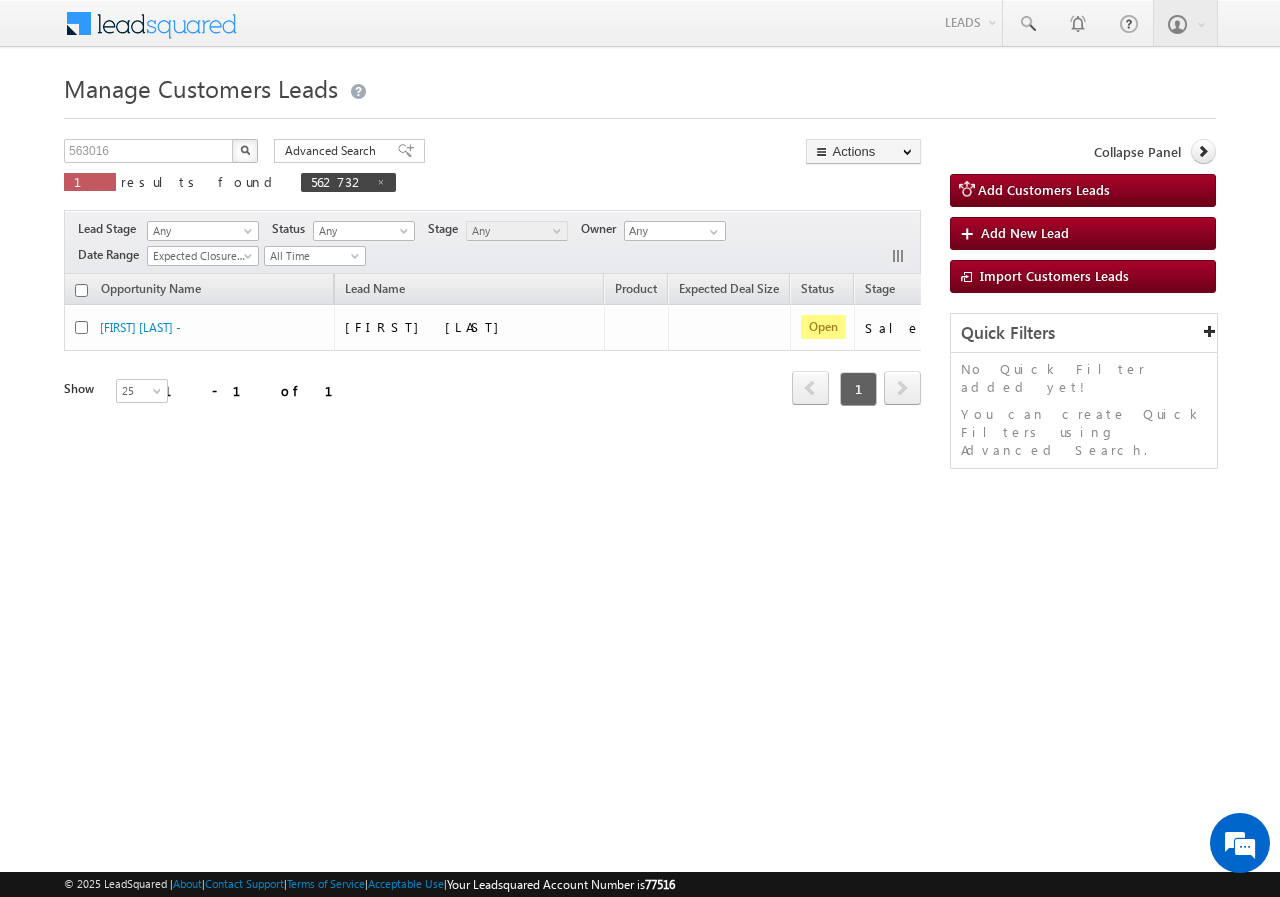 click at bounding box center [245, 150] 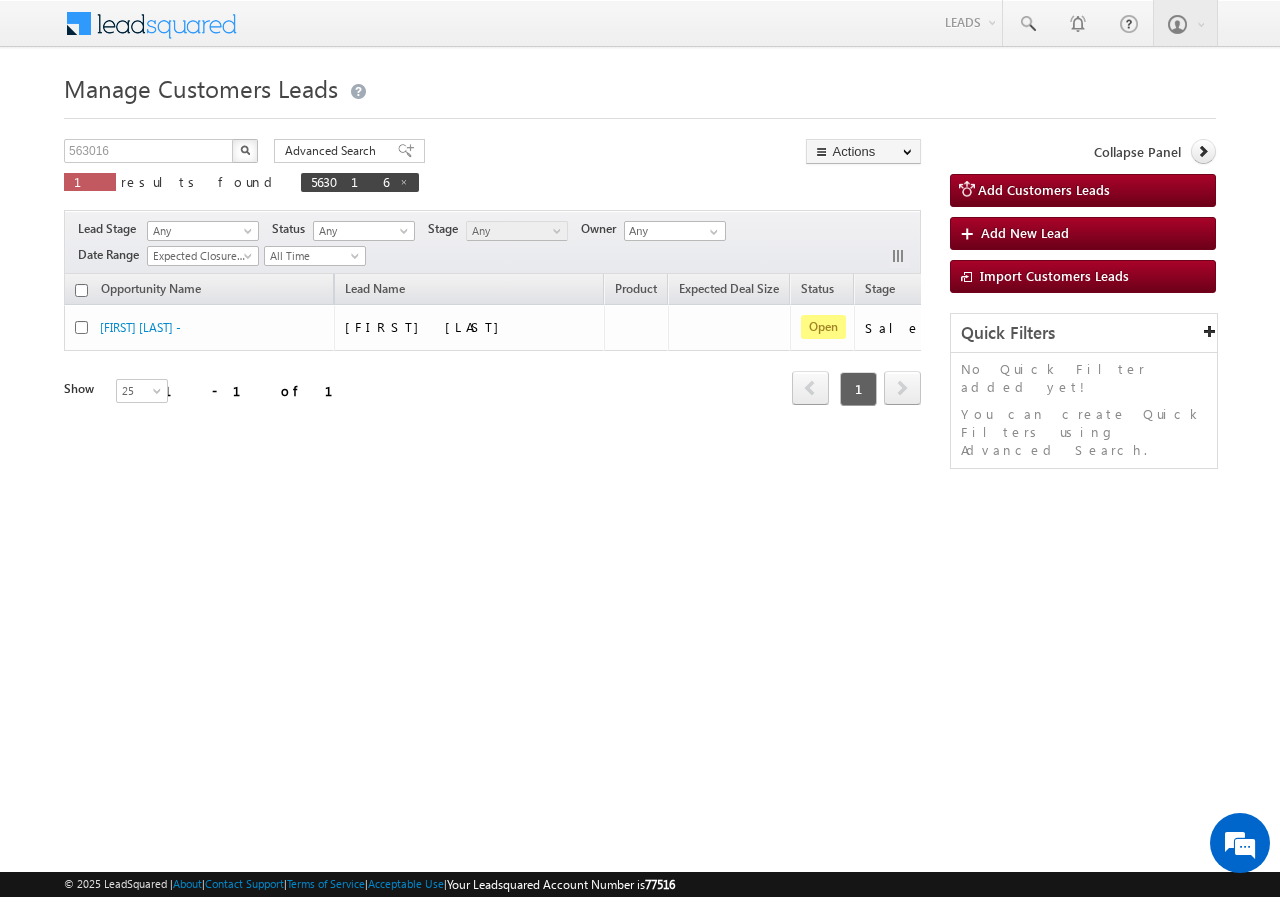 scroll, scrollTop: 0, scrollLeft: 0, axis: both 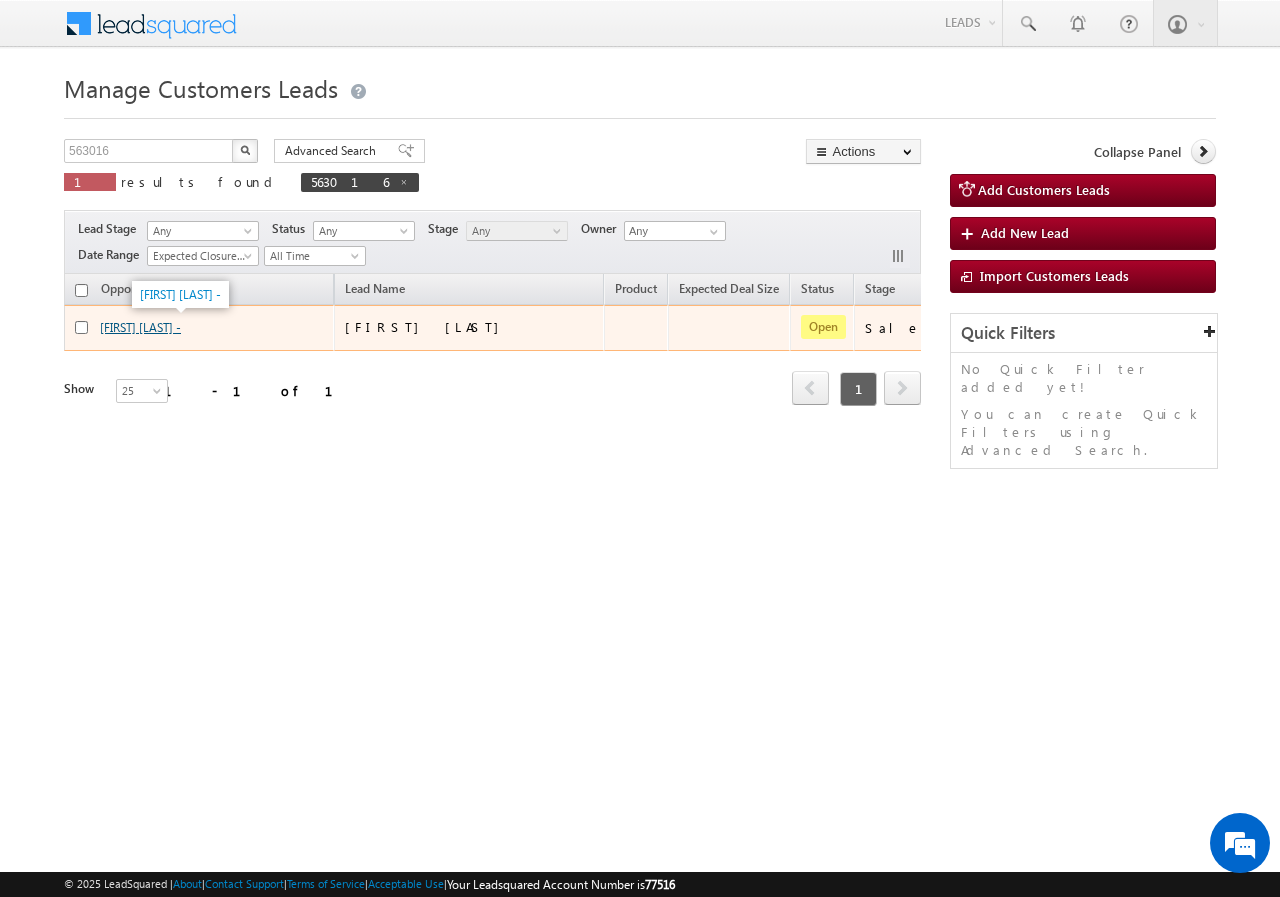 click on "[FIRST] [LAST] [LAST]  -" at bounding box center (140, 327) 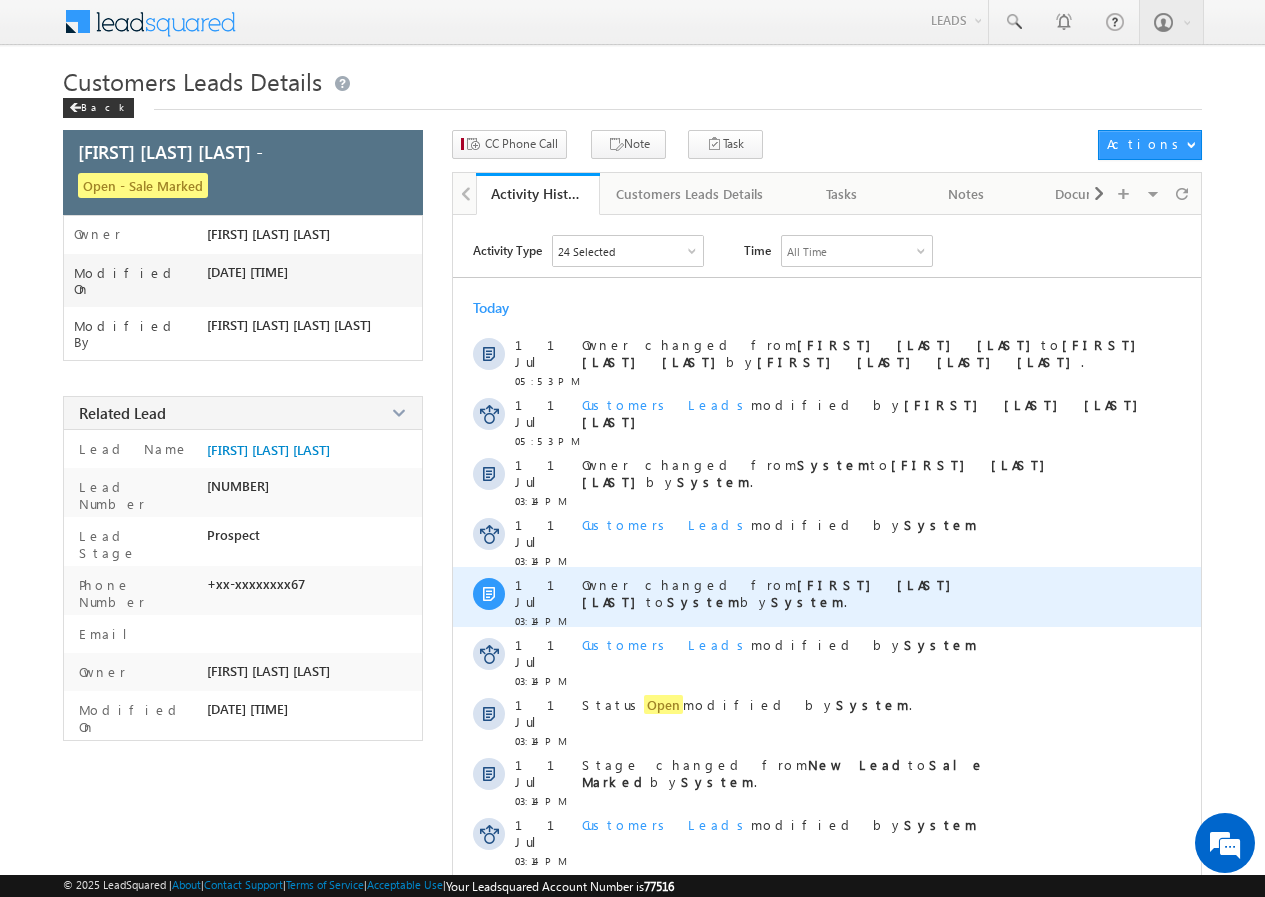 scroll, scrollTop: 0, scrollLeft: 0, axis: both 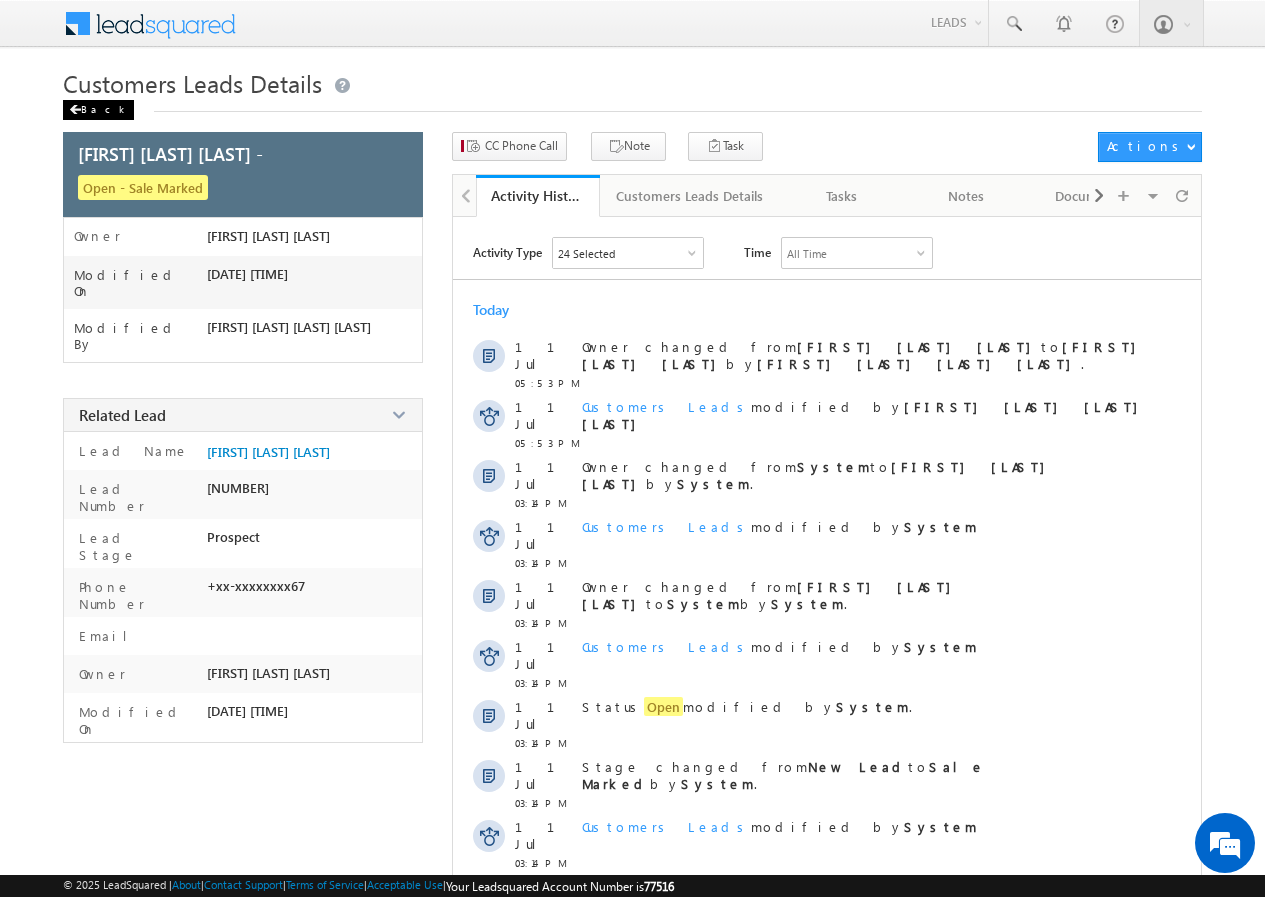 click on "Back" at bounding box center [98, 110] 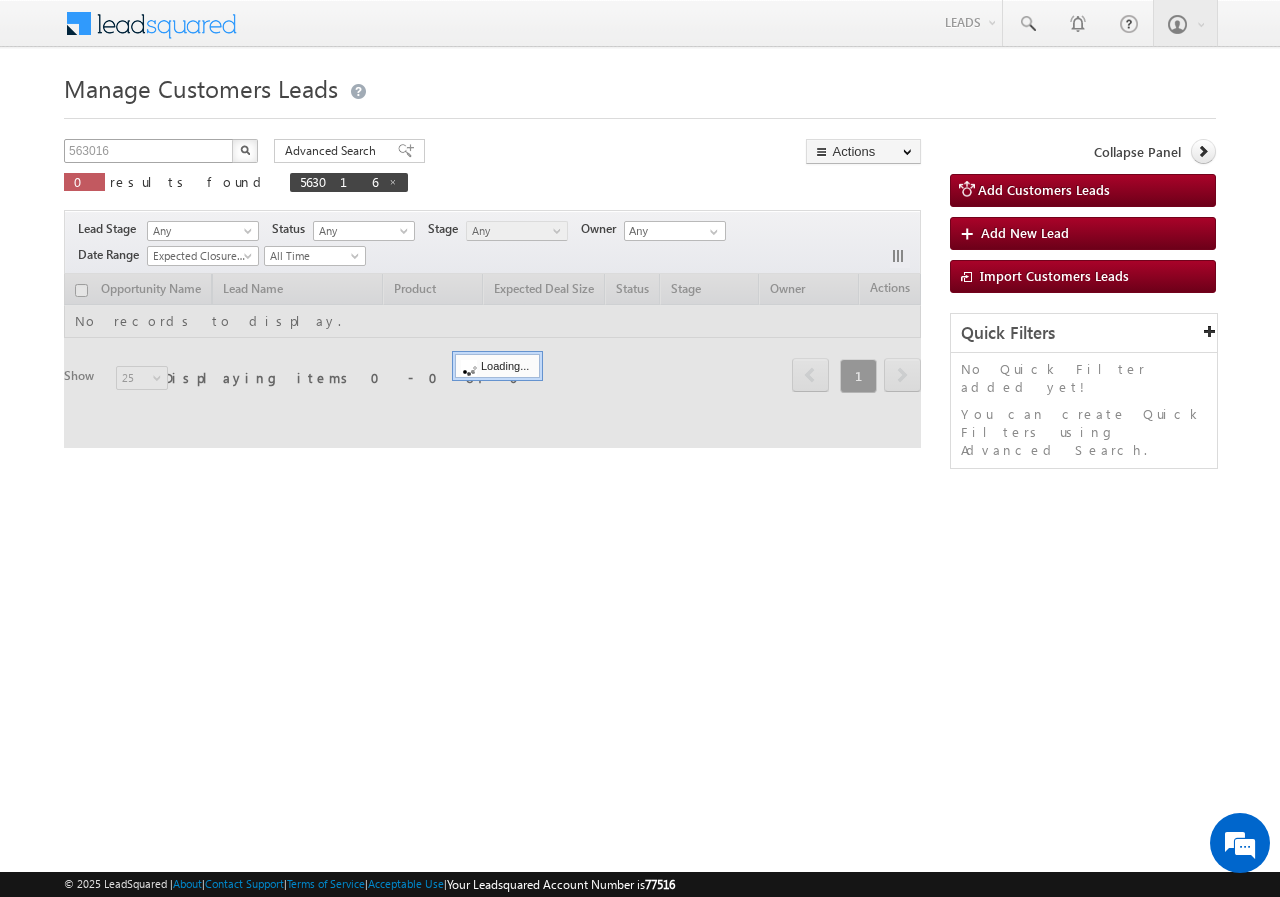 scroll, scrollTop: 0, scrollLeft: 0, axis: both 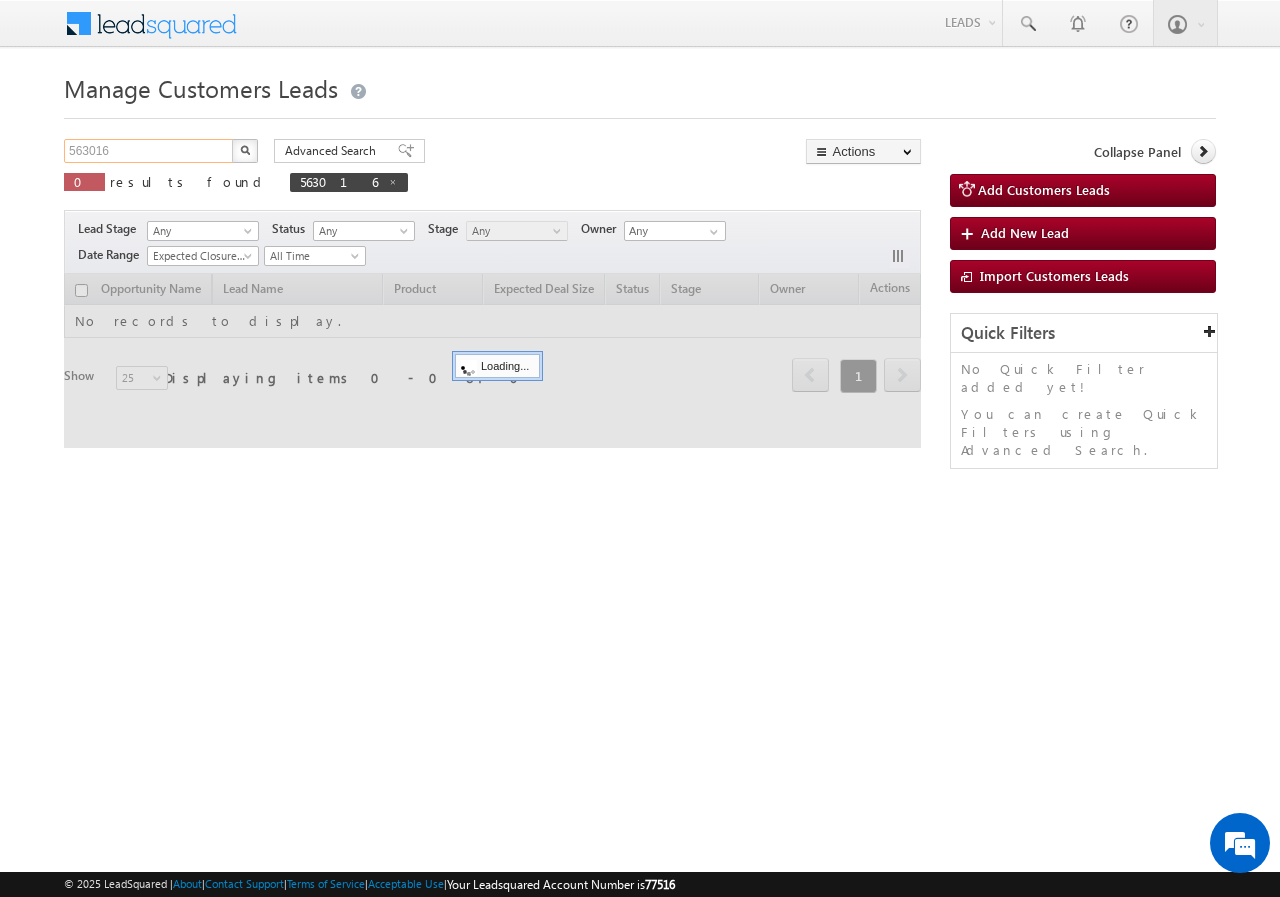 click on "563016" at bounding box center (149, 151) 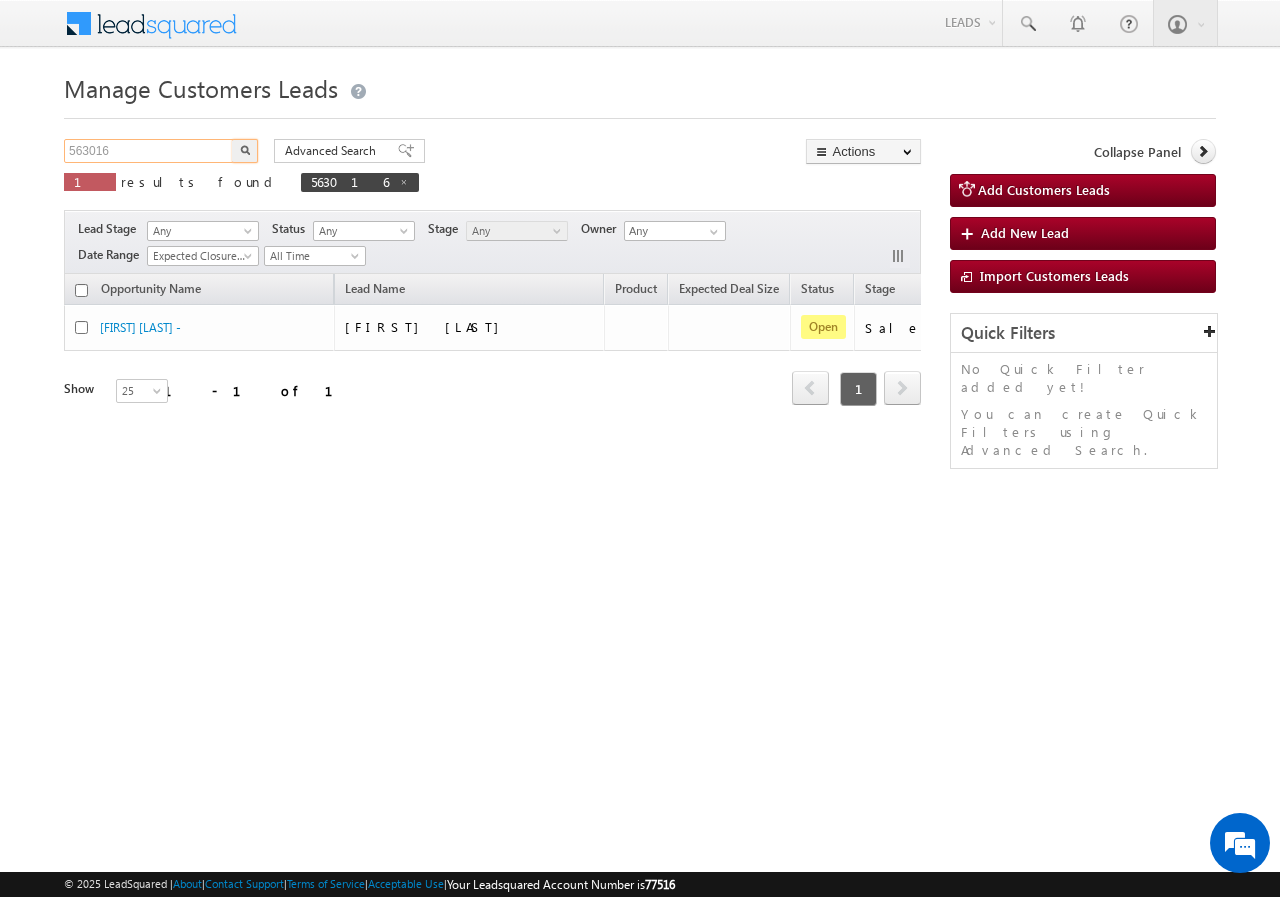click on "563016" at bounding box center [149, 151] 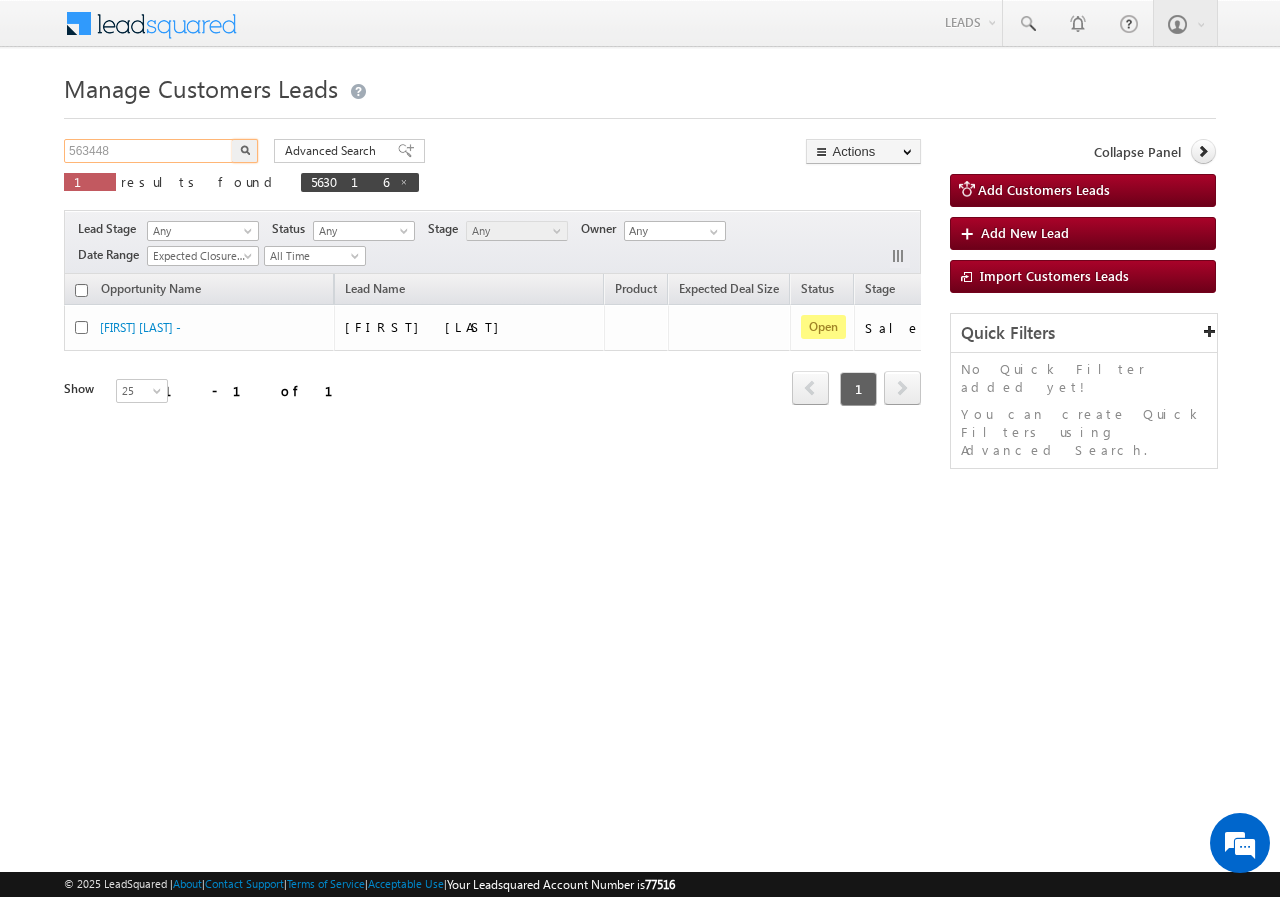 type on "563448" 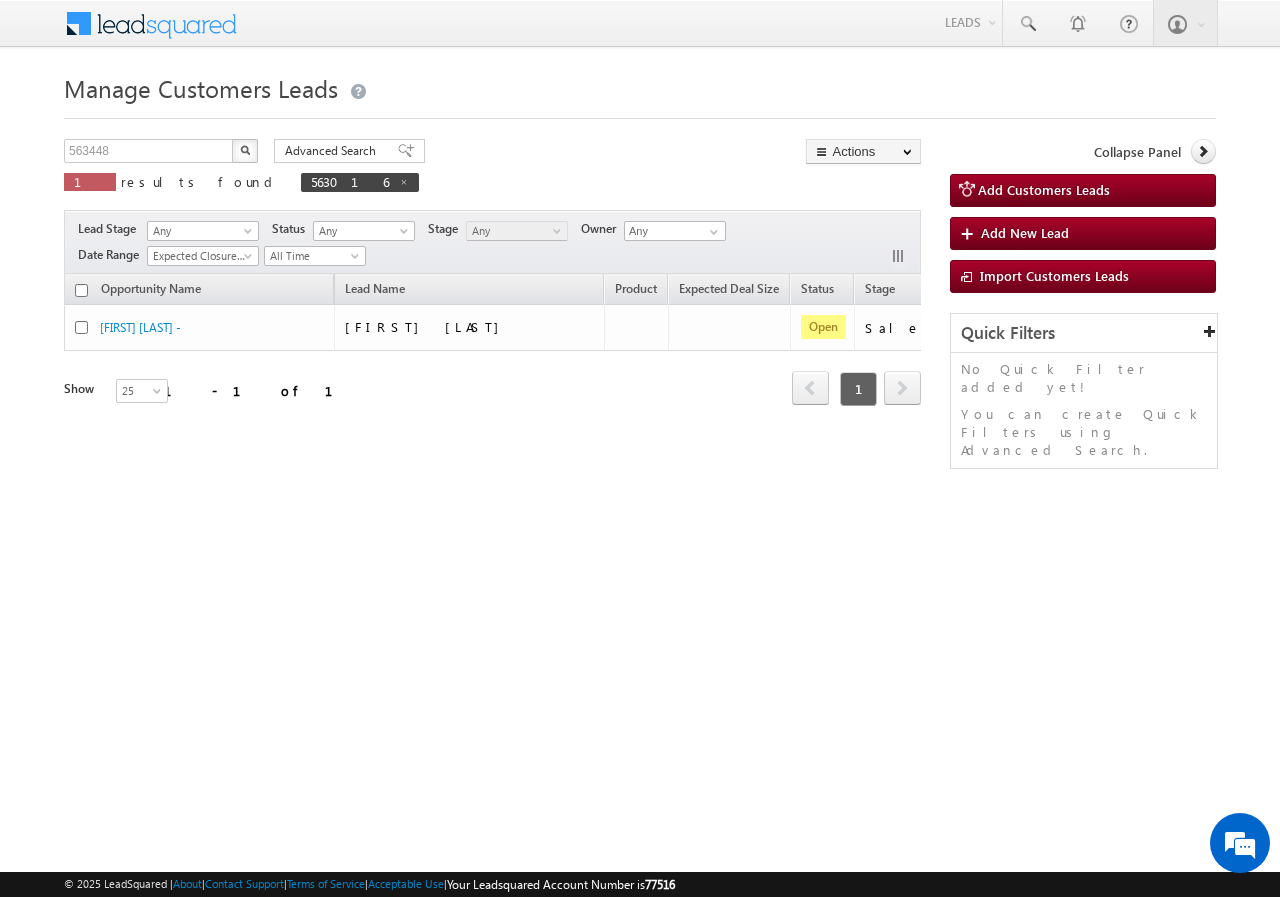 click at bounding box center (245, 150) 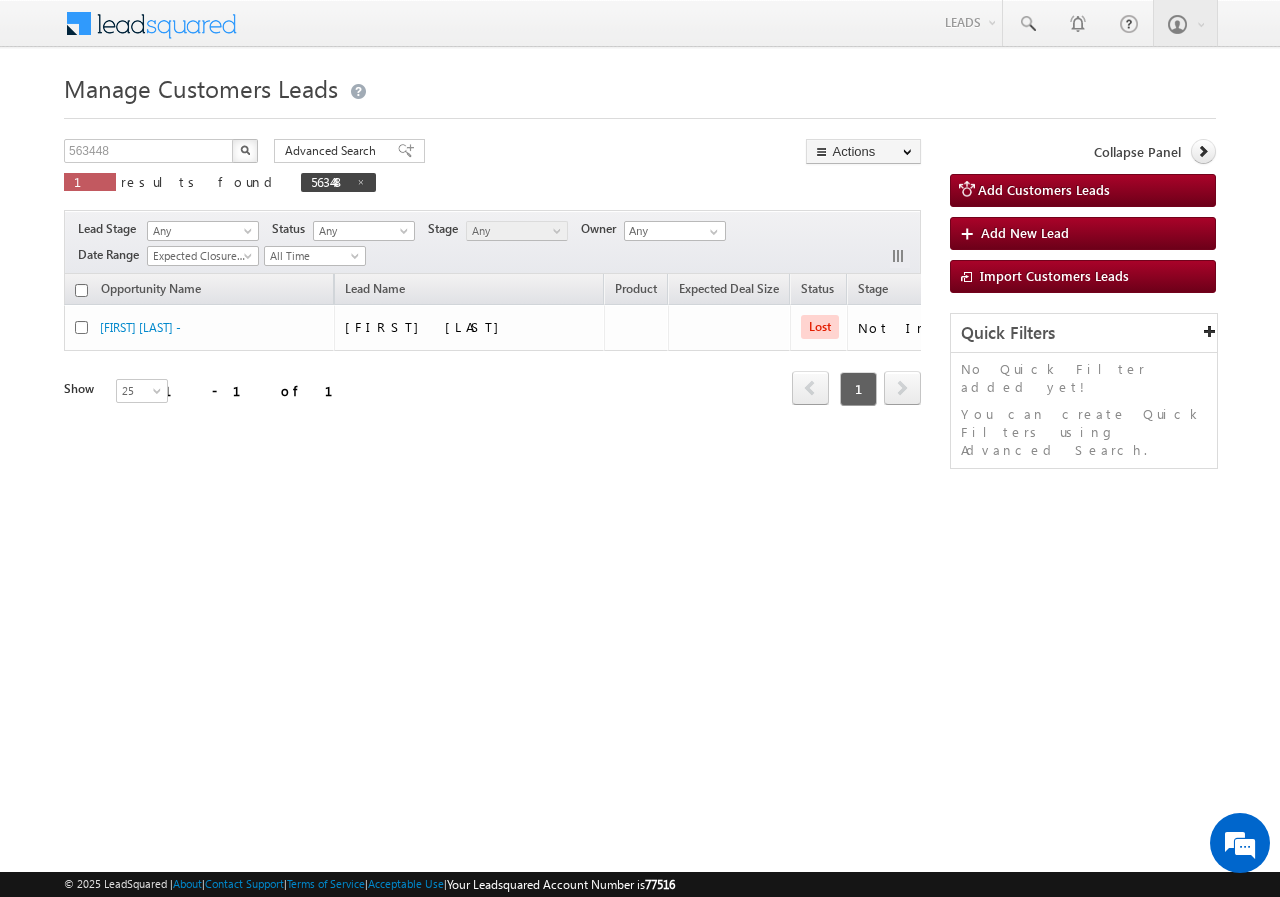 scroll, scrollTop: 0, scrollLeft: 0, axis: both 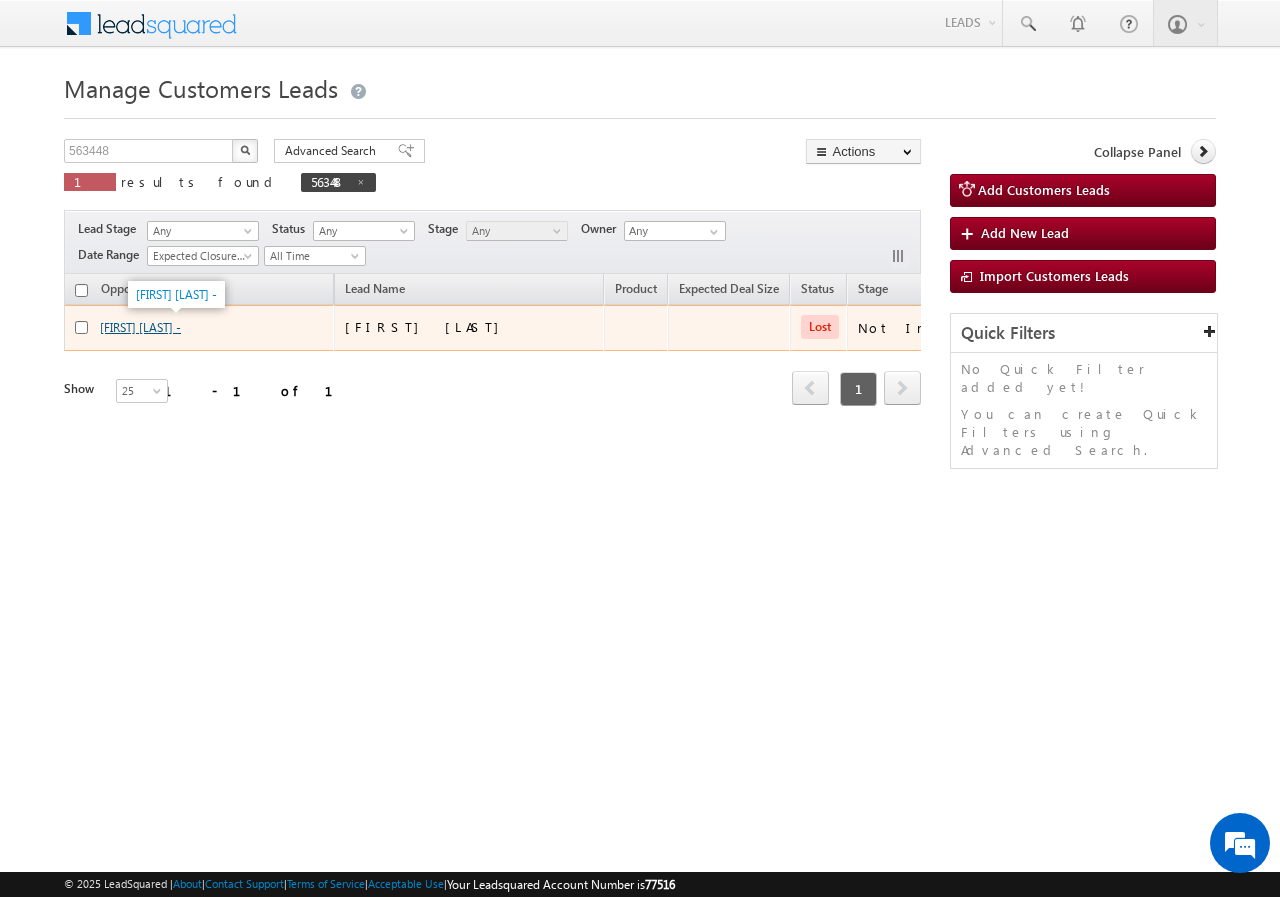 click on "[FIRST] [LAST] [LAST]  -" at bounding box center [140, 327] 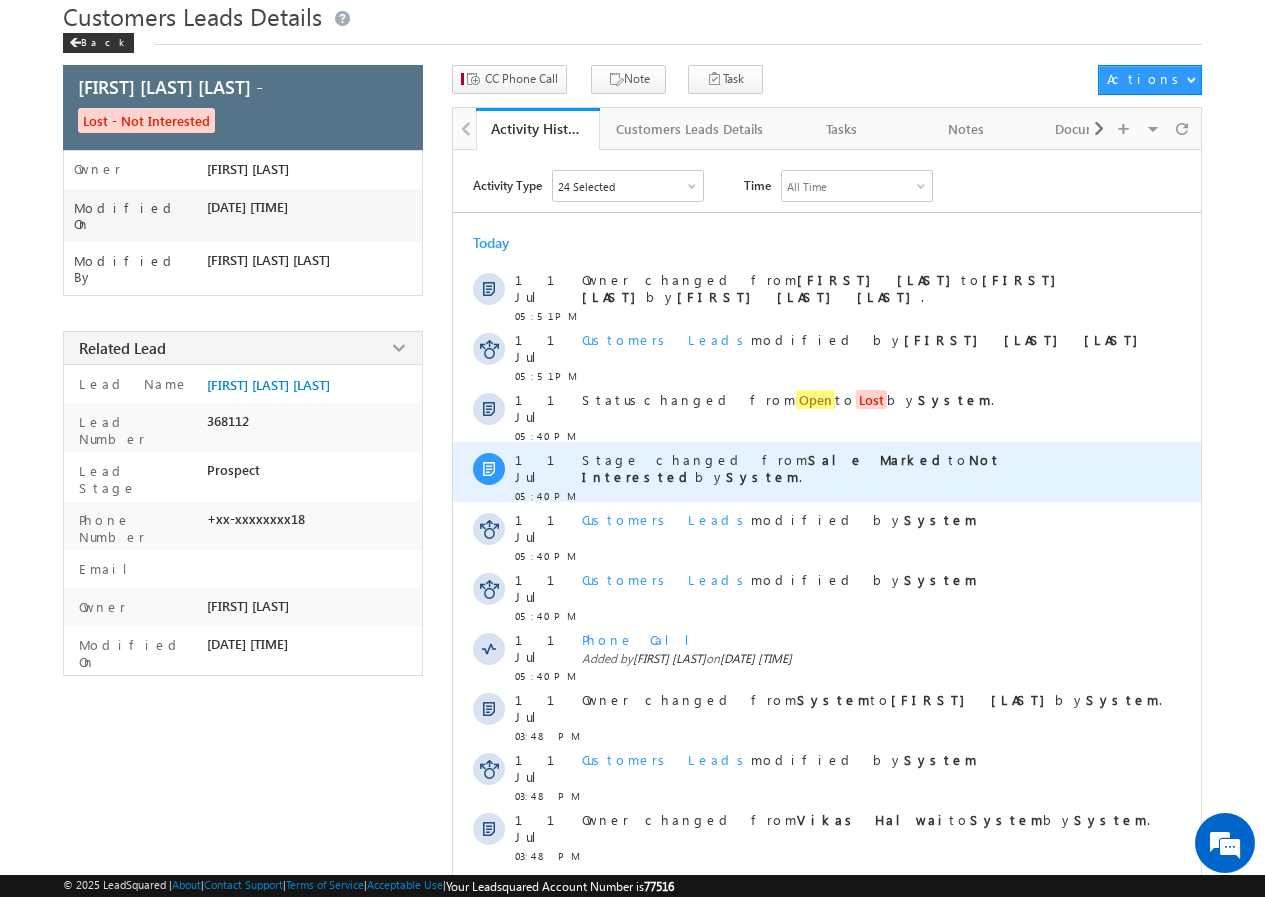 scroll, scrollTop: 148, scrollLeft: 0, axis: vertical 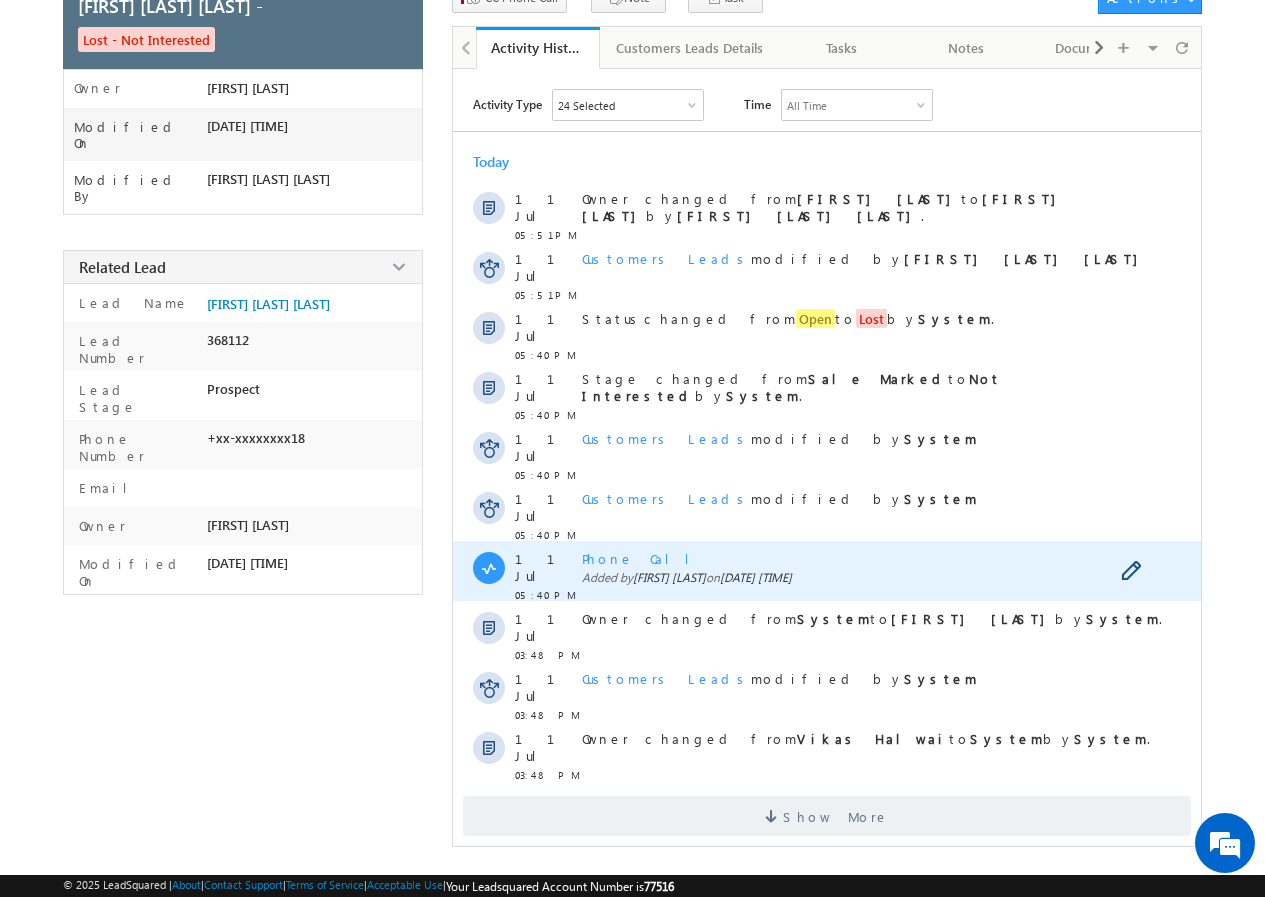 click on "Phone Call" at bounding box center (643, 558) 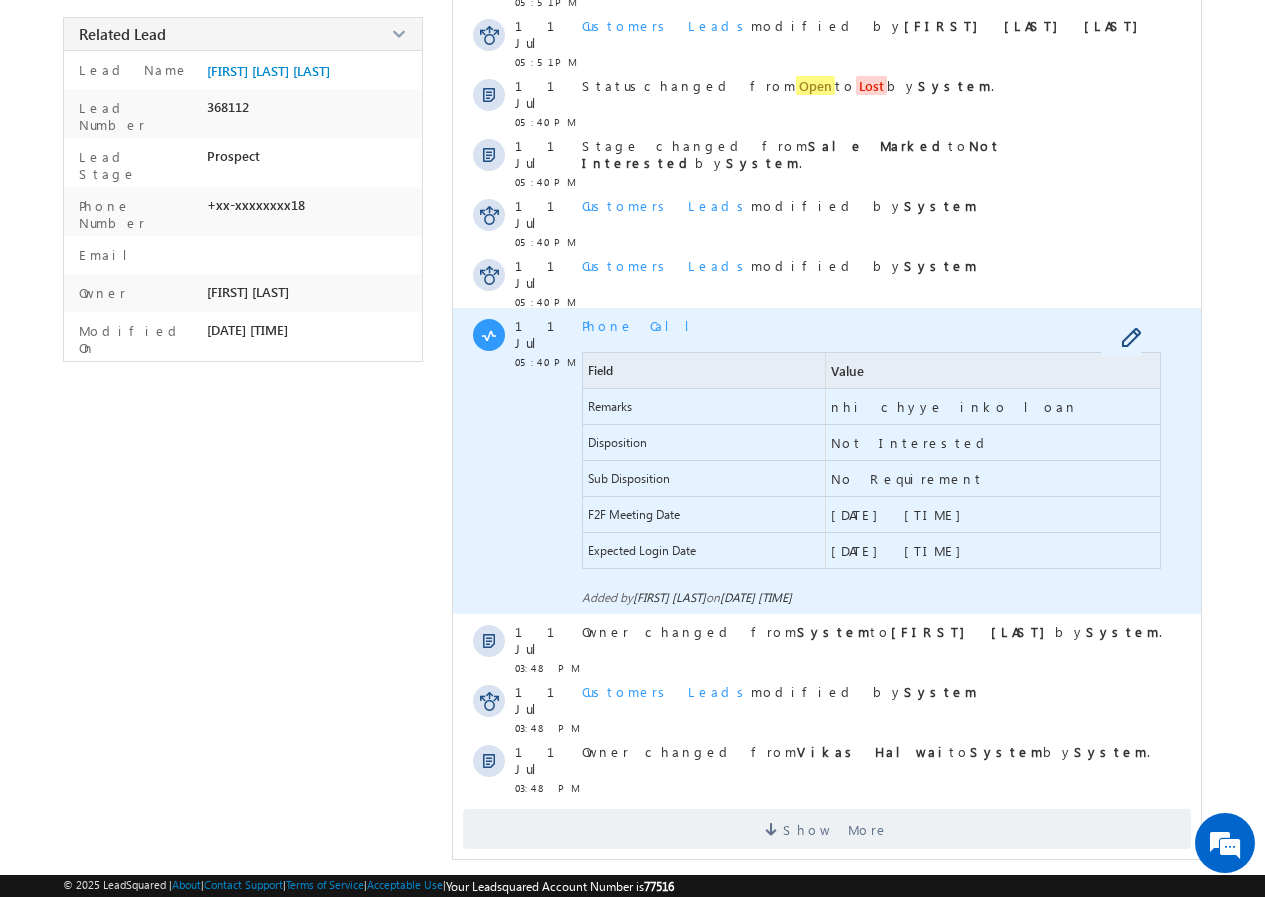 scroll, scrollTop: 395, scrollLeft: 0, axis: vertical 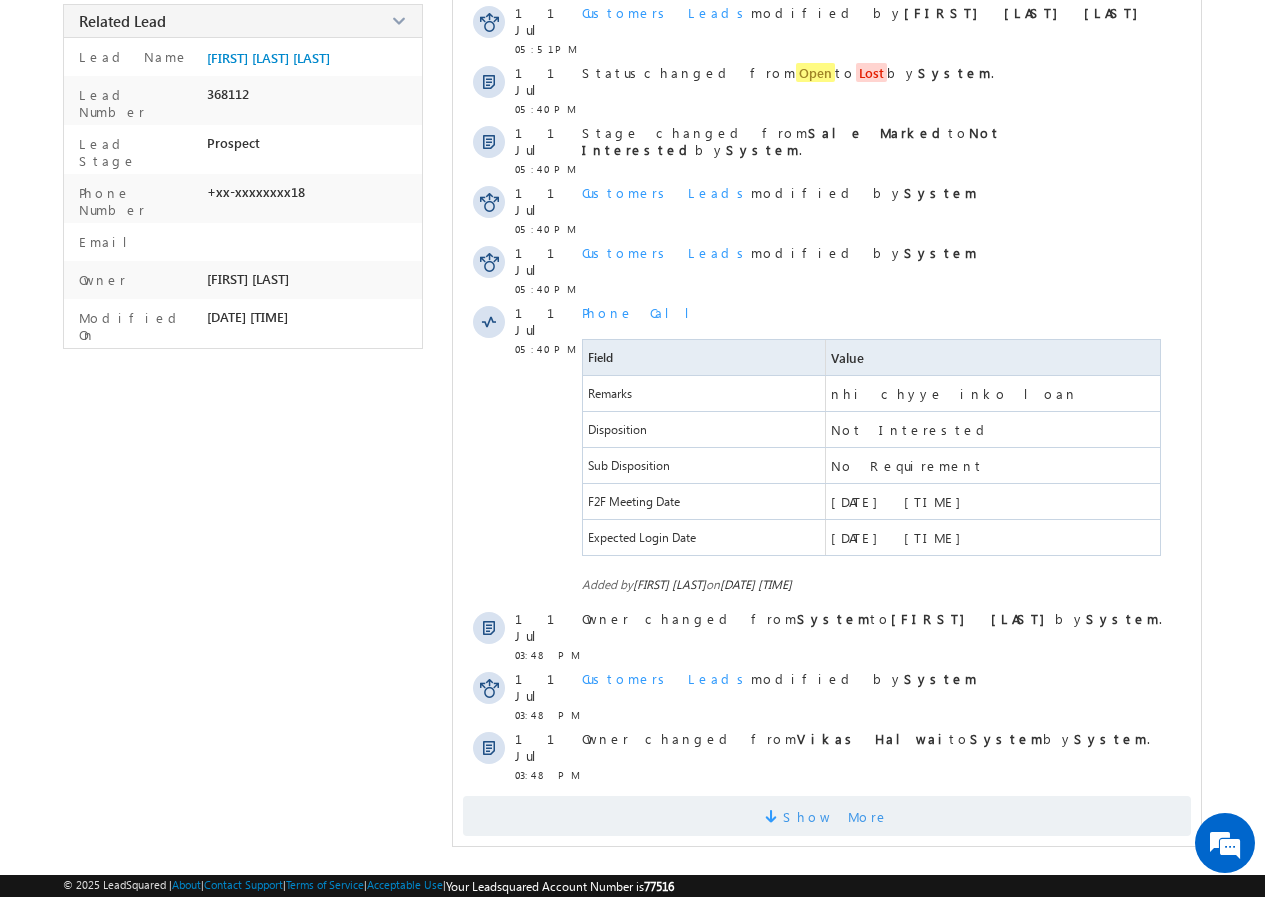 click on "Show More" at bounding box center [826, 816] 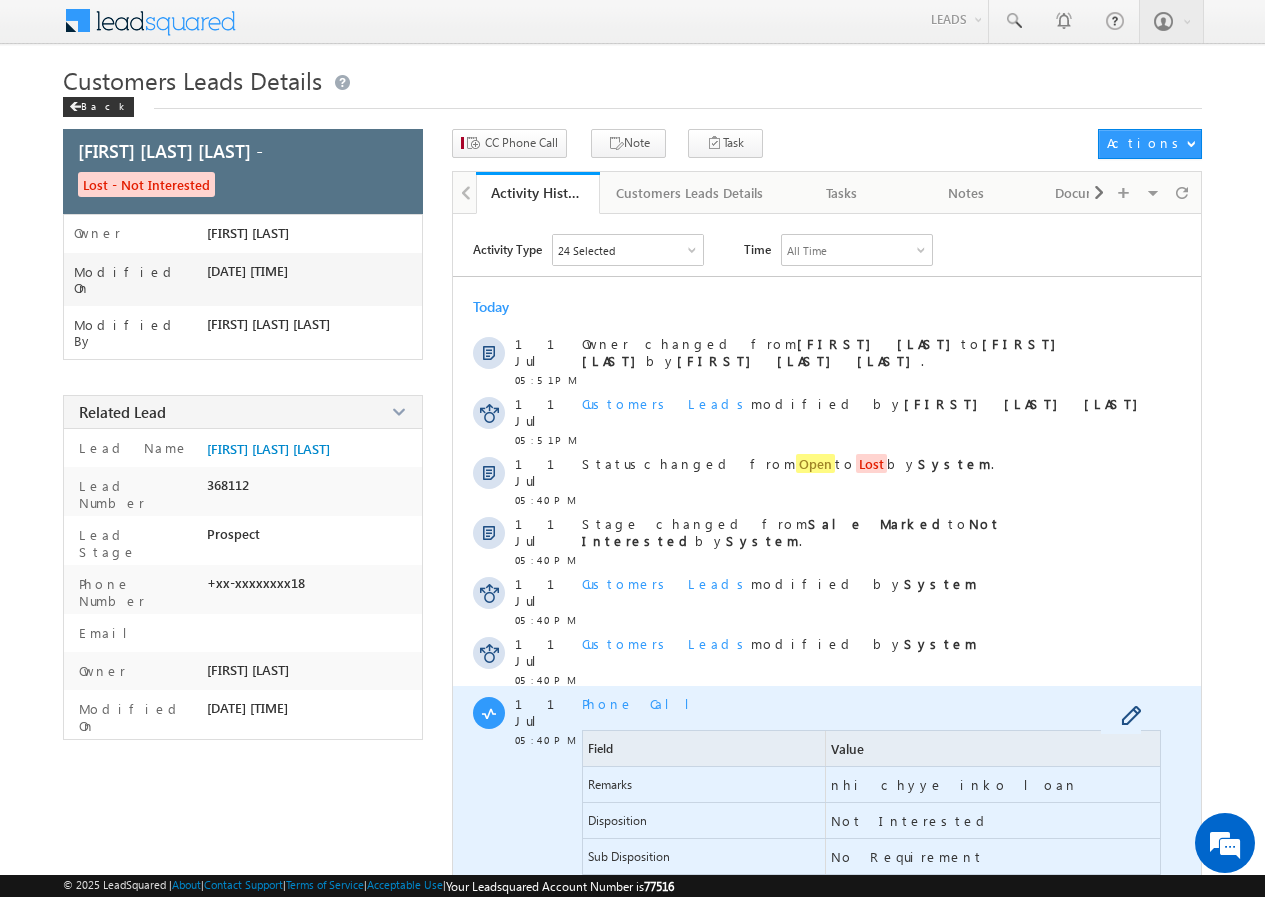 scroll, scrollTop: 0, scrollLeft: 0, axis: both 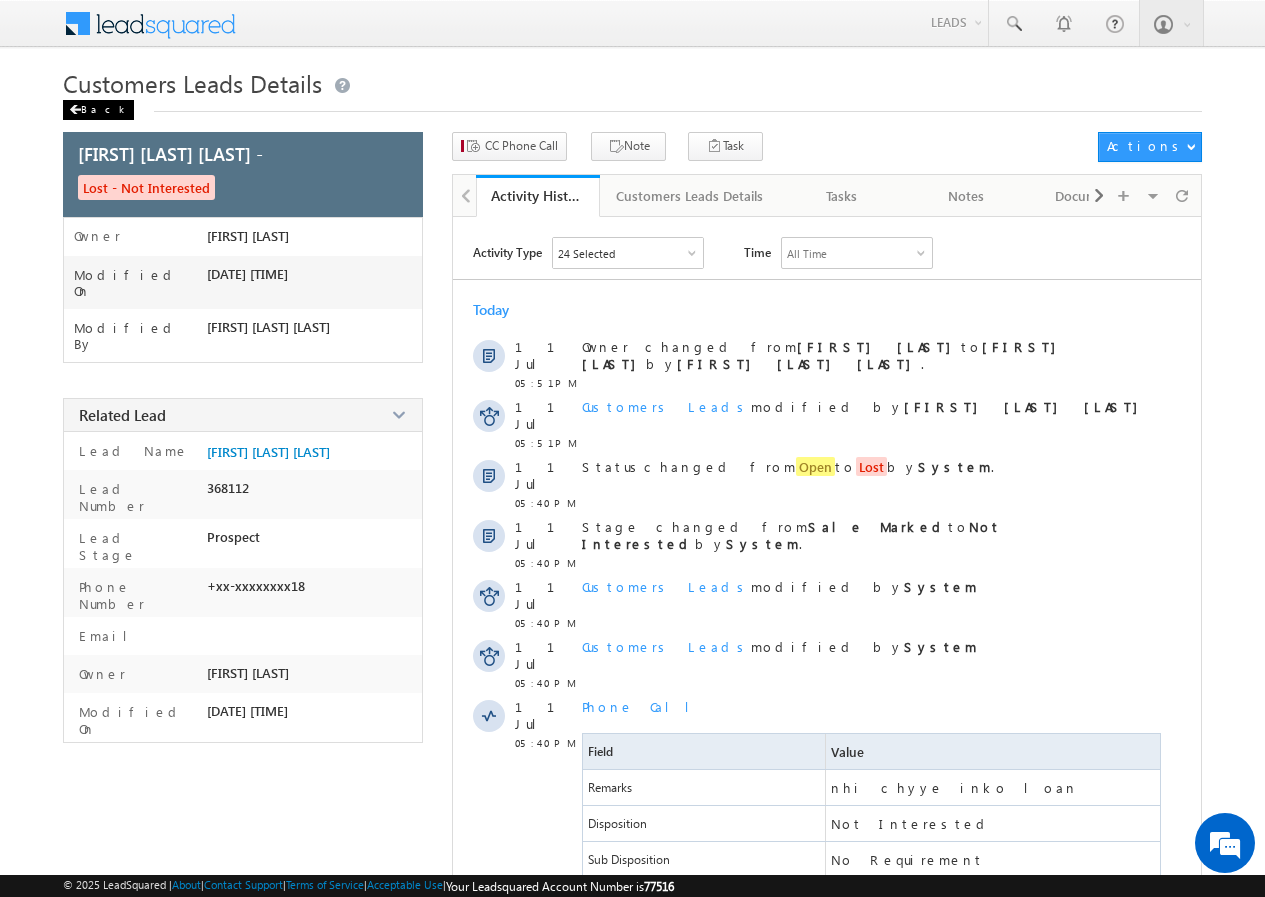click on "Back" at bounding box center (98, 110) 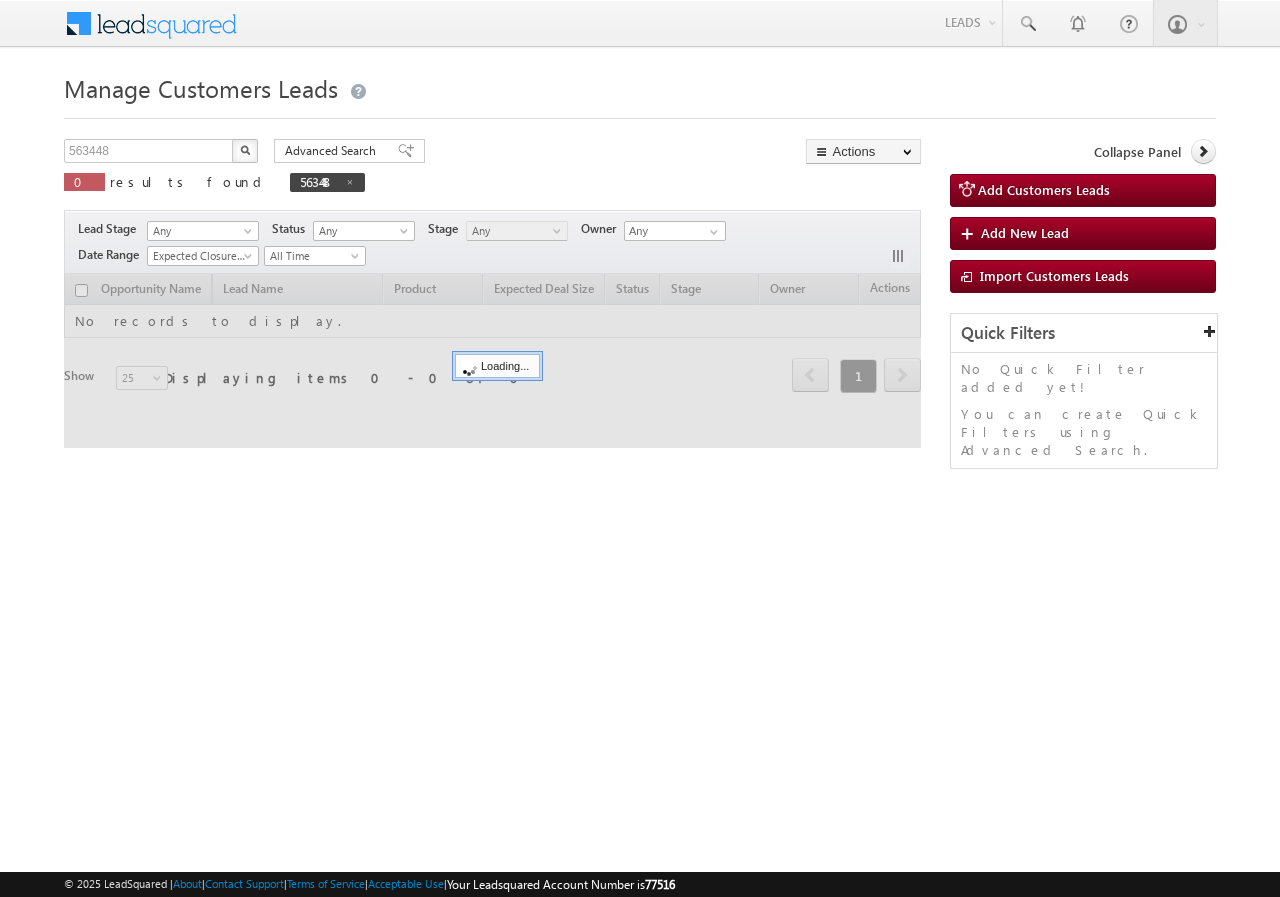 scroll, scrollTop: 0, scrollLeft: 0, axis: both 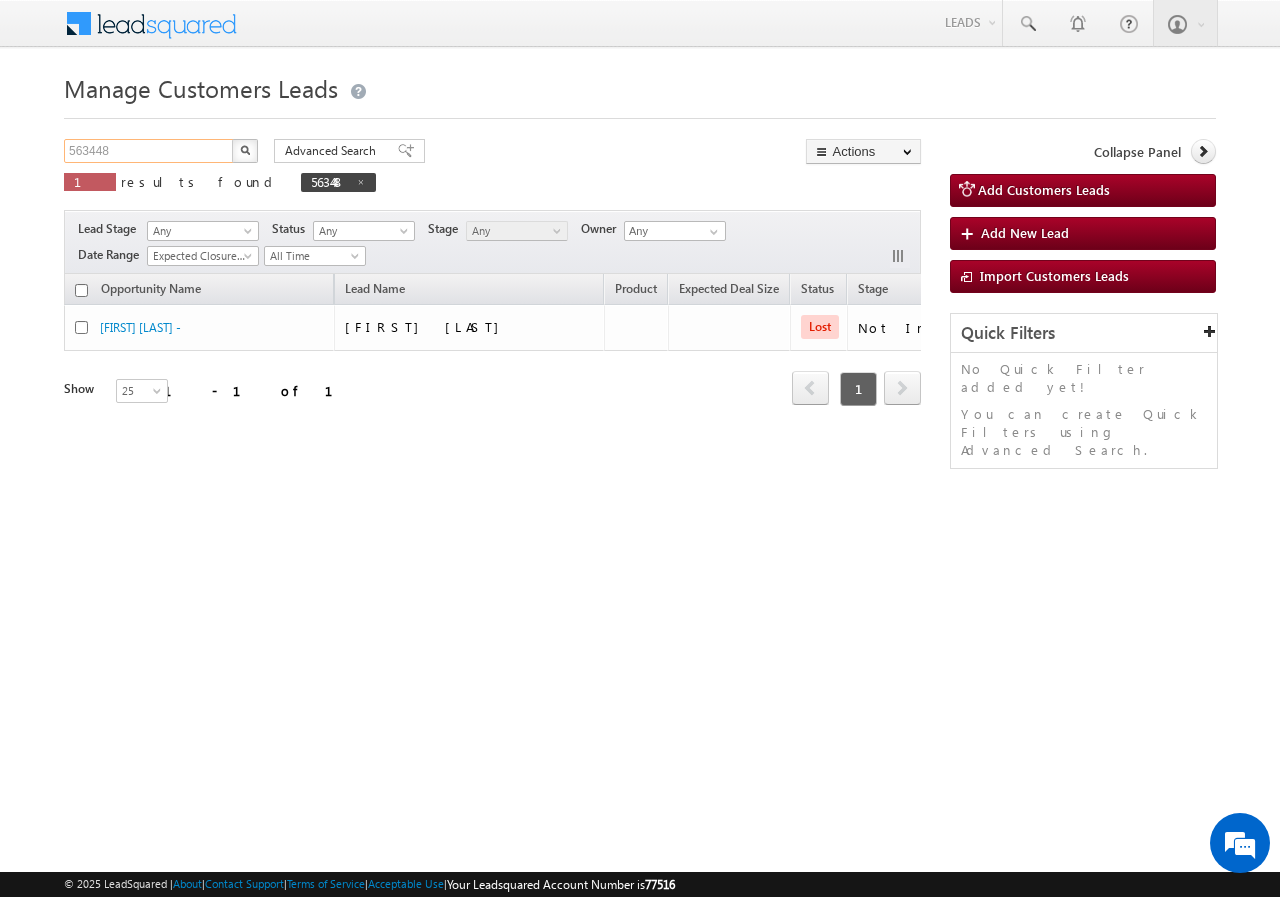 click on "563448" at bounding box center [149, 151] 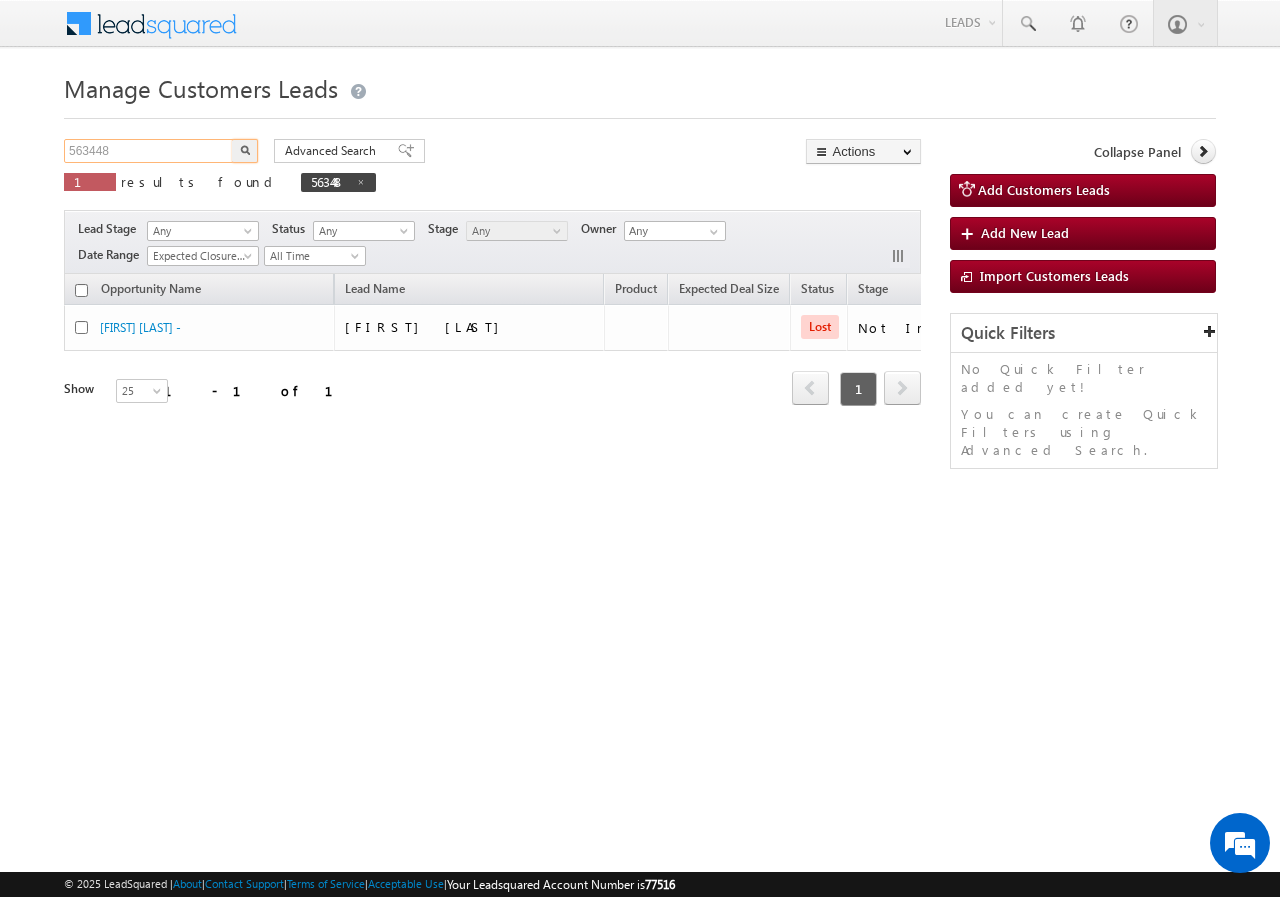 click on "563448" at bounding box center (149, 151) 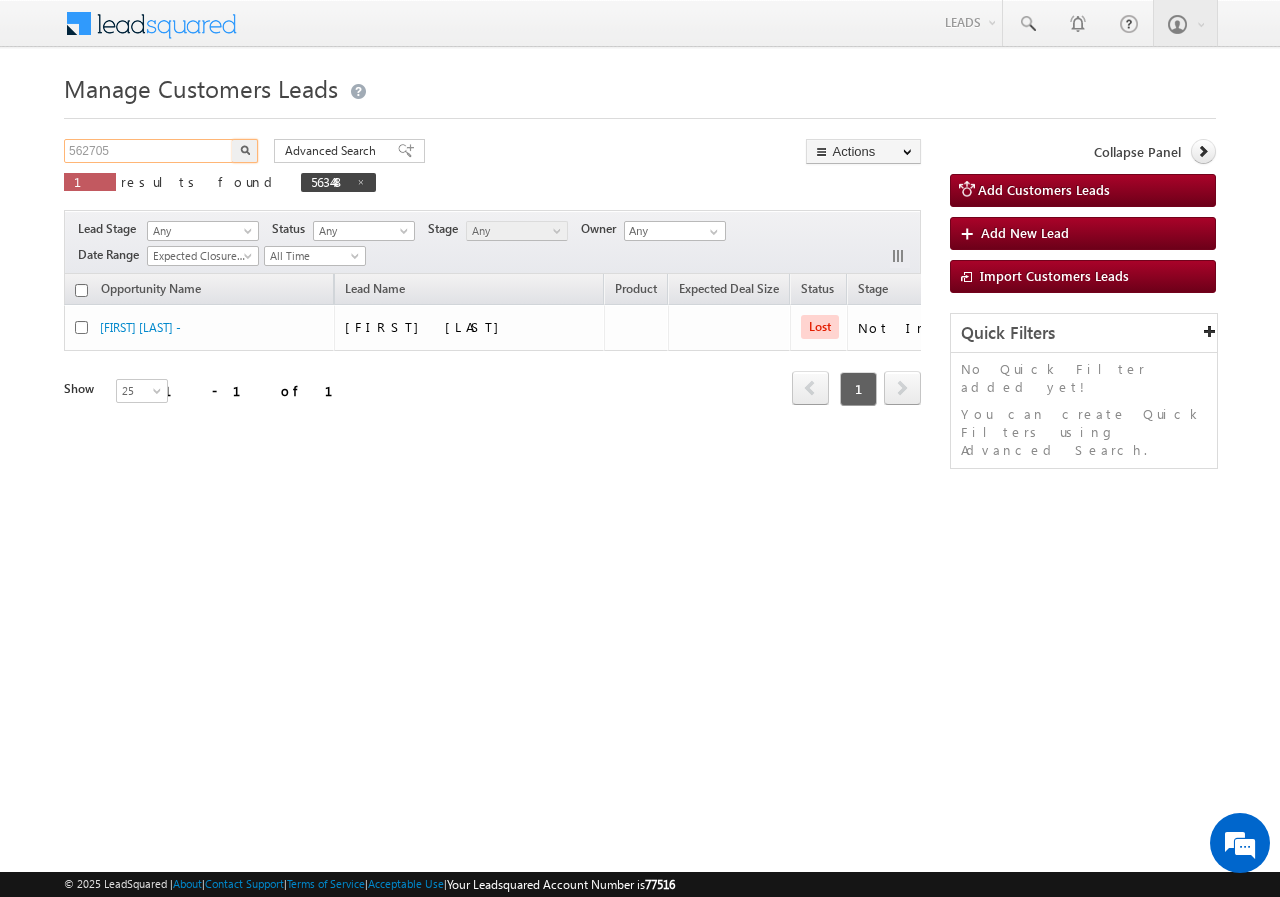 type on "562705" 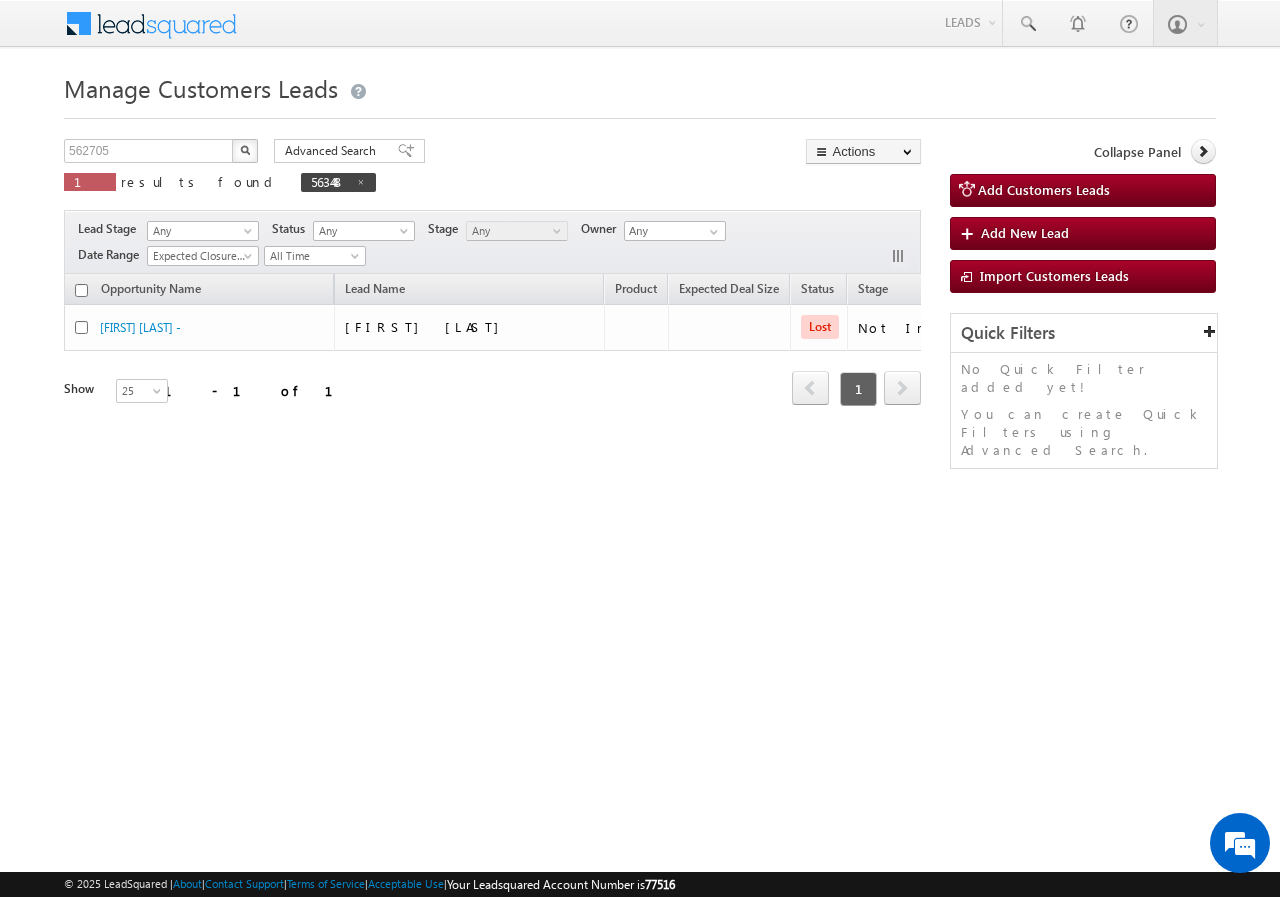 click at bounding box center [245, 151] 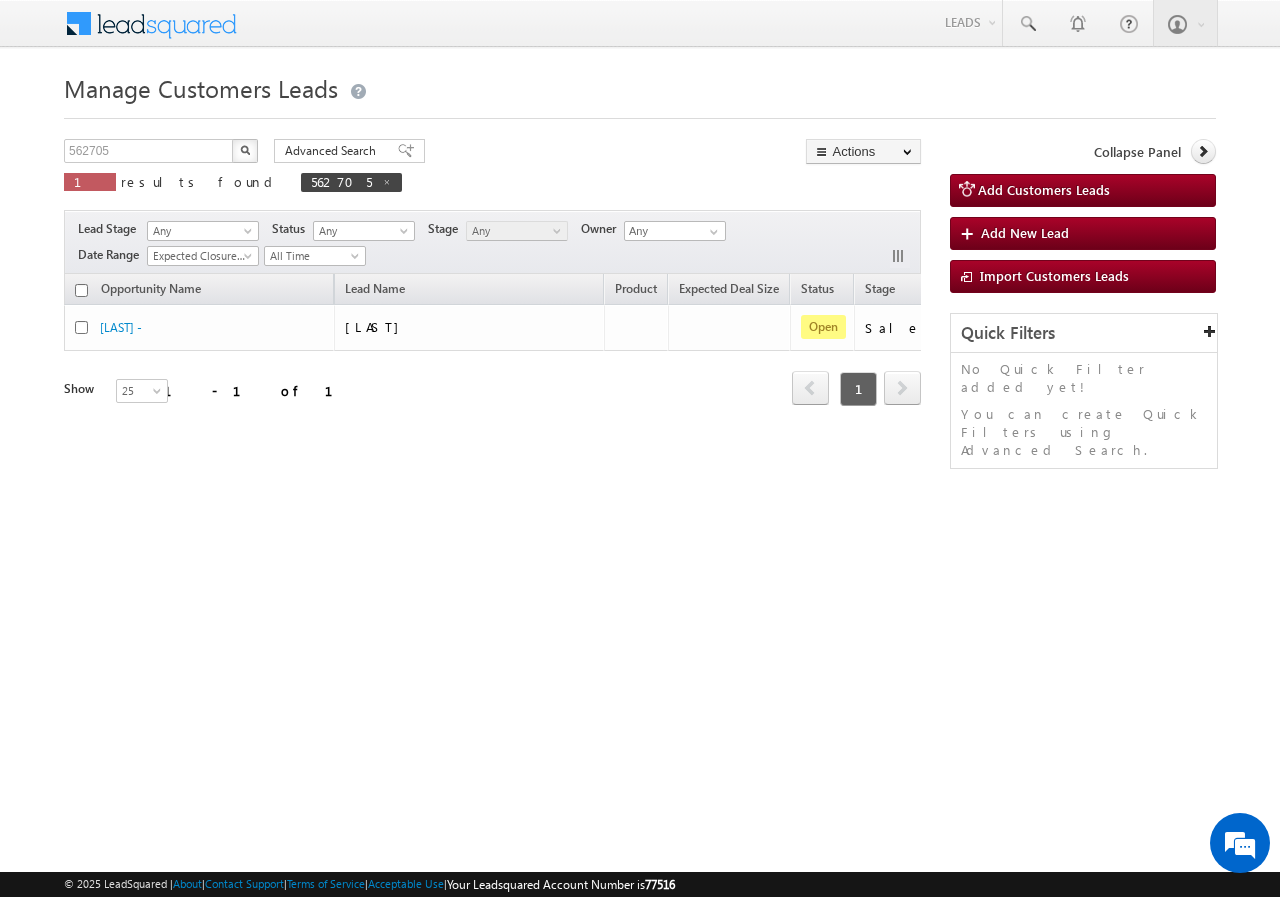 scroll, scrollTop: 0, scrollLeft: 0, axis: both 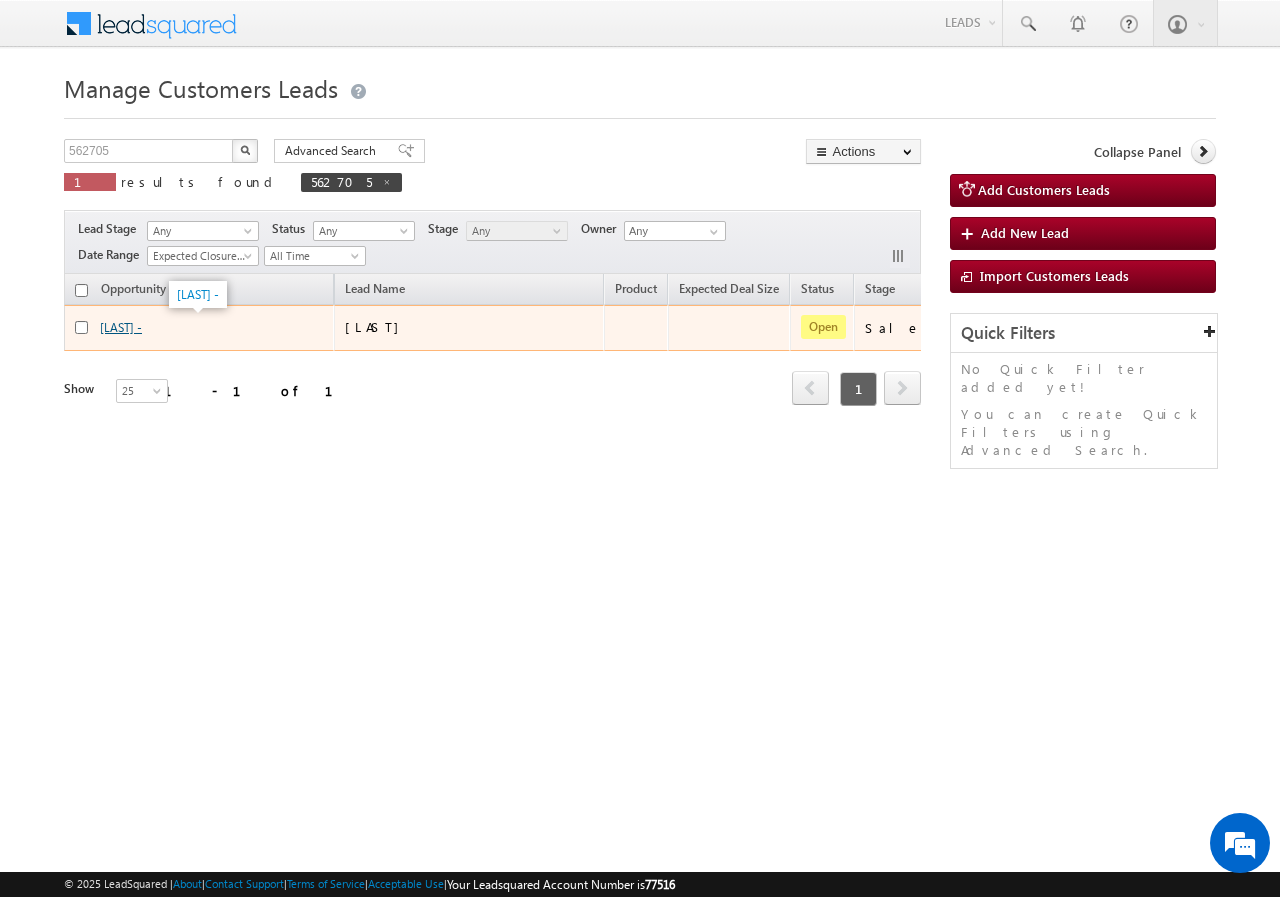 click on "[FIRST]  -" at bounding box center (121, 327) 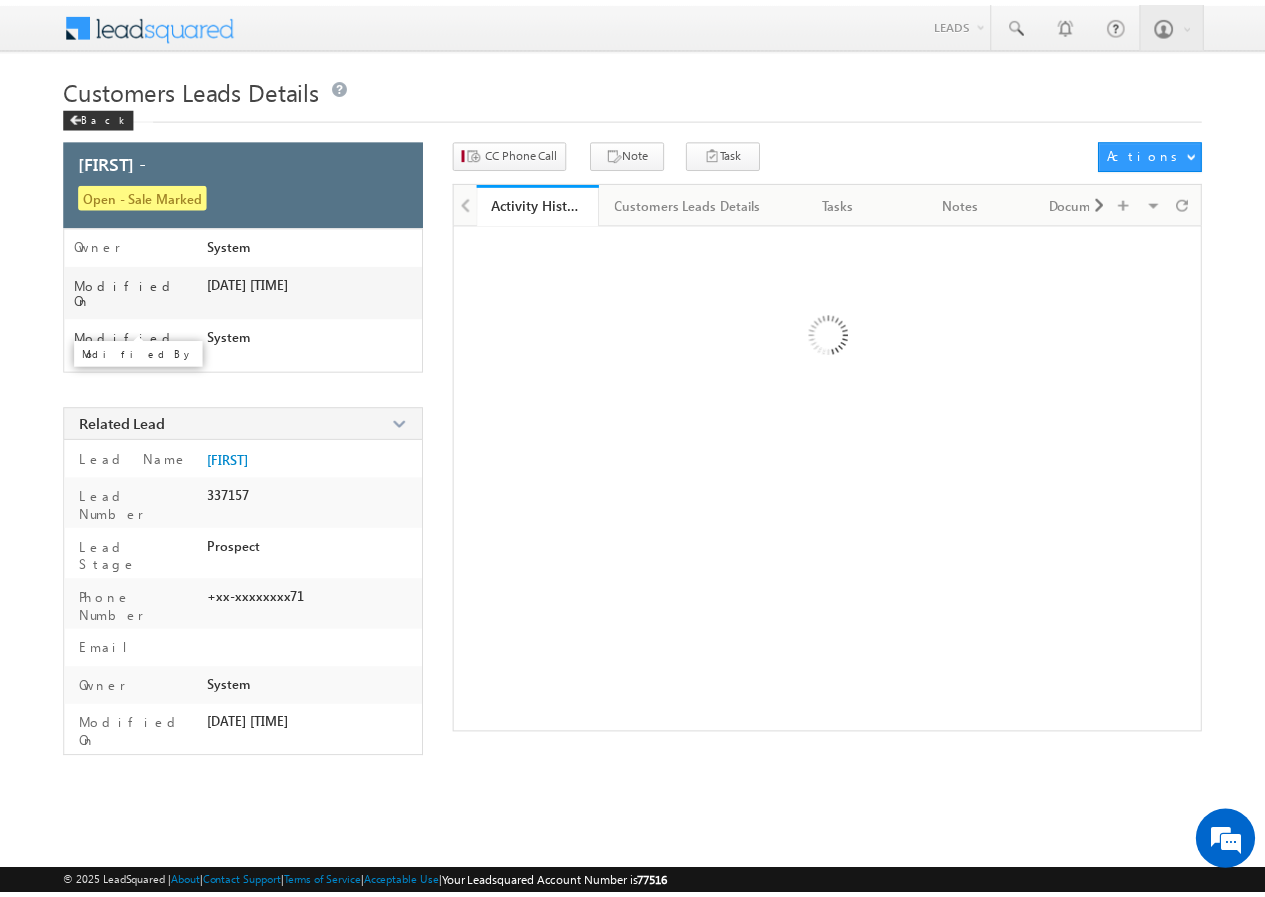 scroll, scrollTop: 0, scrollLeft: 0, axis: both 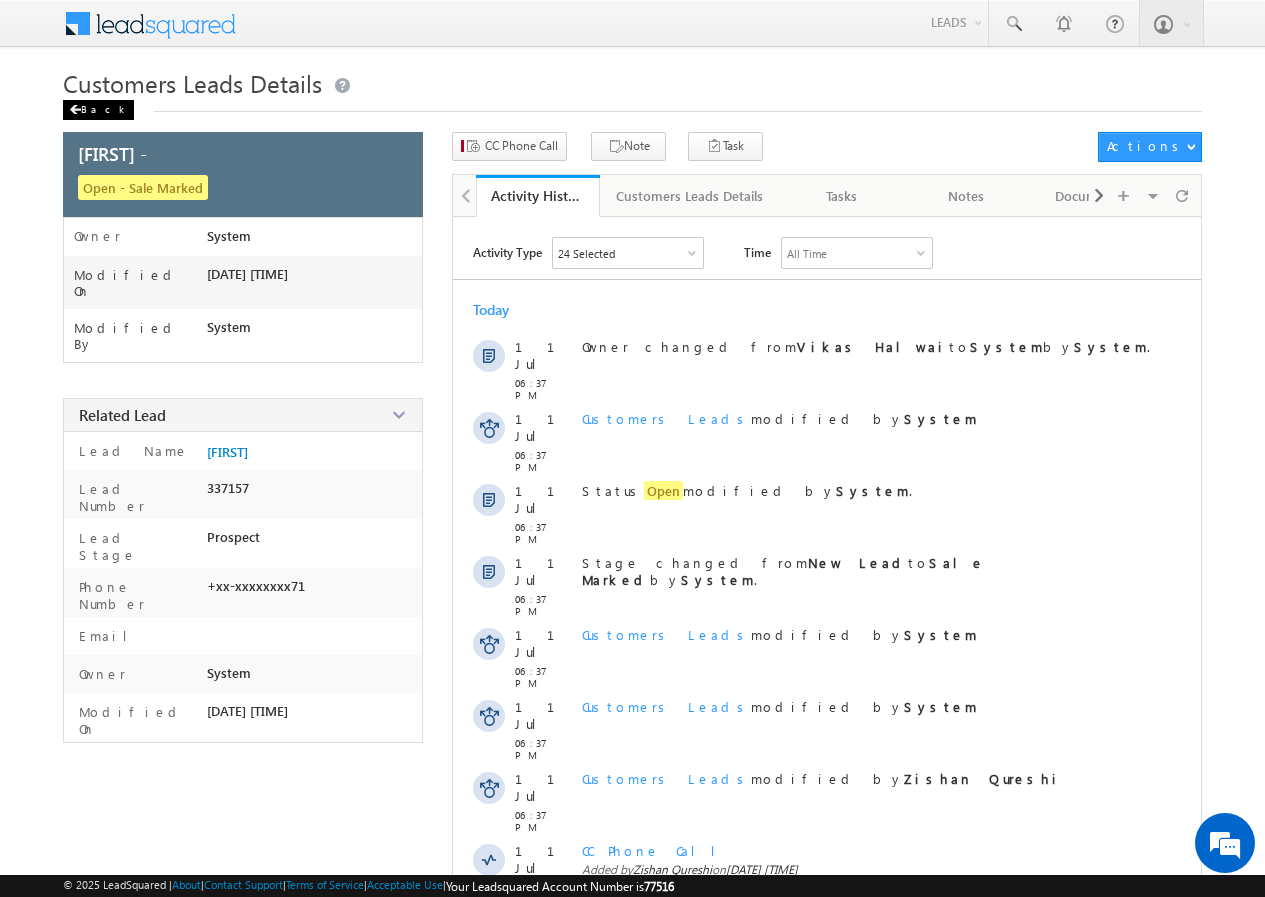 click on "Back" at bounding box center [98, 110] 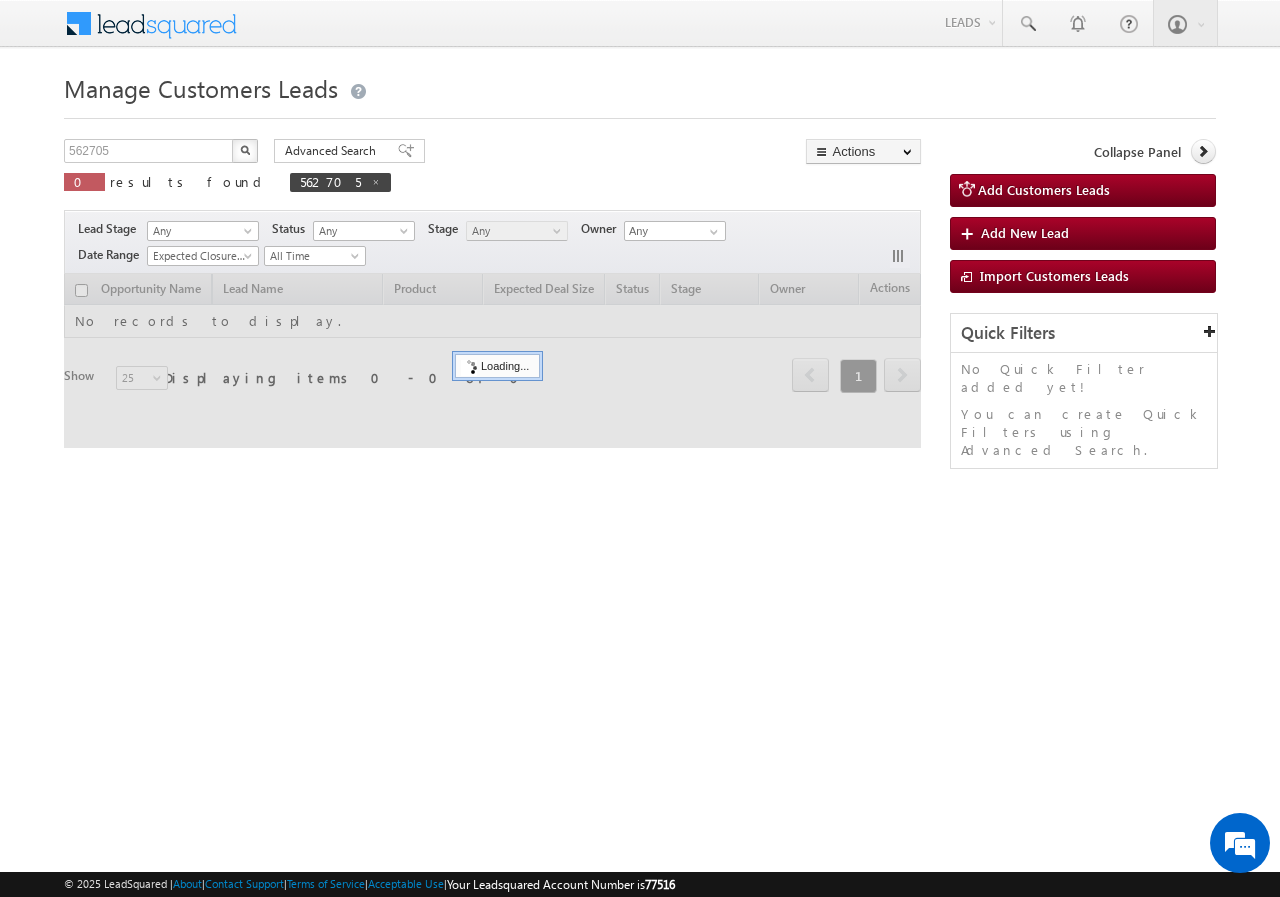 scroll, scrollTop: 0, scrollLeft: 0, axis: both 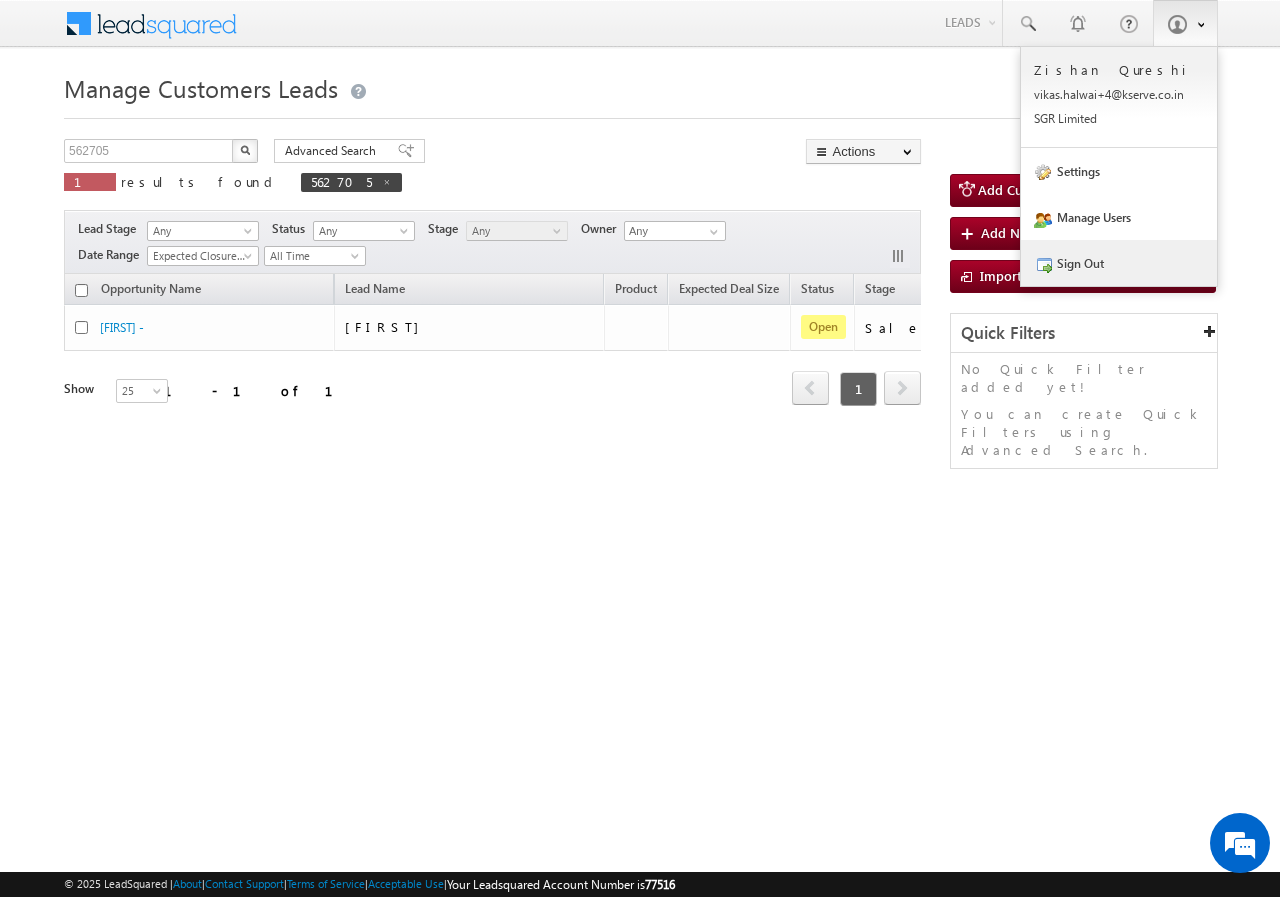 click on "Sign Out" at bounding box center (1119, 263) 